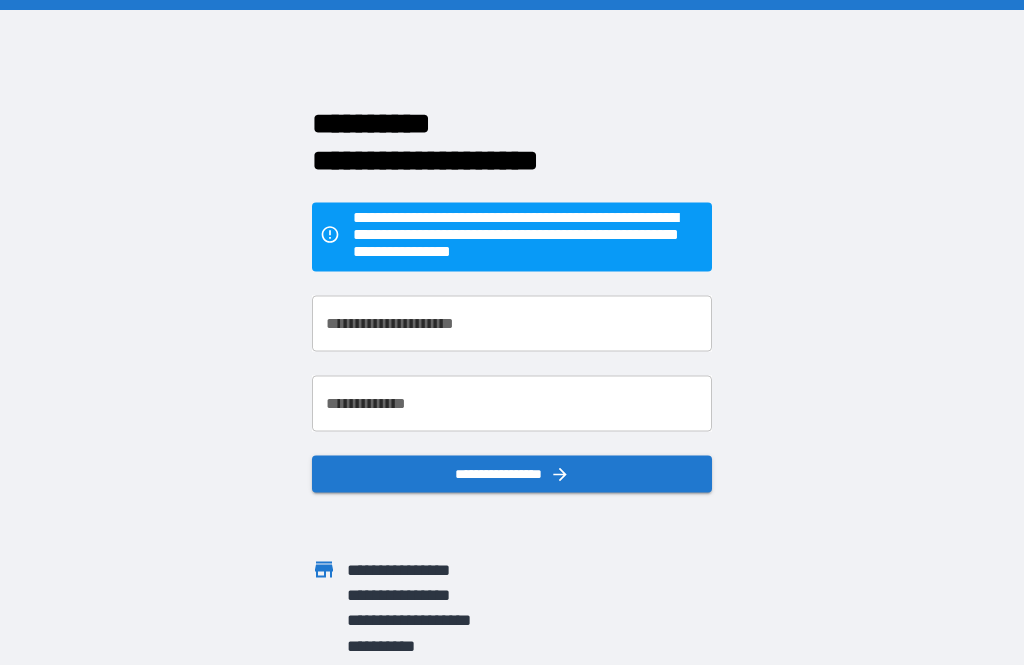 scroll, scrollTop: 64, scrollLeft: 0, axis: vertical 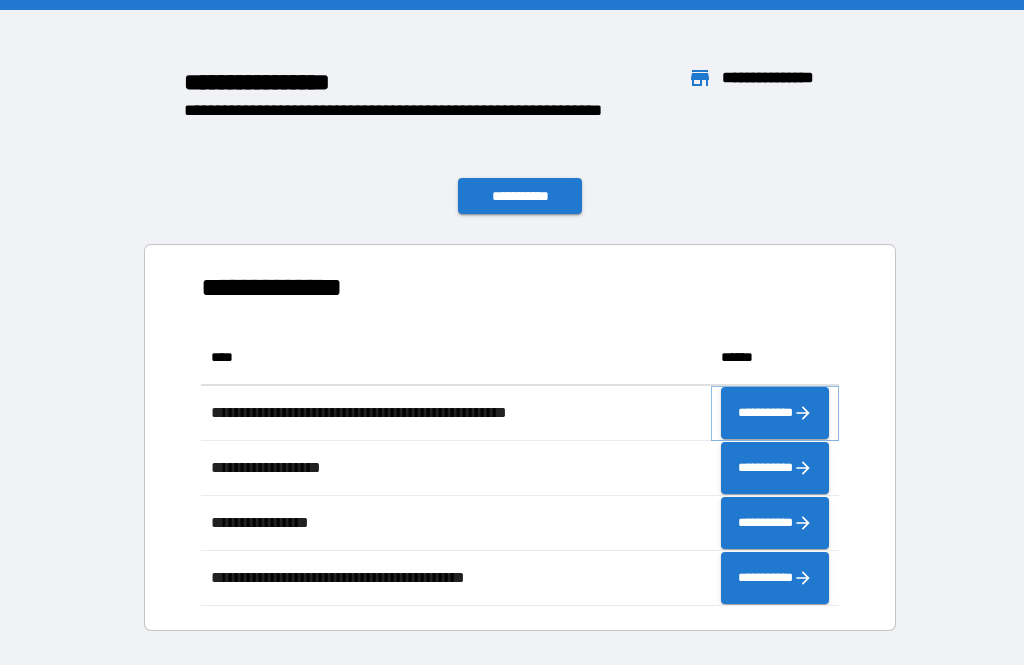 click on "**********" at bounding box center (775, 413) 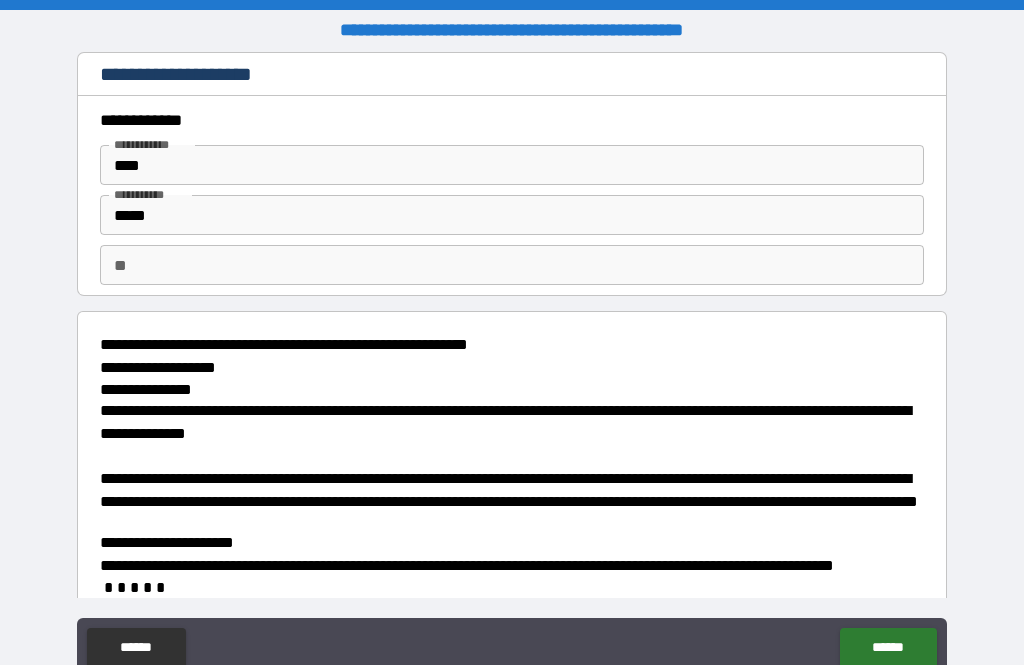 type on "*" 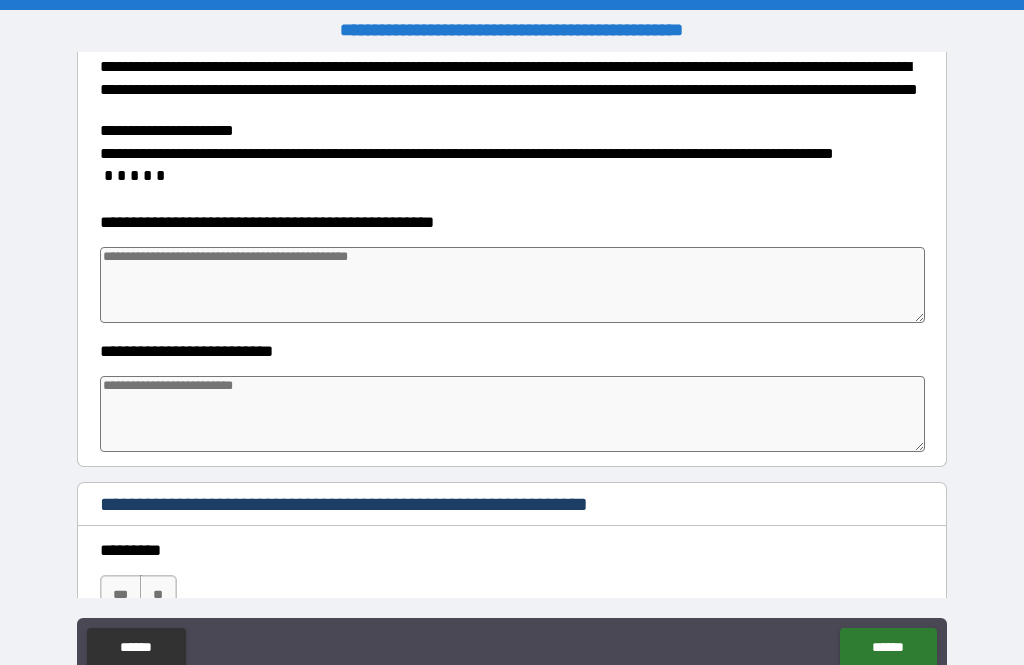 scroll, scrollTop: 434, scrollLeft: 0, axis: vertical 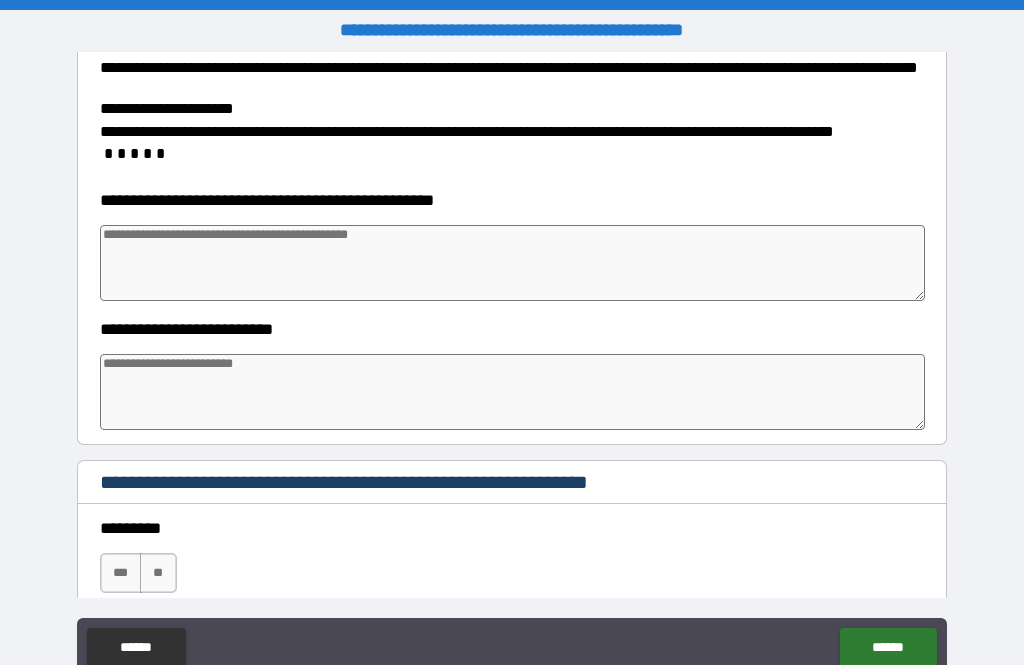 click at bounding box center [513, 263] 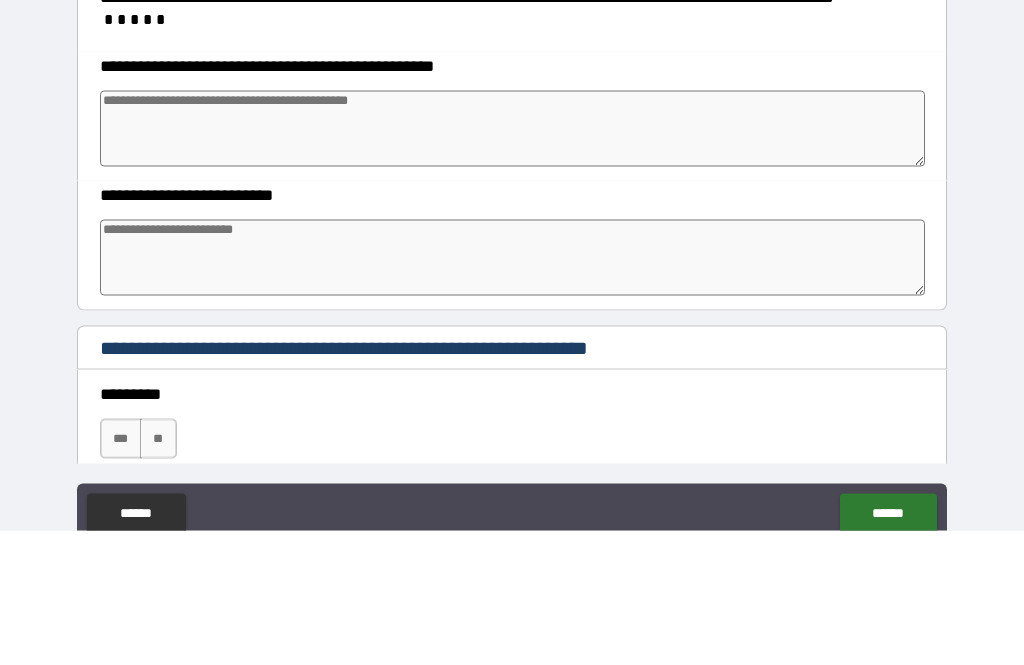 type on "*" 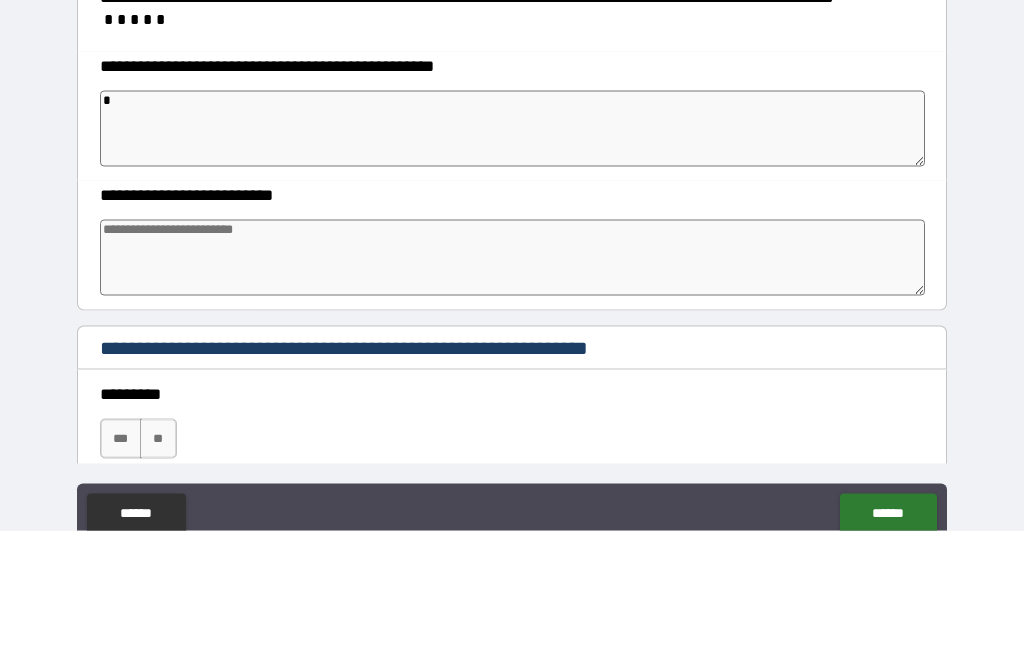 type on "*" 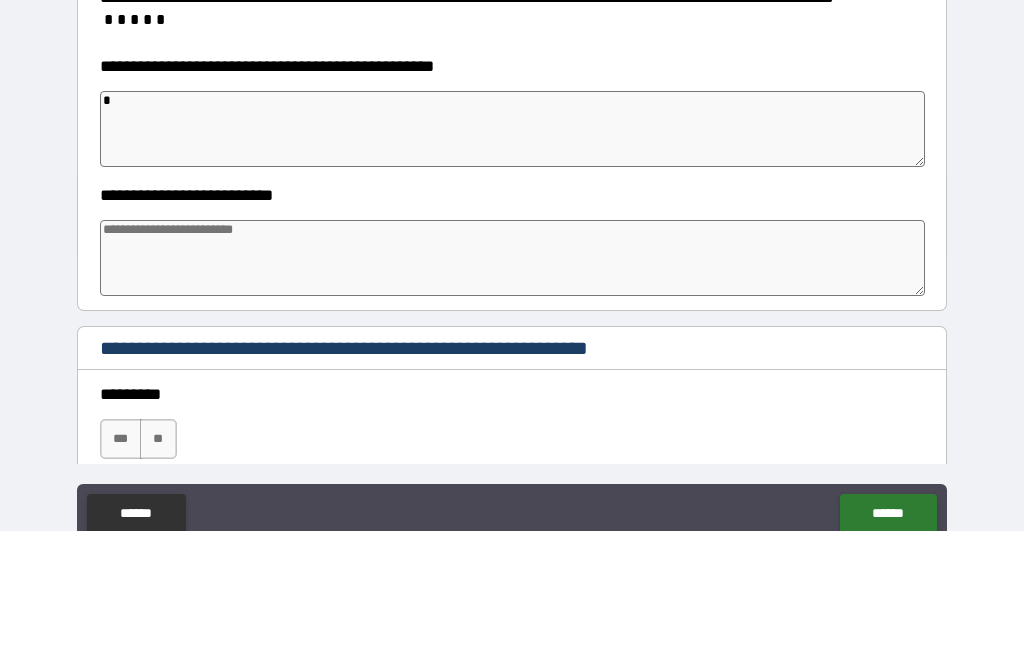 type on "*" 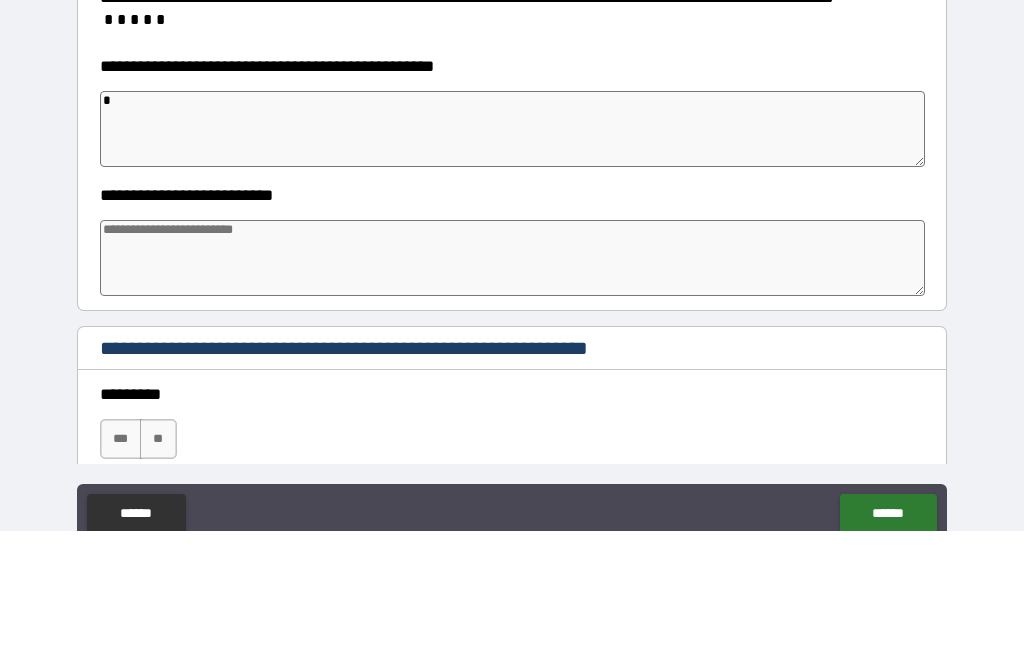 type on "*" 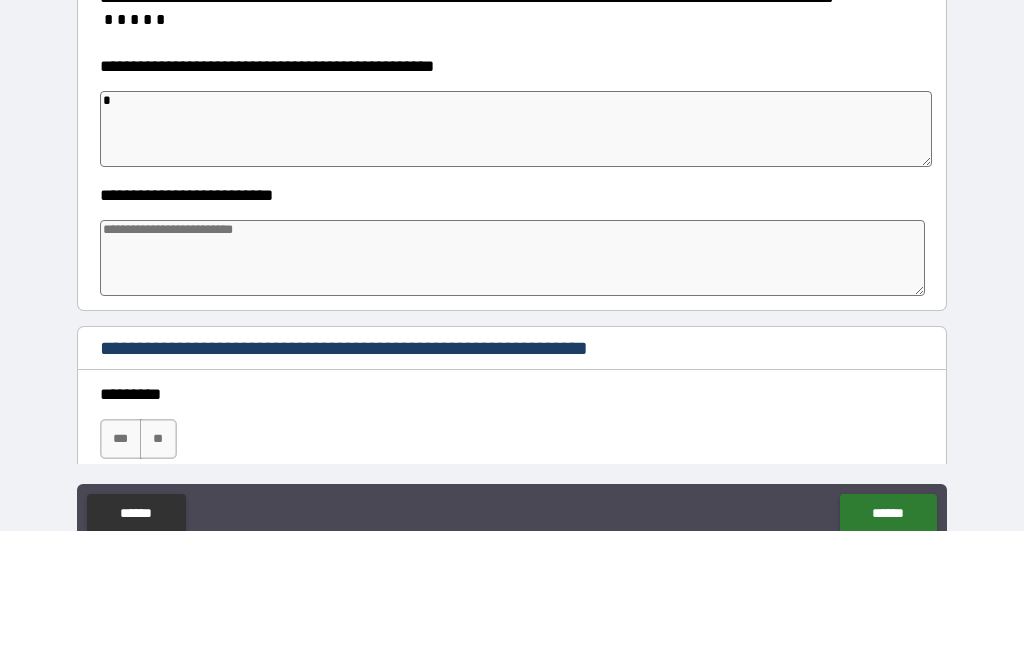 type on "**" 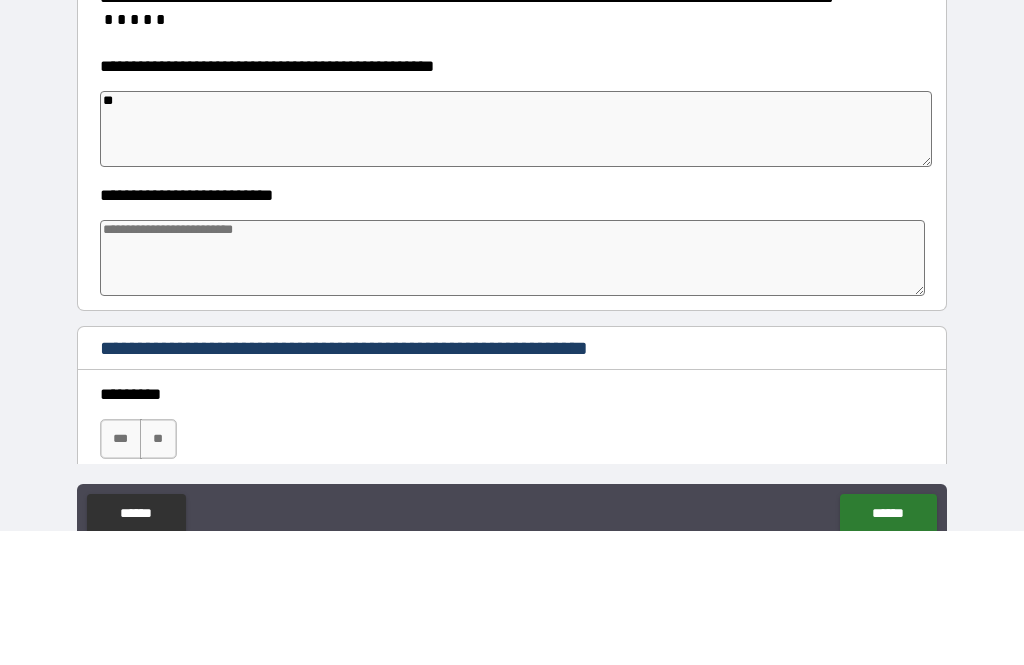 type on "*" 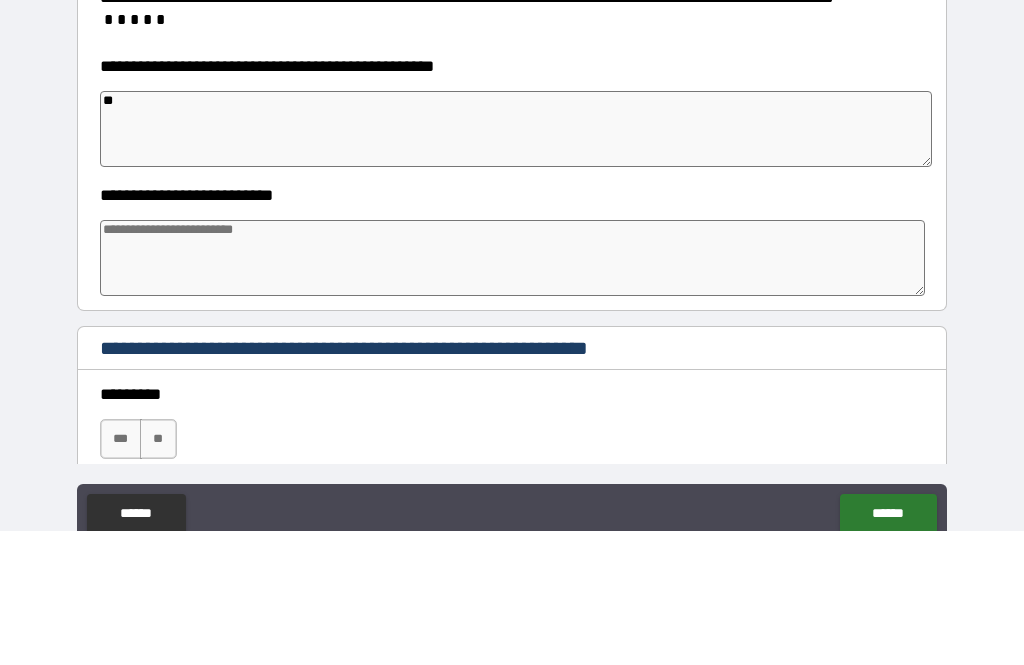 type on "*" 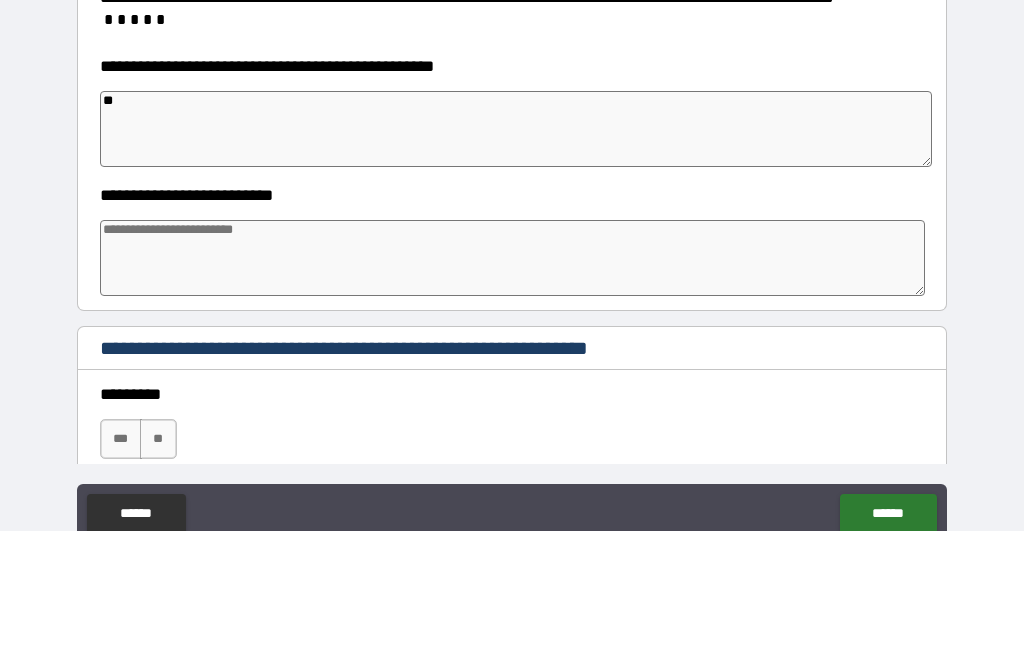 type on "*" 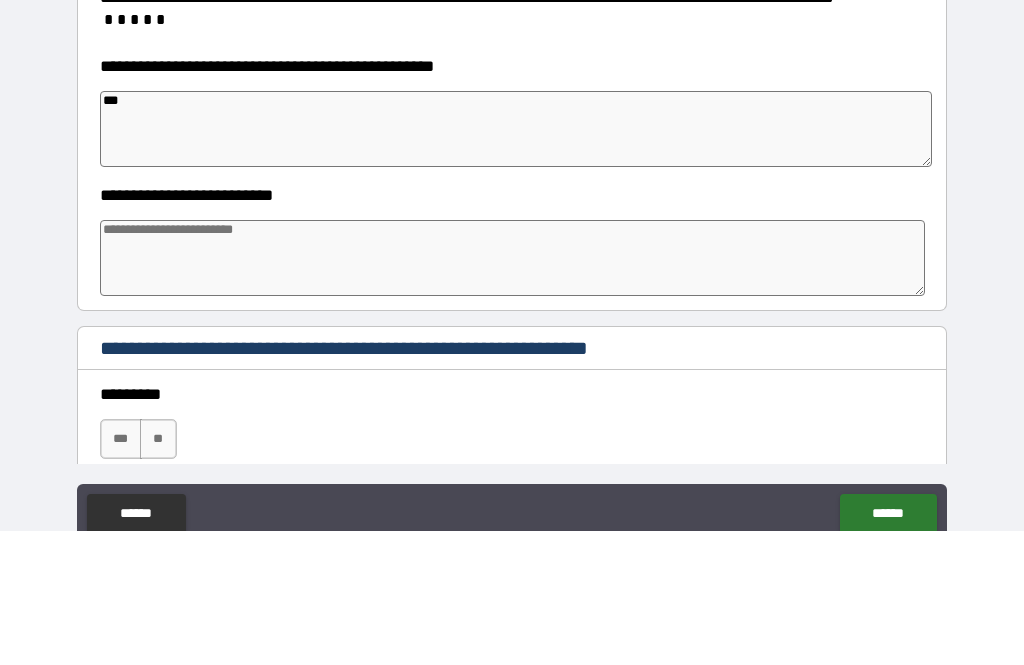type on "*" 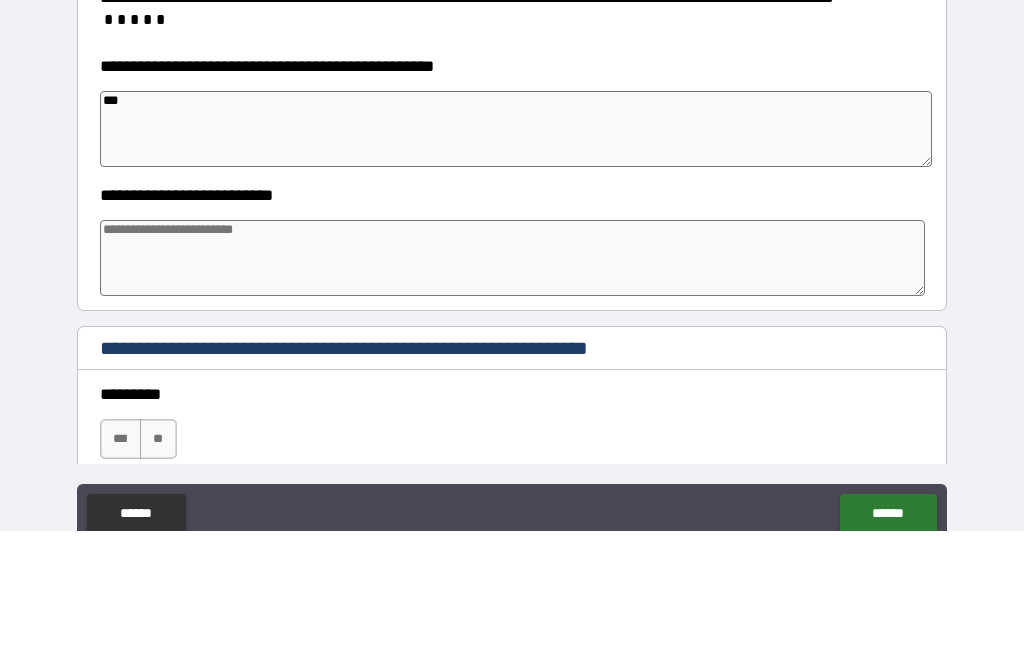 type on "****" 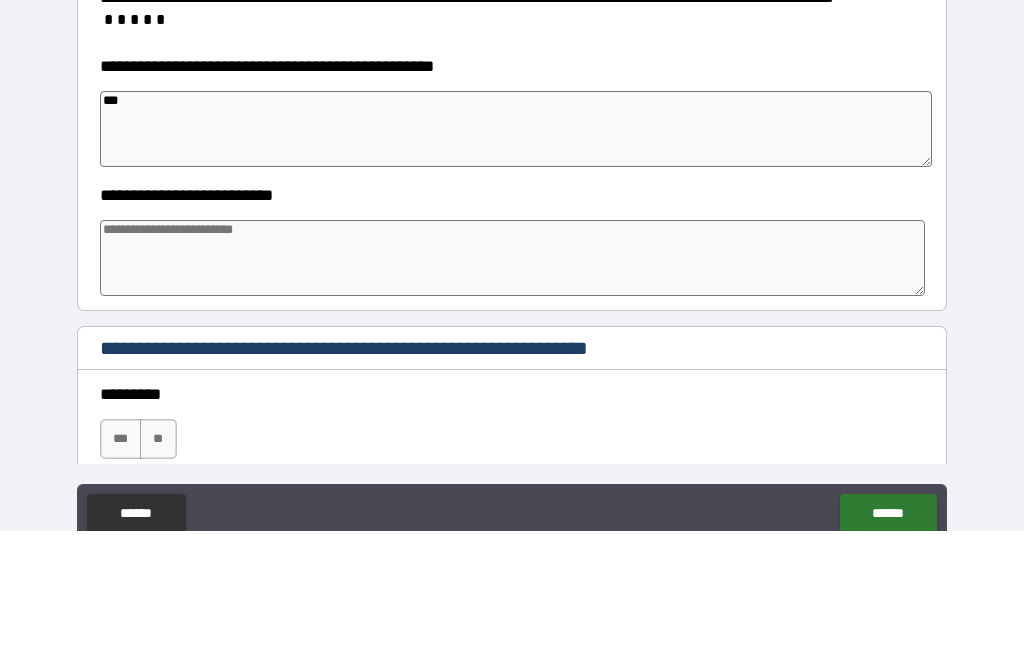 type on "*" 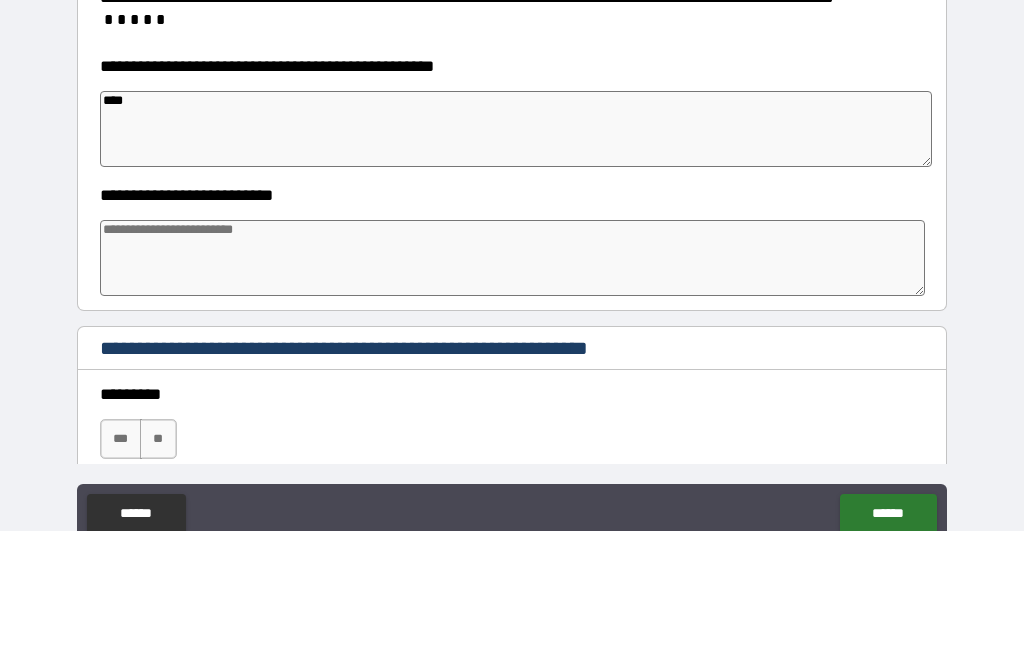 type on "*" 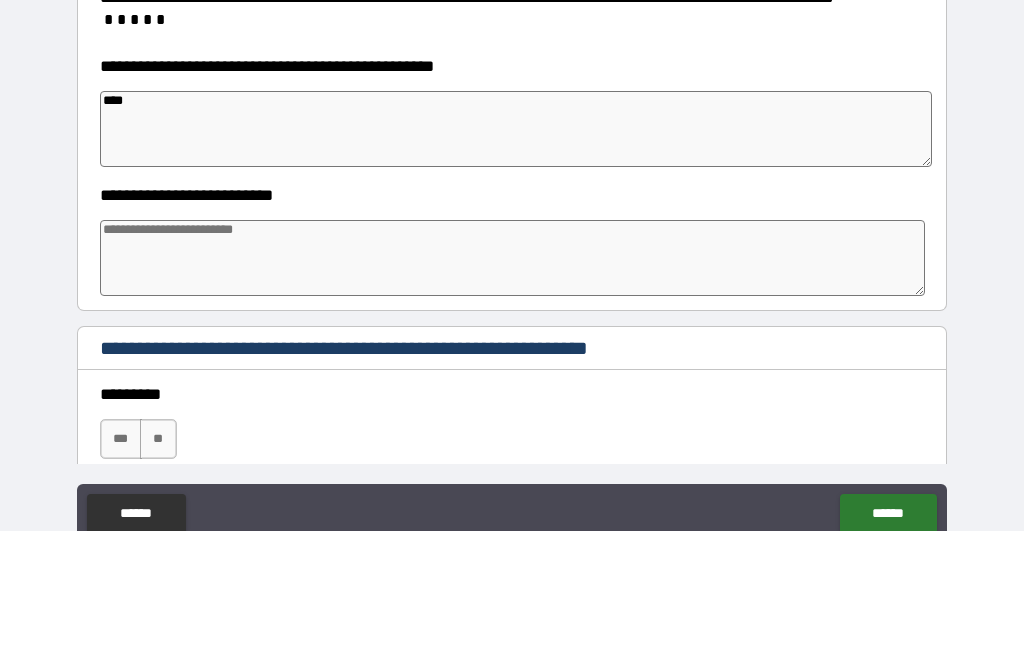 type on "*" 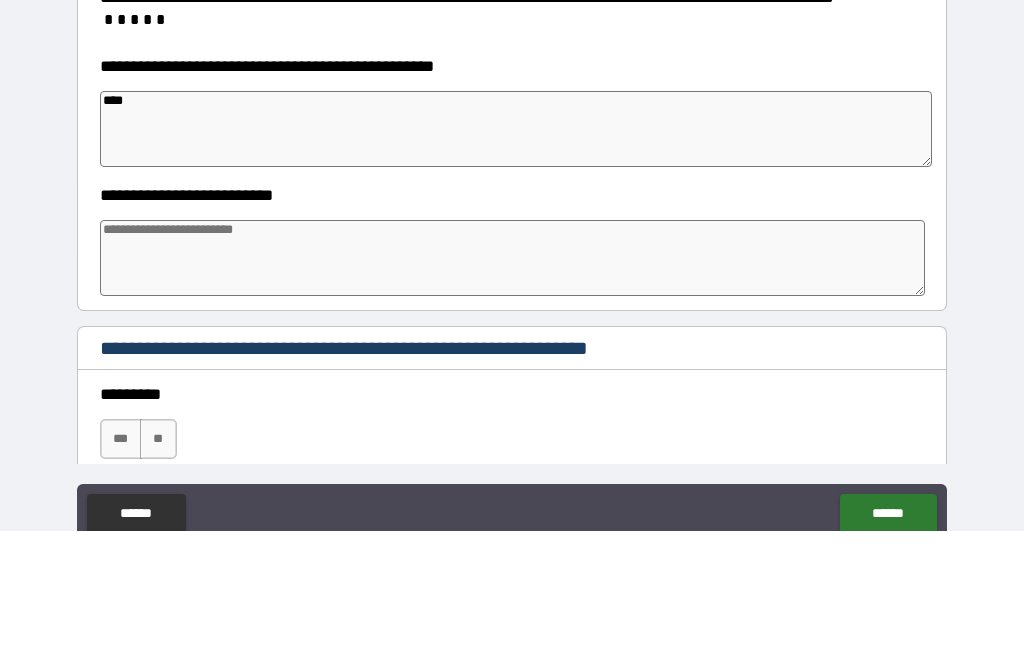 type on "*" 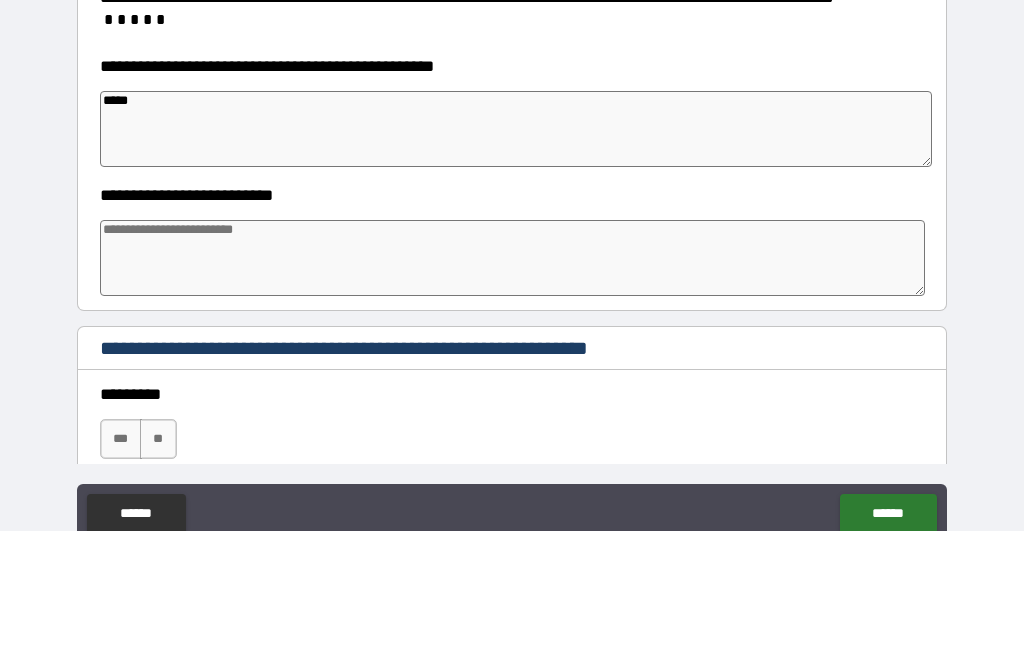 type on "*" 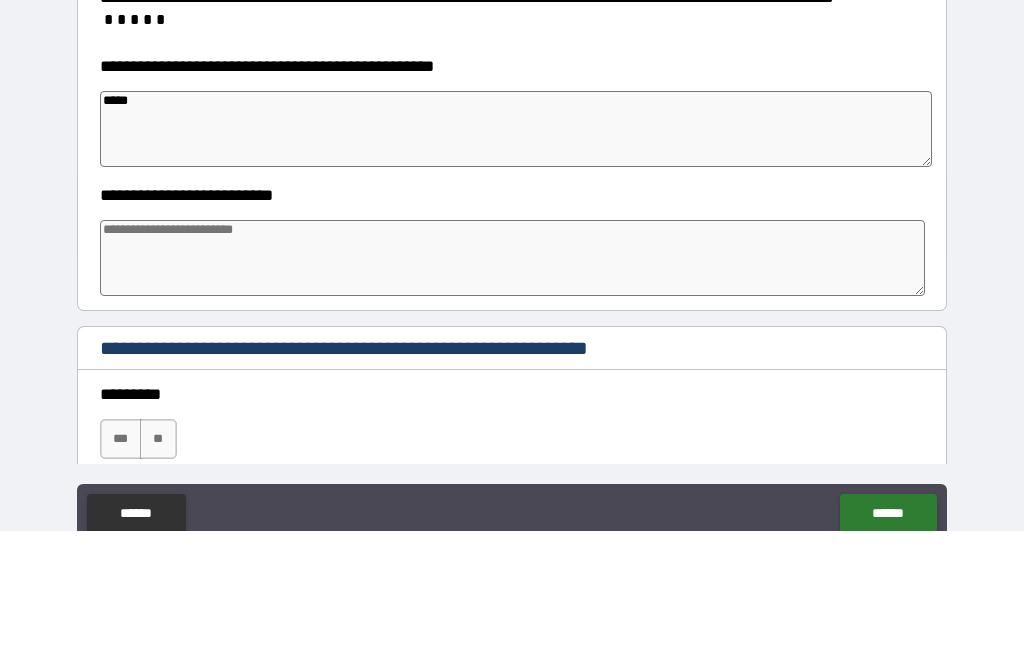type on "*" 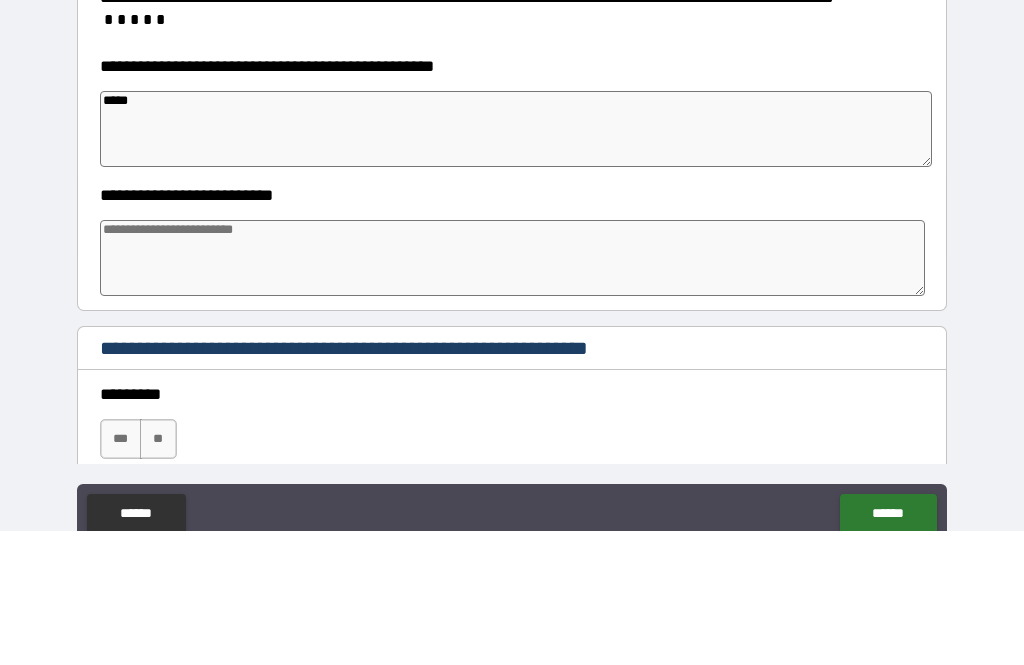 type on "*" 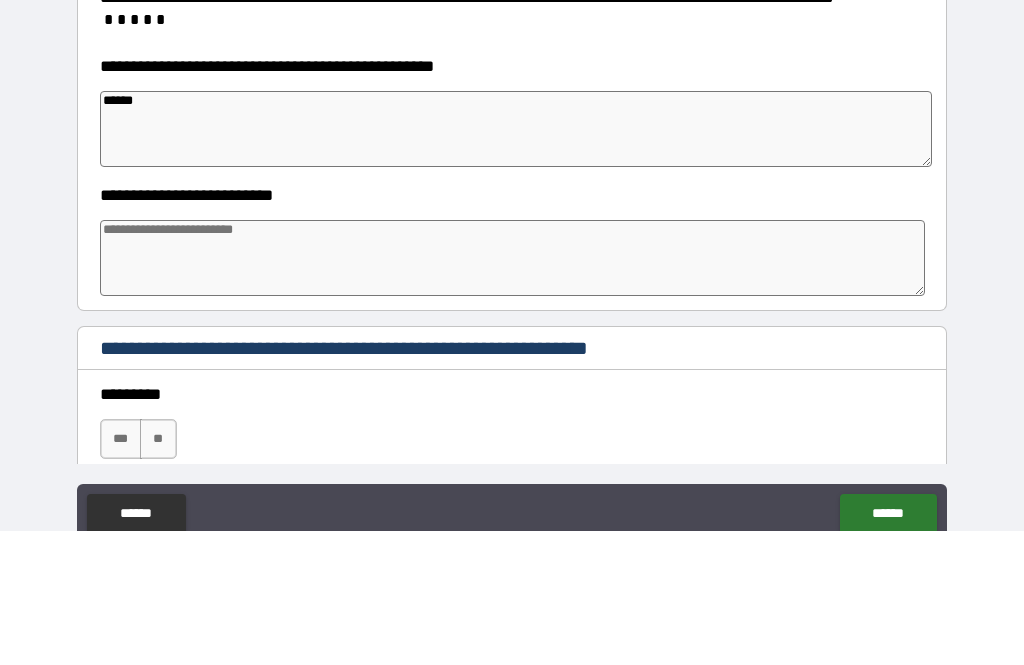 type on "*" 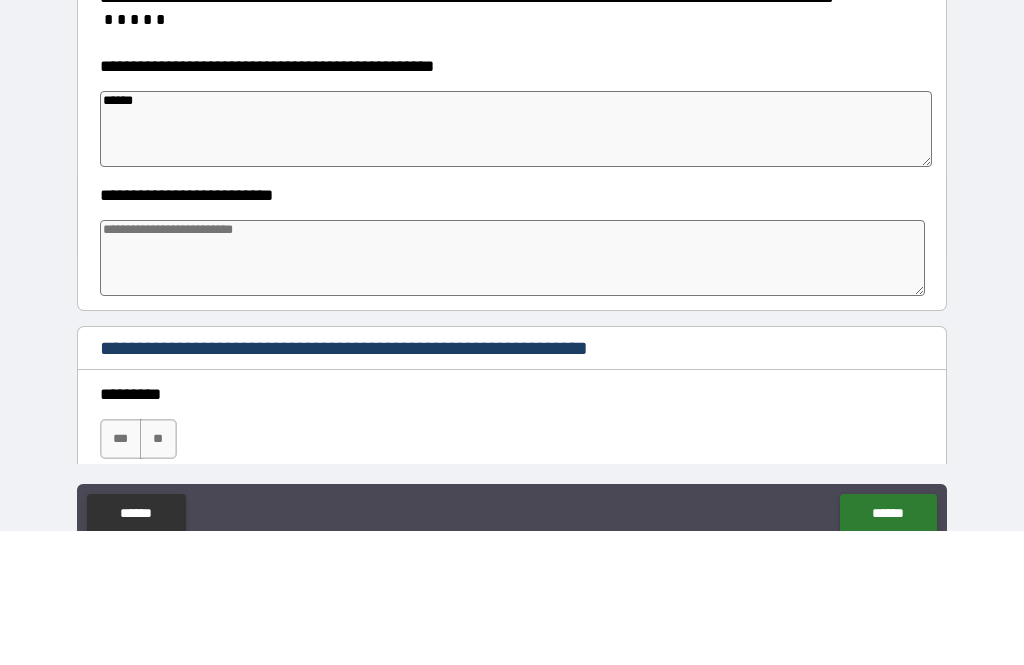 type on "*" 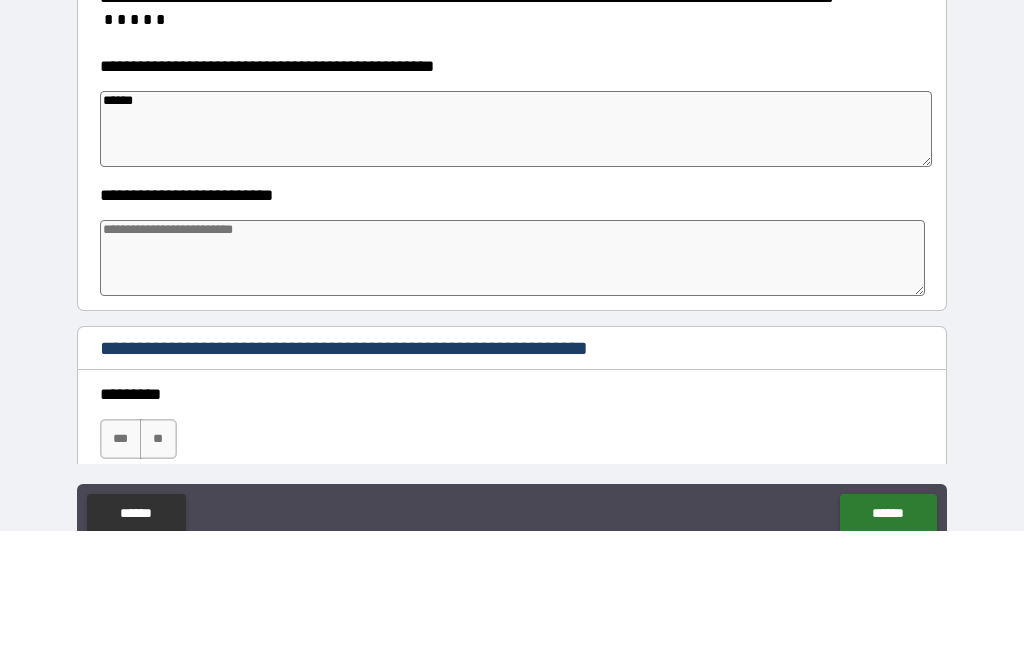 type on "*" 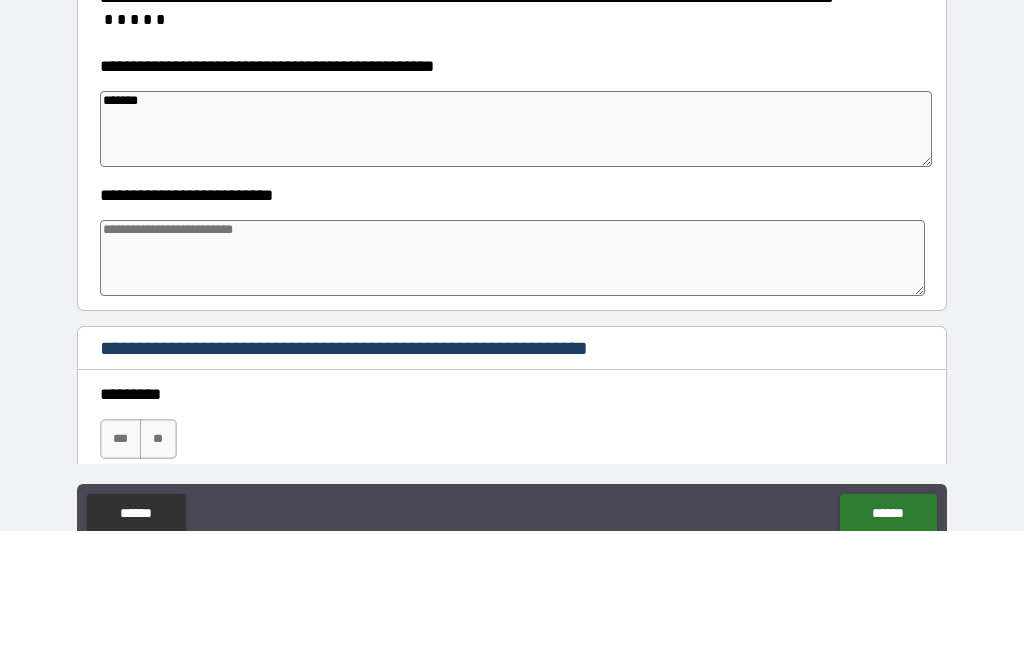 type on "*" 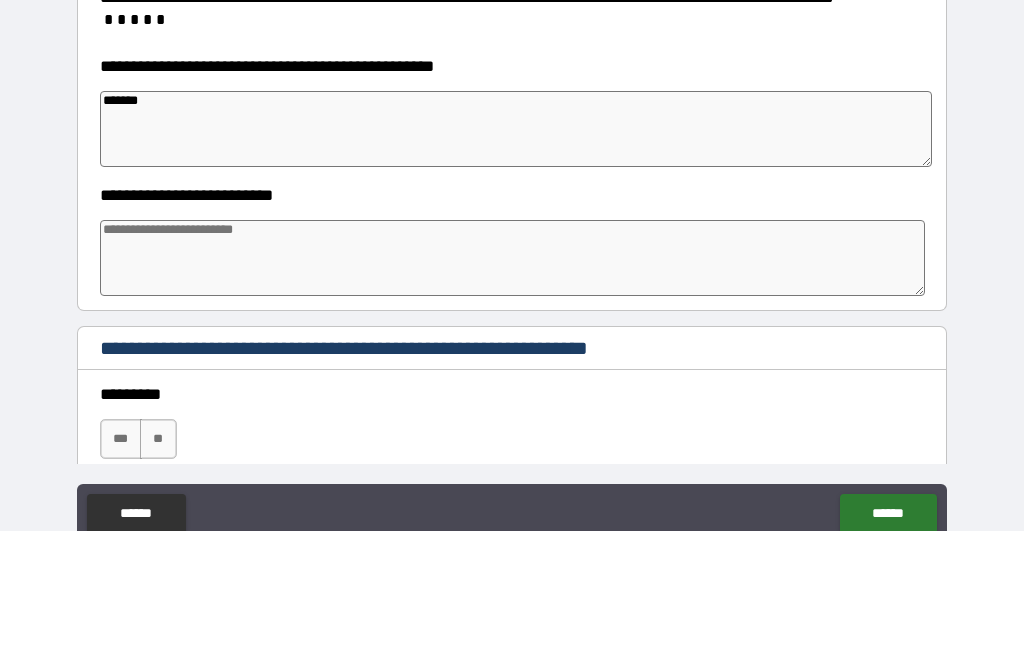 type on "*" 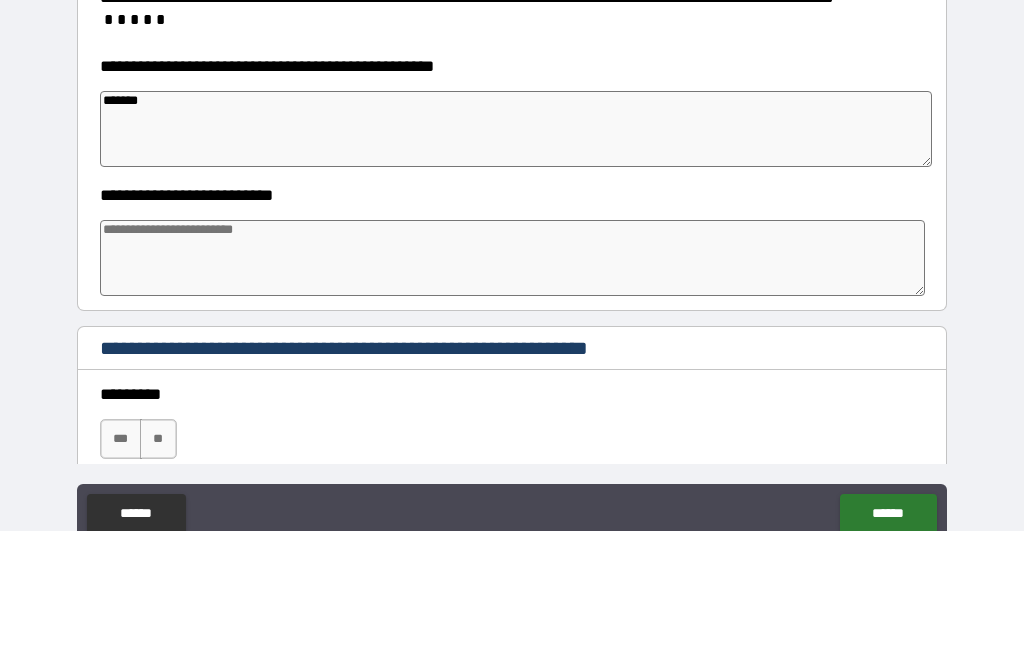 type on "*" 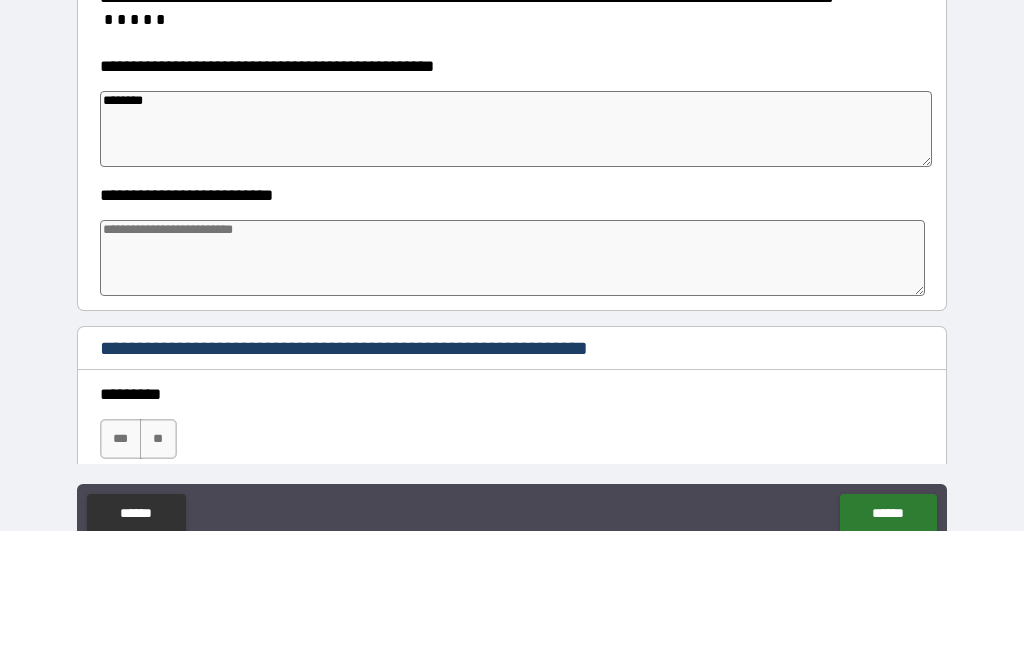 type on "********" 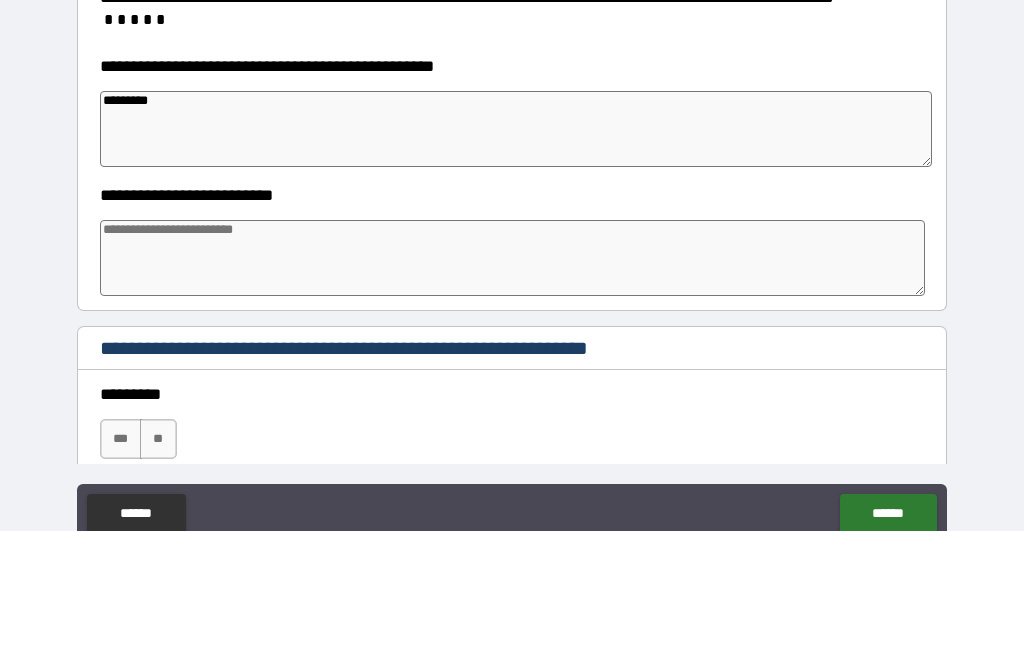 type on "*" 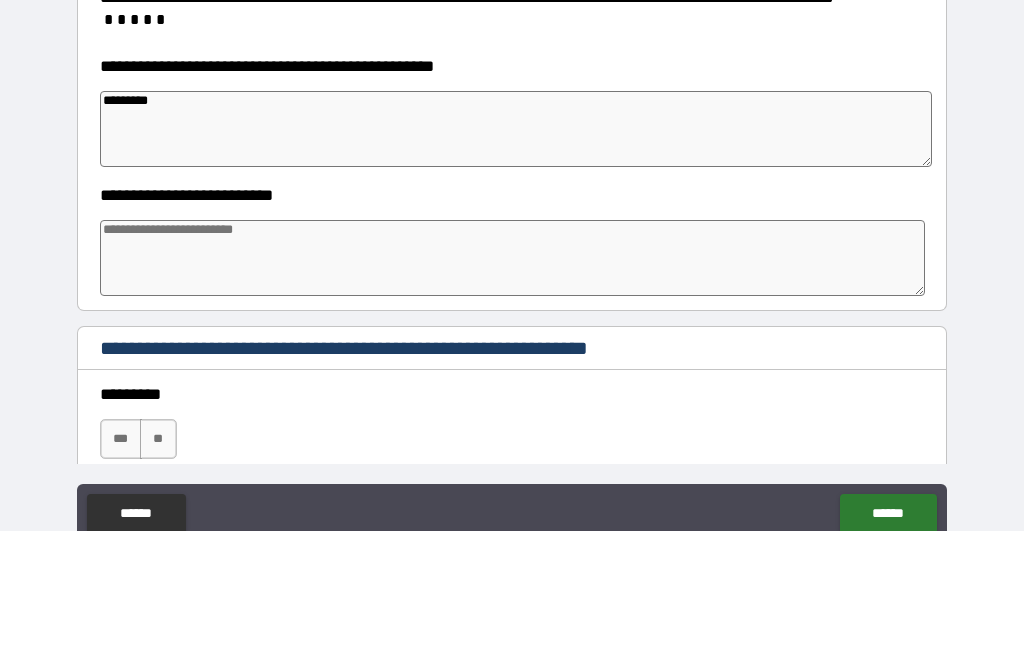 type on "*" 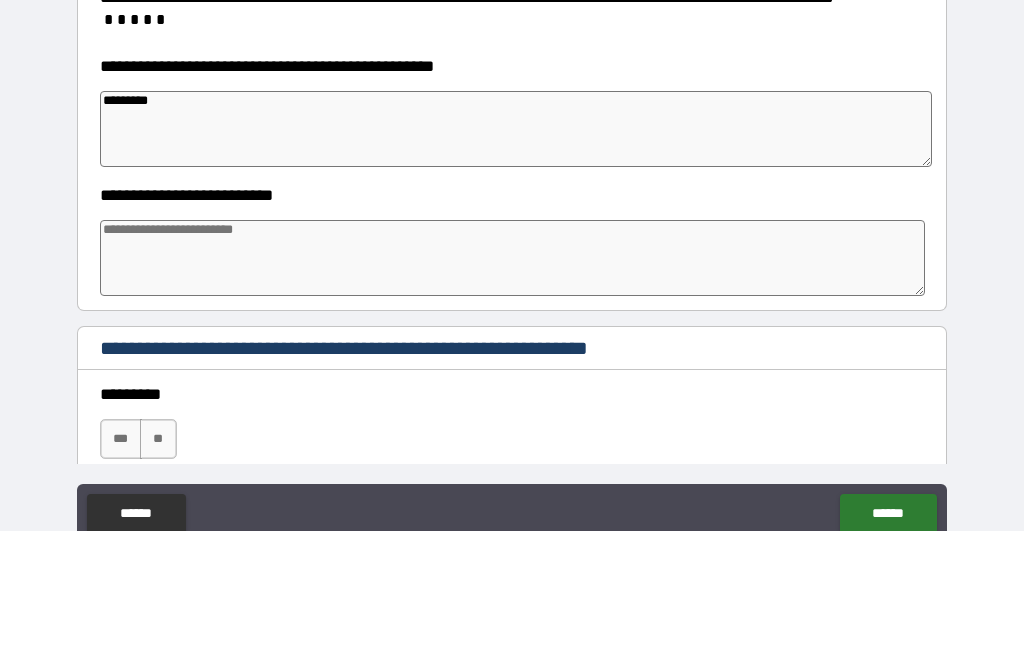 type on "*" 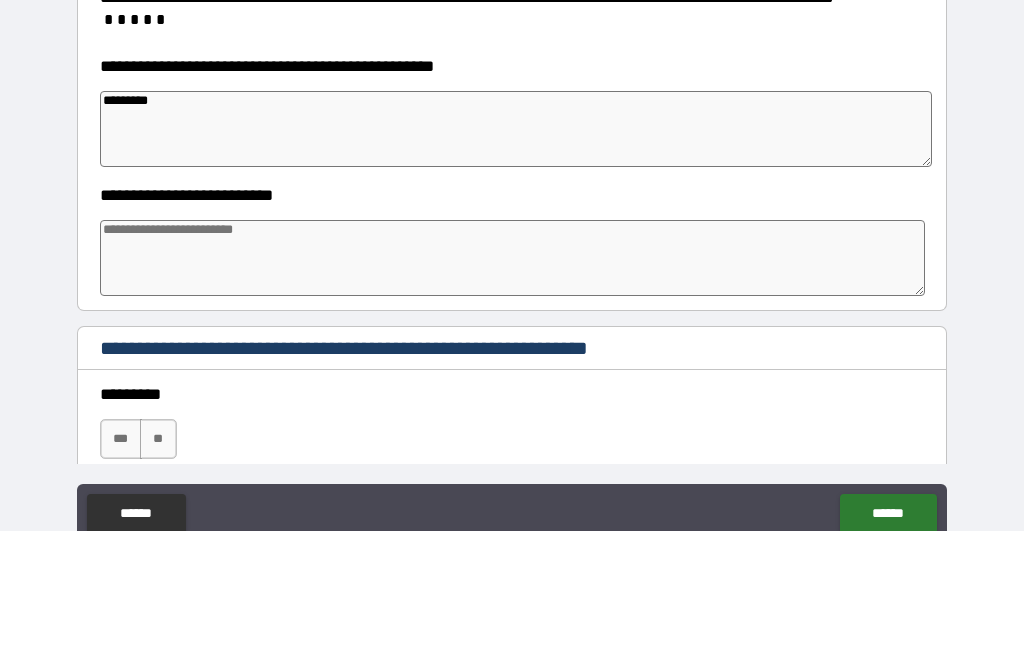 type on "********" 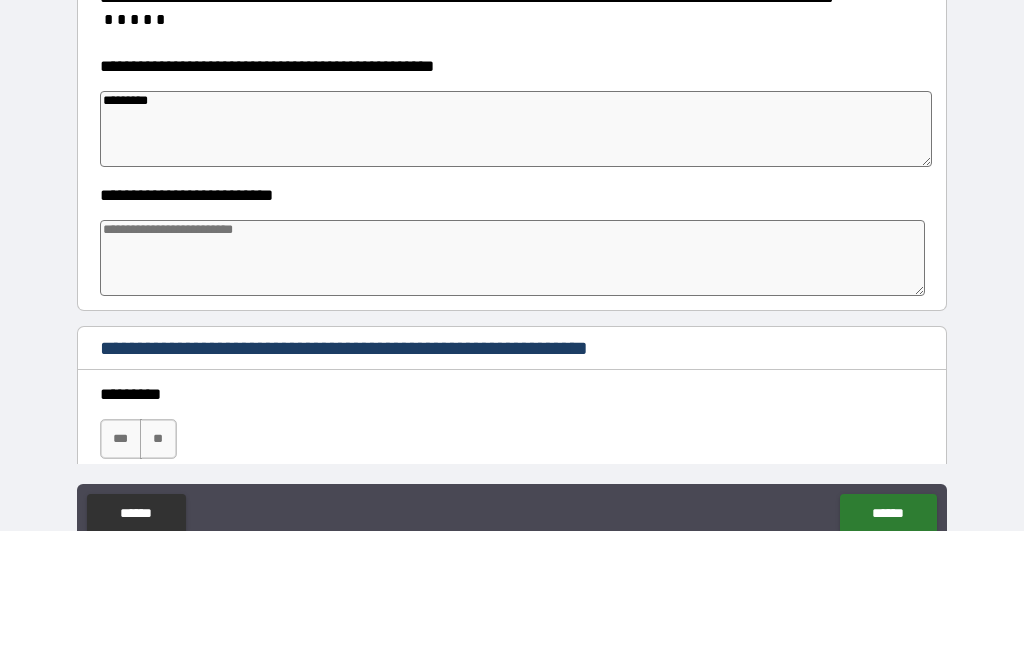 type on "*" 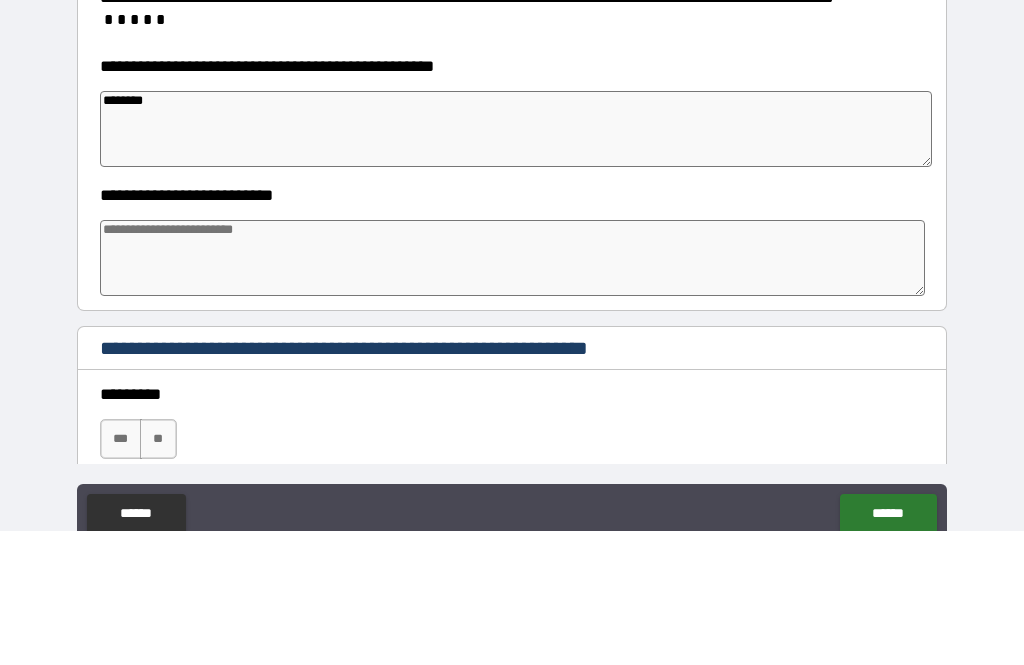 type on "*******" 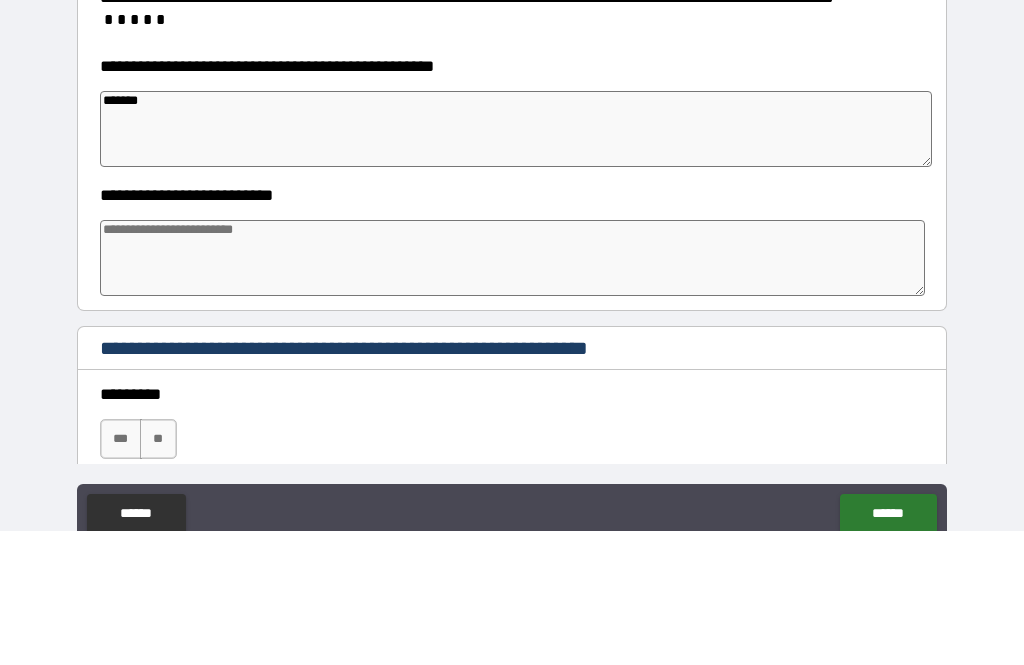 type on "*" 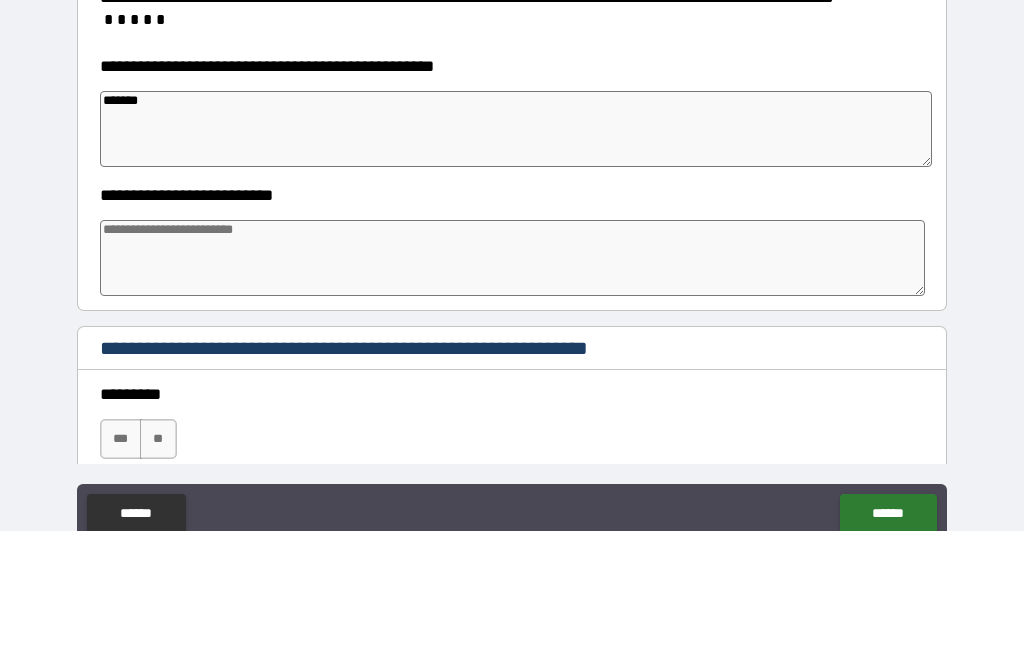 type on "******" 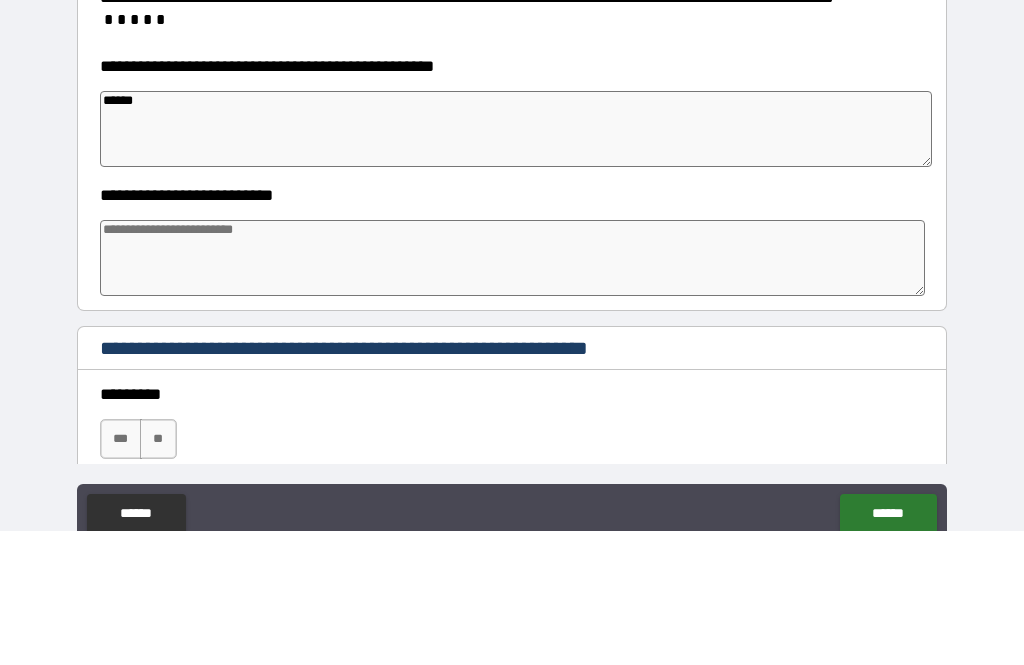 type on "*" 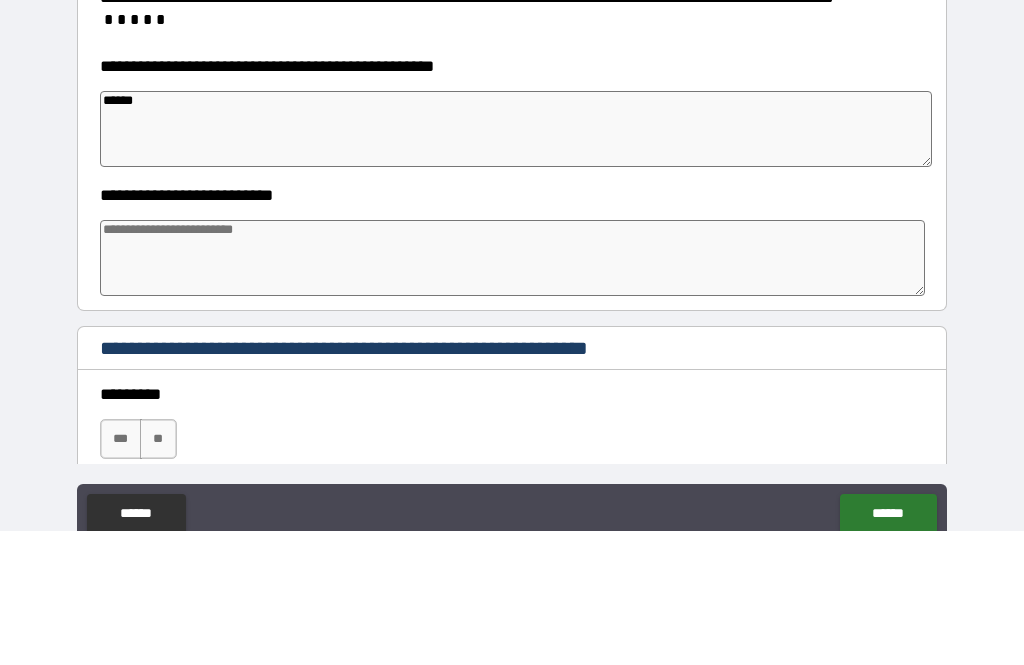 type on "*****" 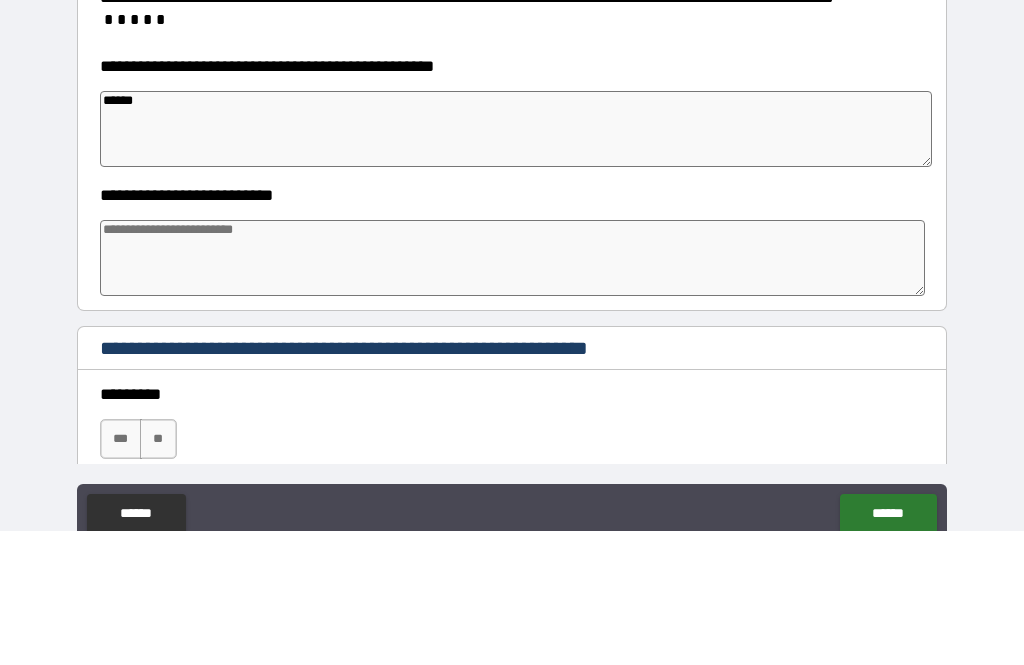 type on "*" 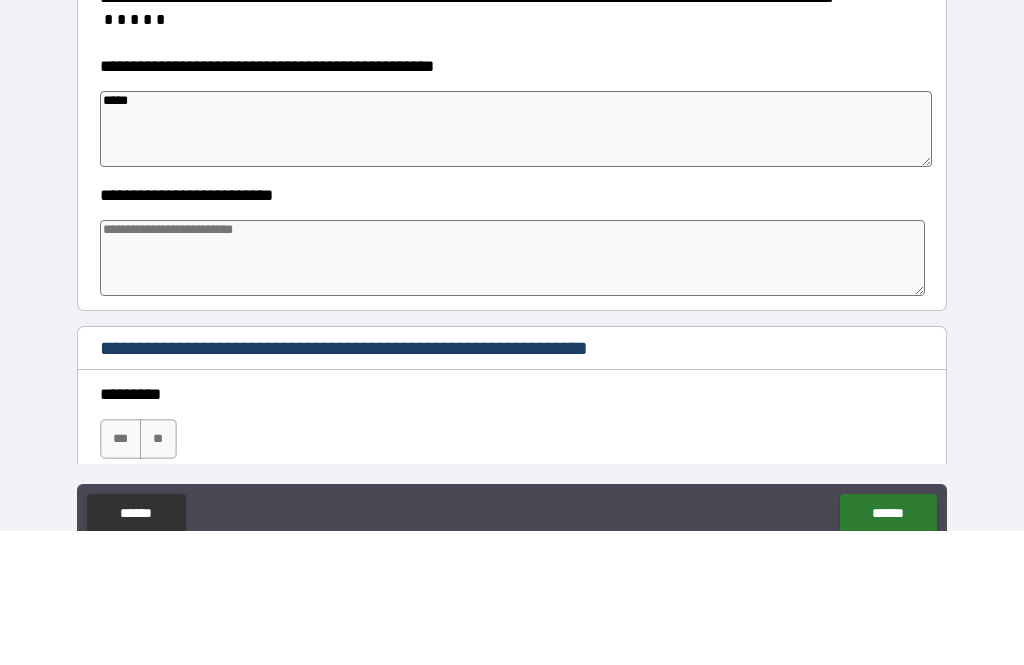 type on "****" 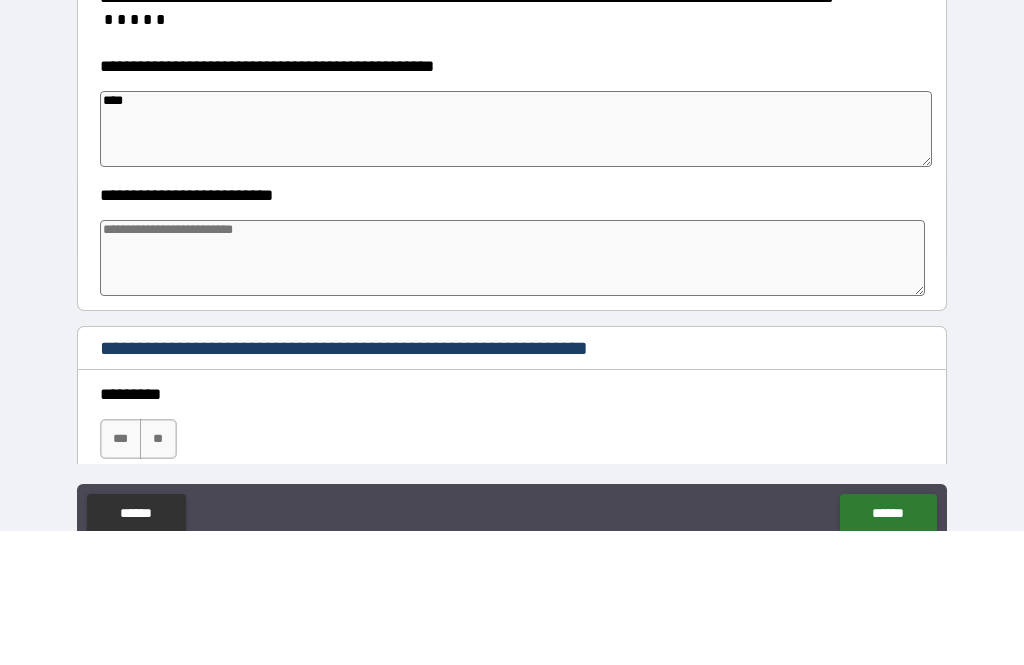 type on "*" 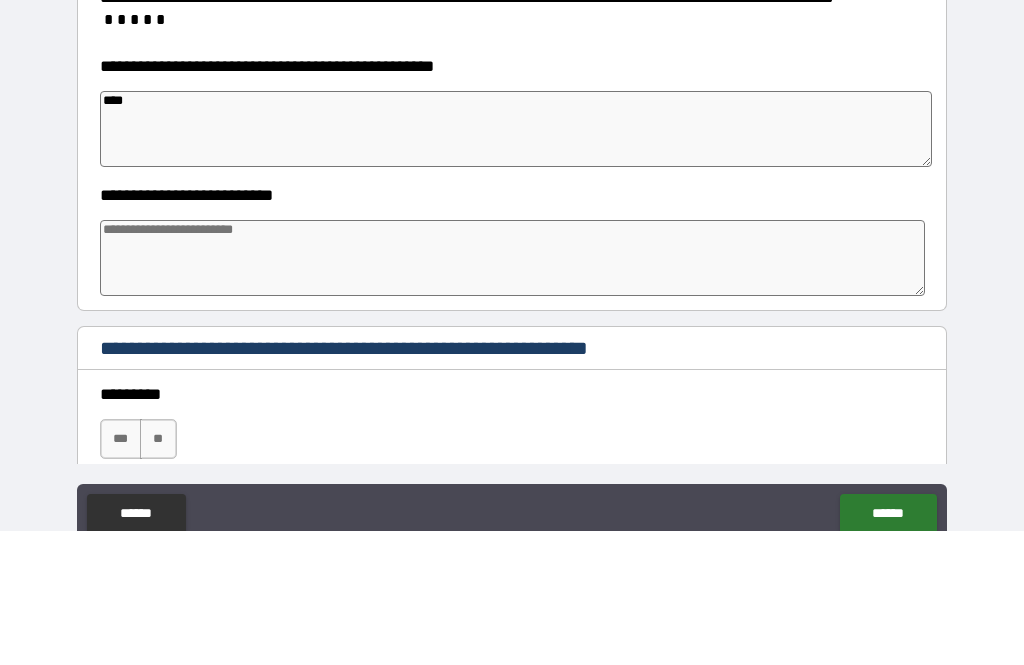 type on "***" 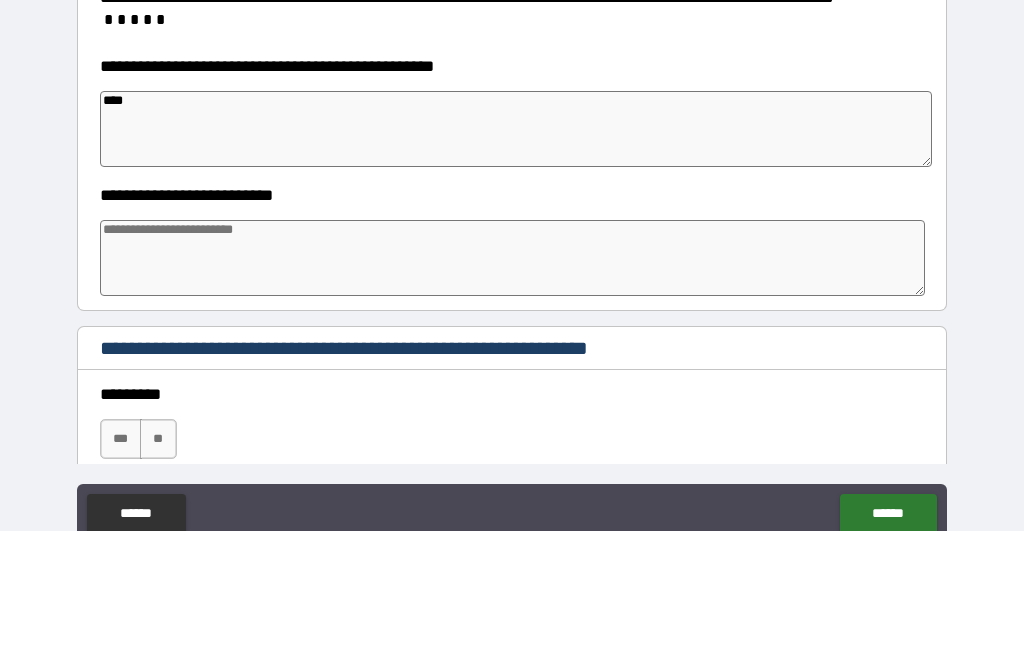 type on "*" 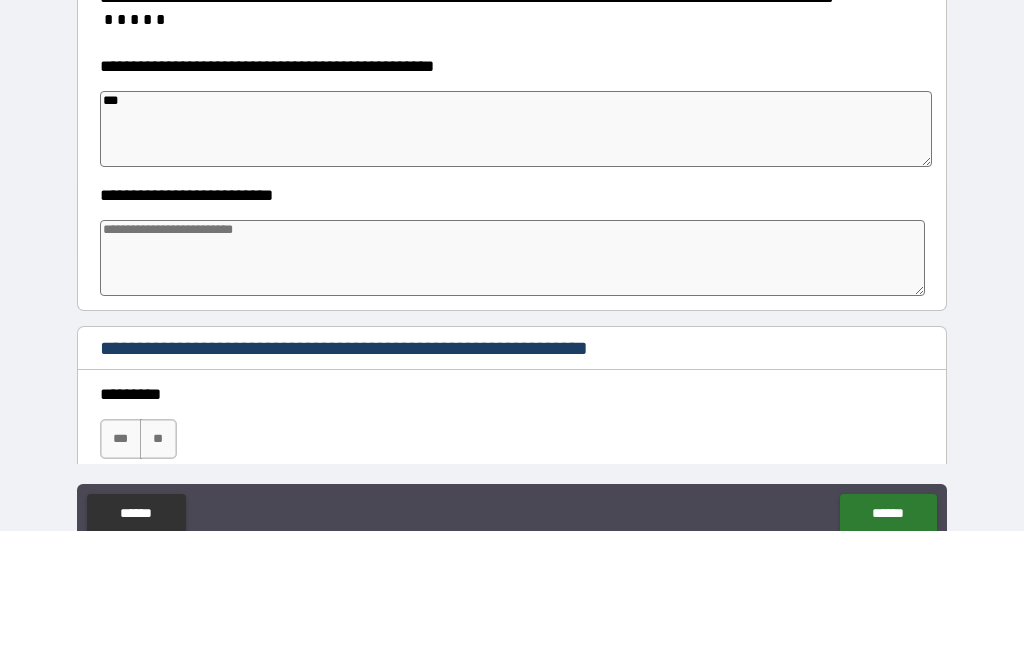 type on "**" 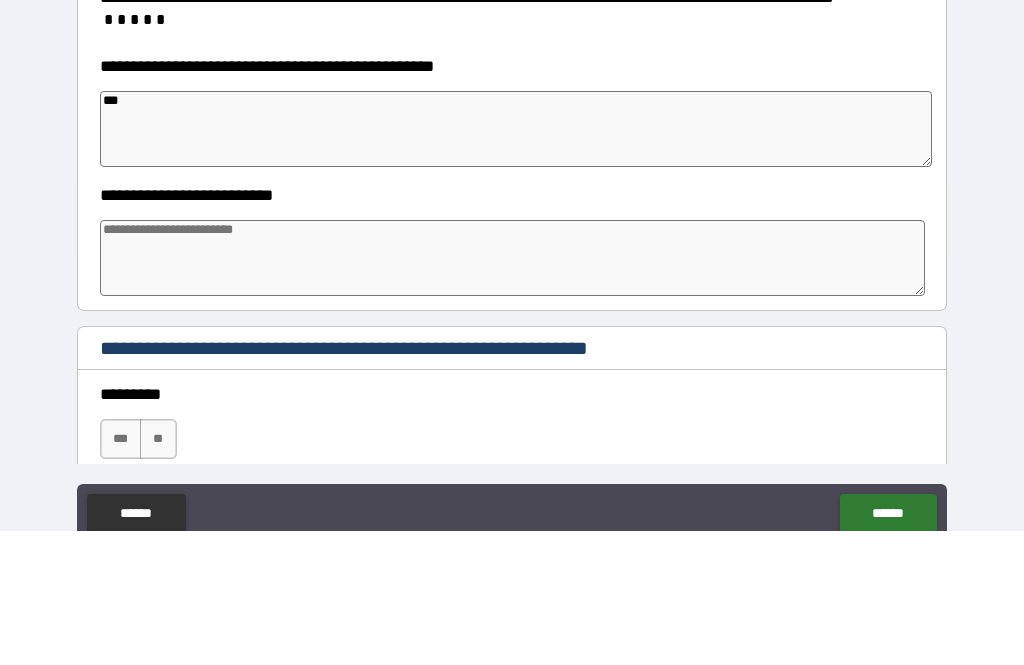 type on "*" 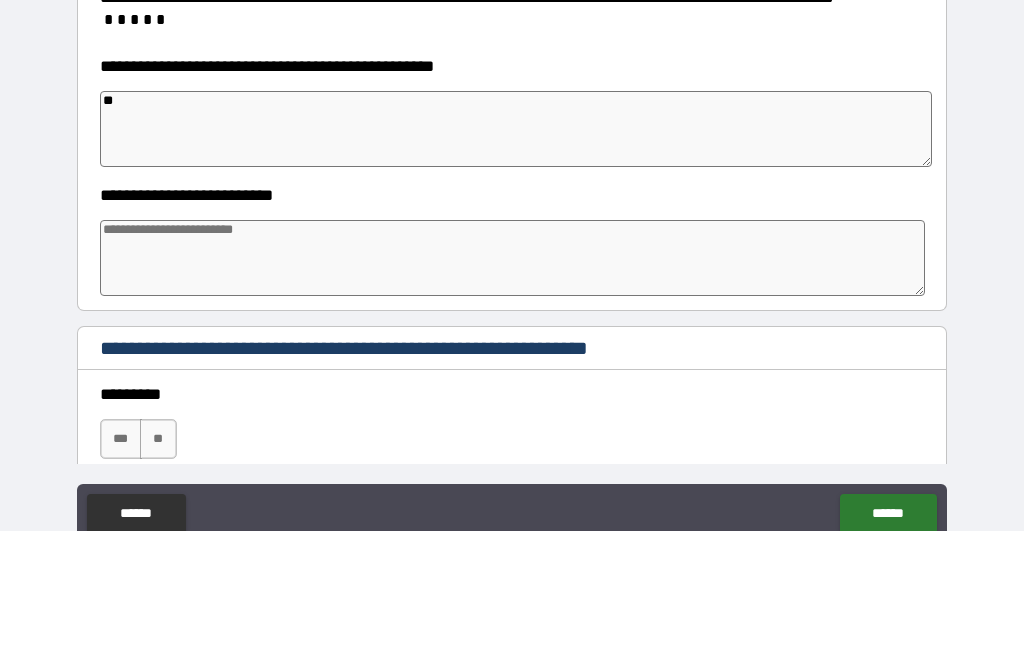 type on "*" 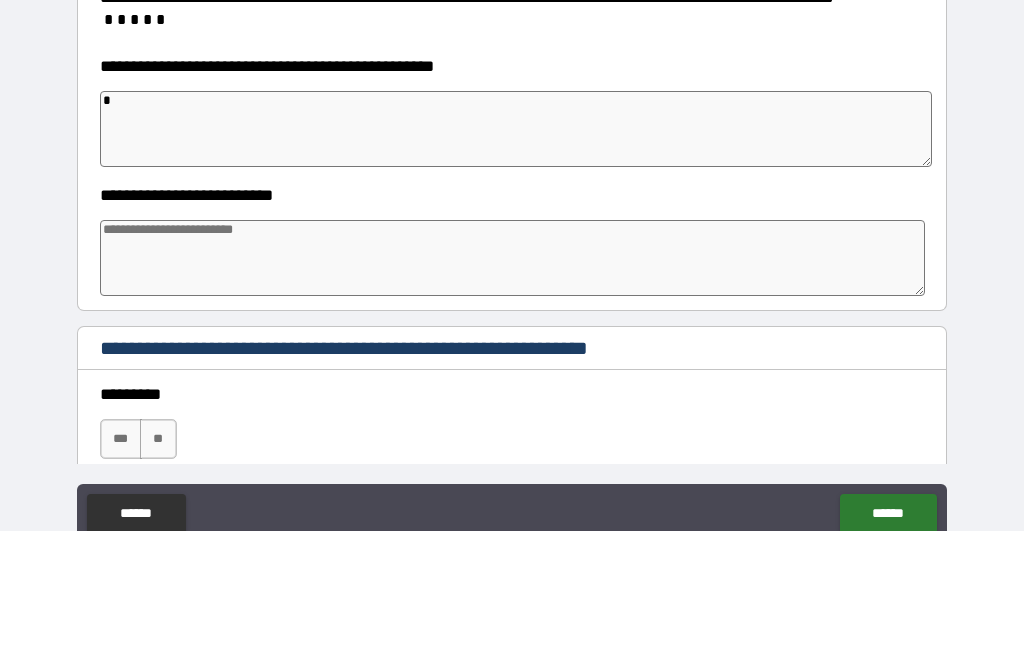 type on "*" 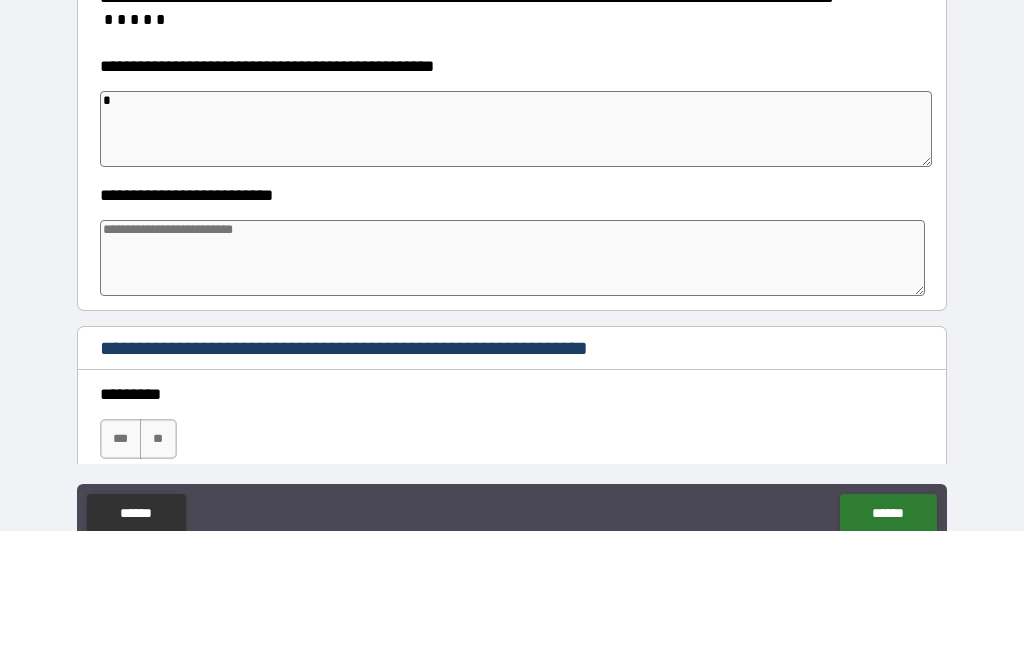 type 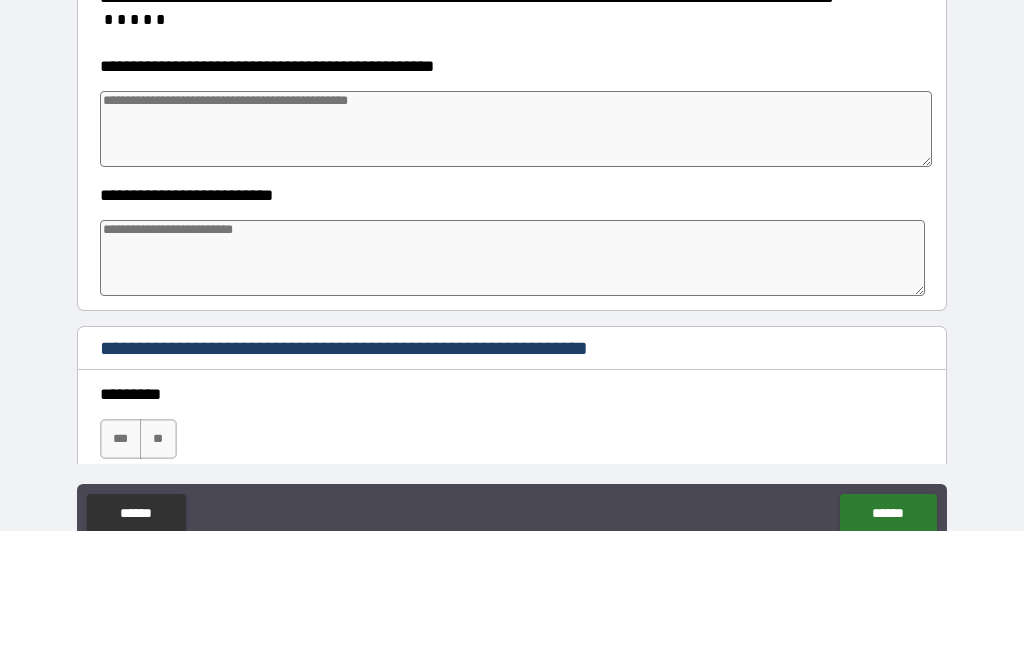 type on "*" 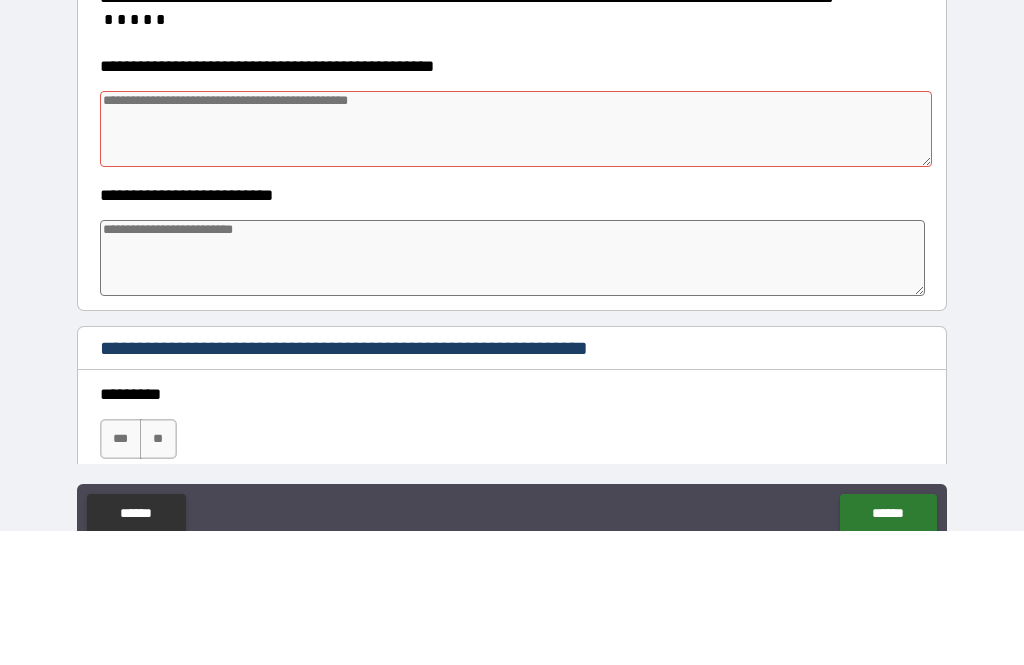 type on "*" 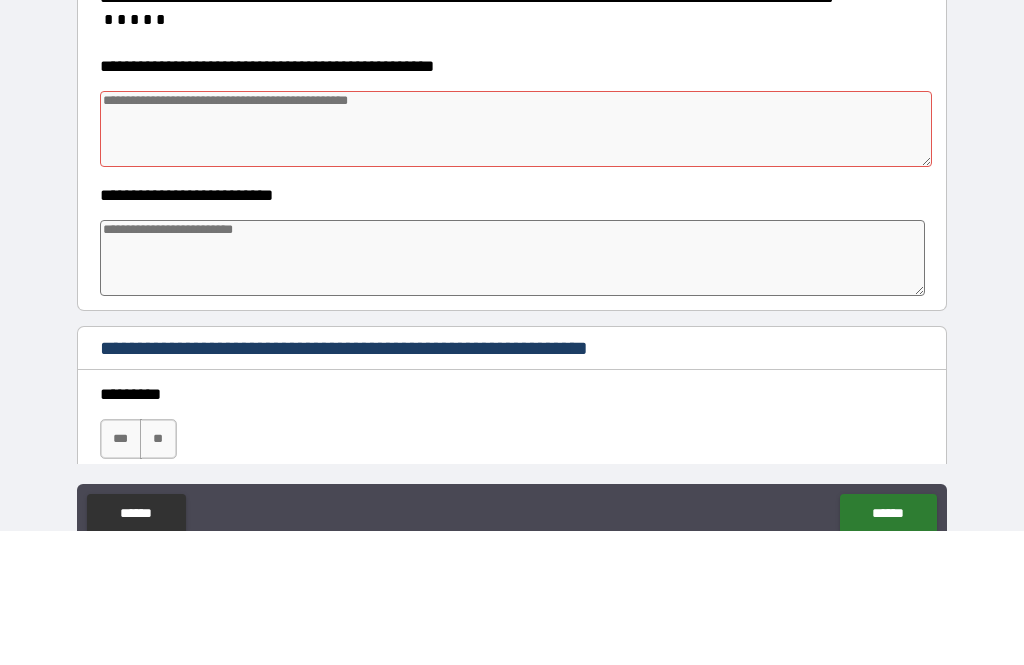 type on "*" 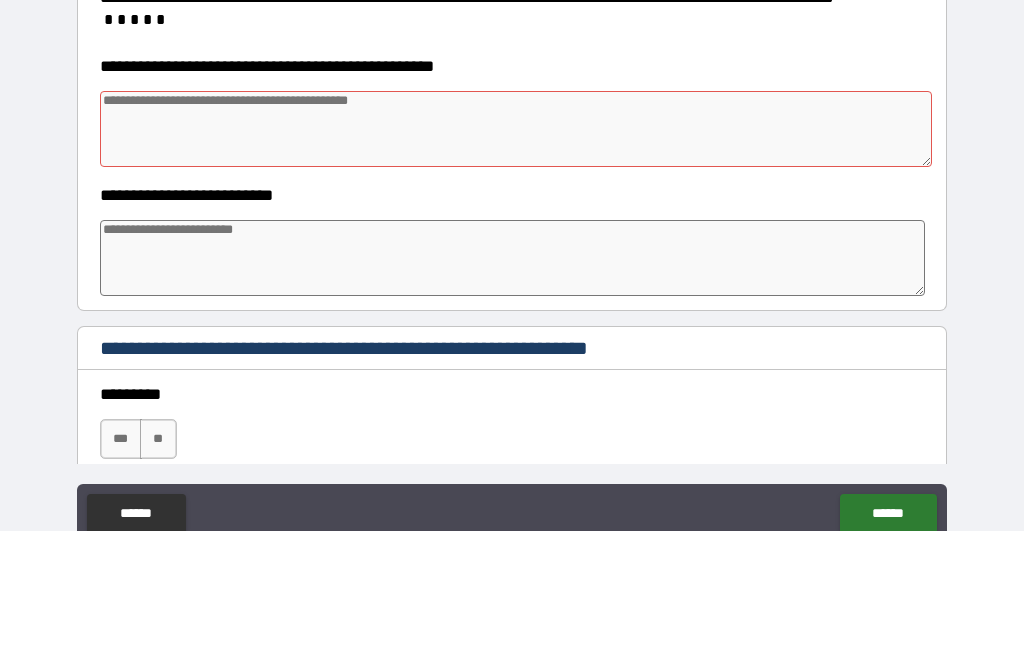 type on "*" 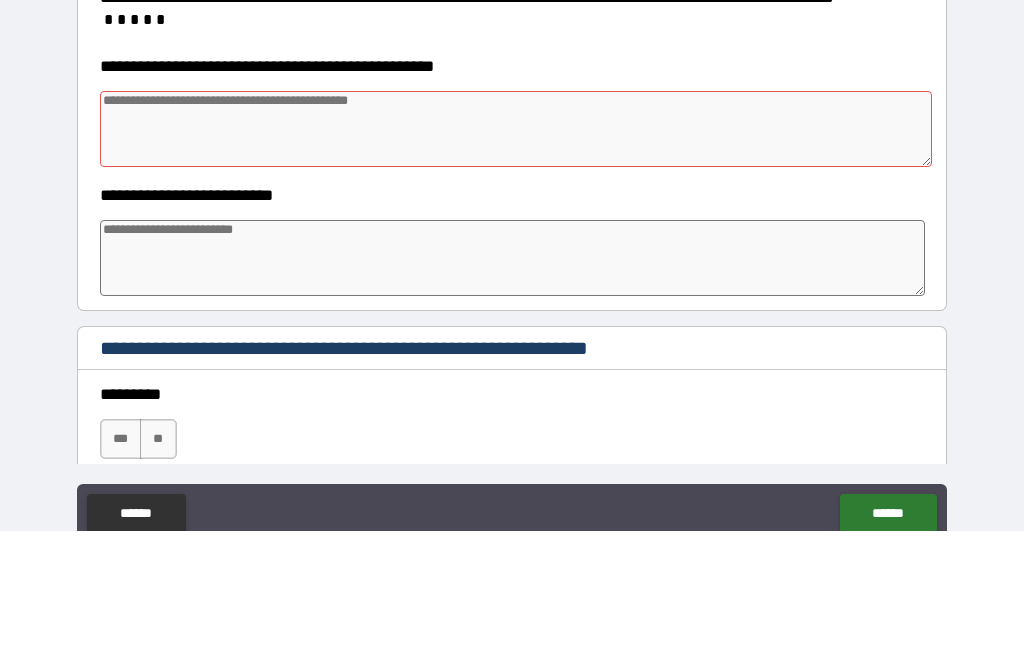type on "*" 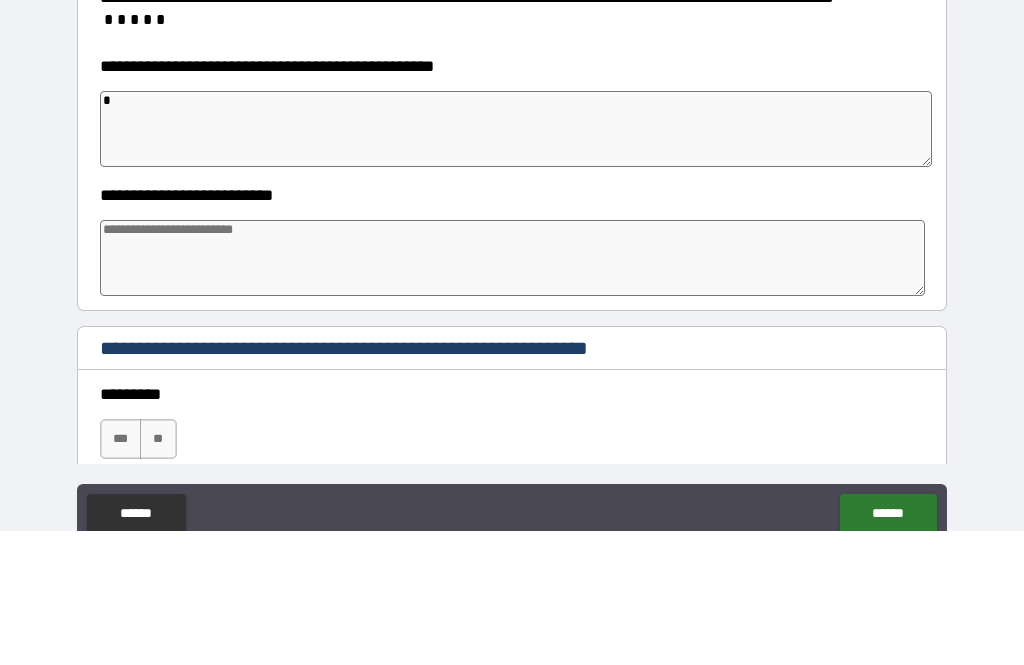 type on "*" 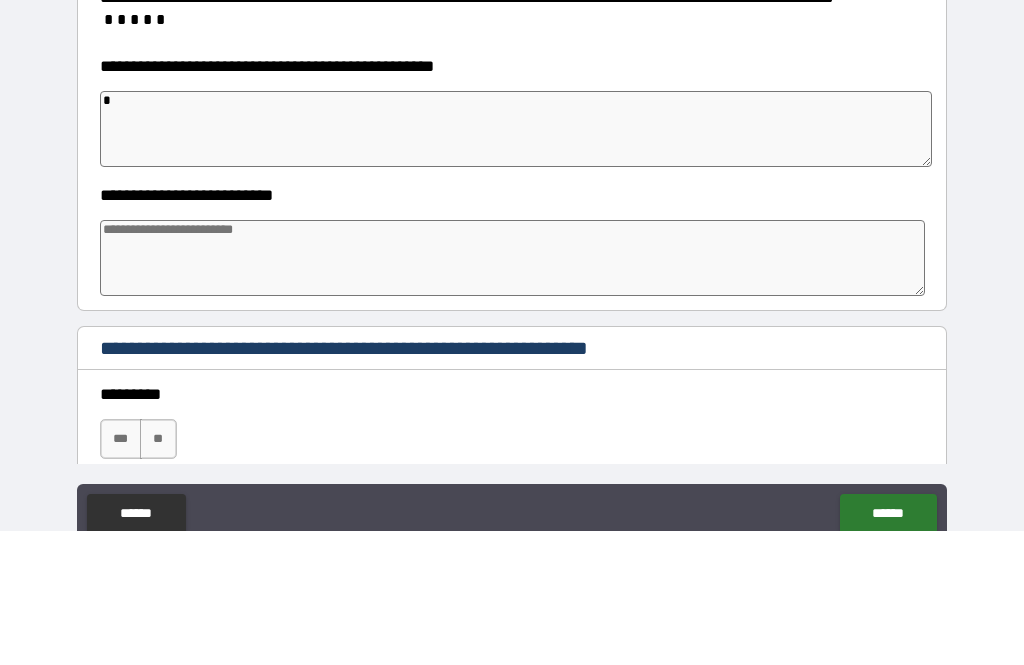 type on "*" 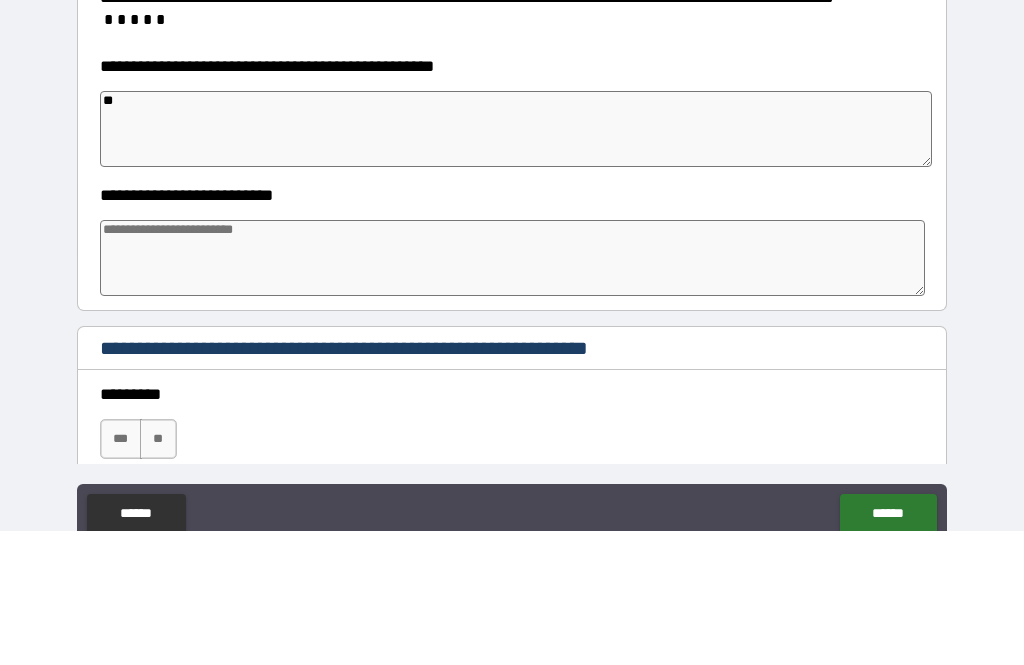 type on "*" 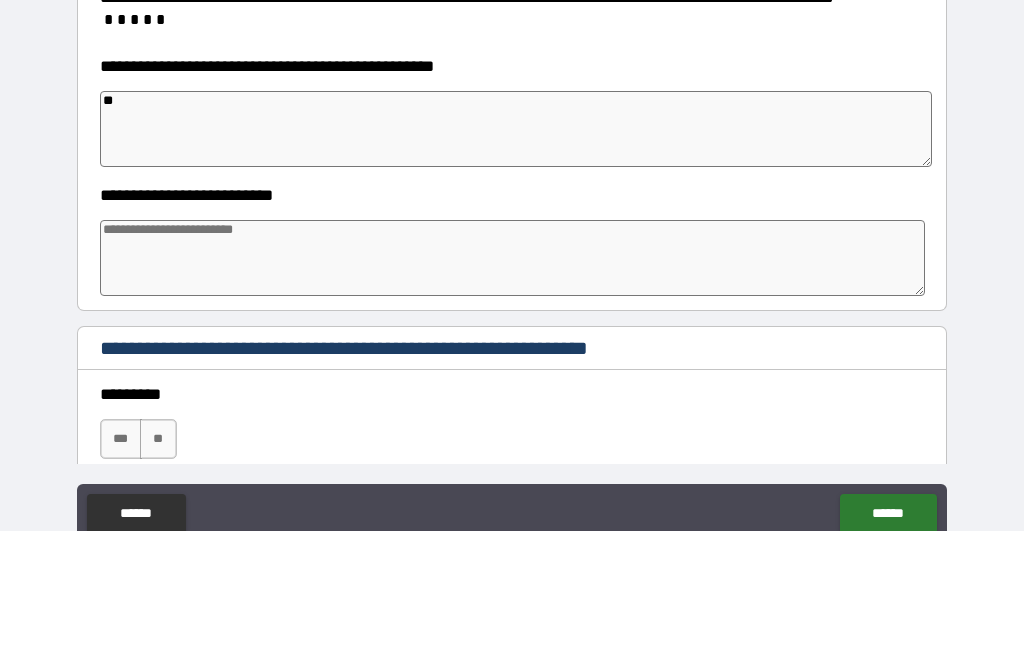 type on "*" 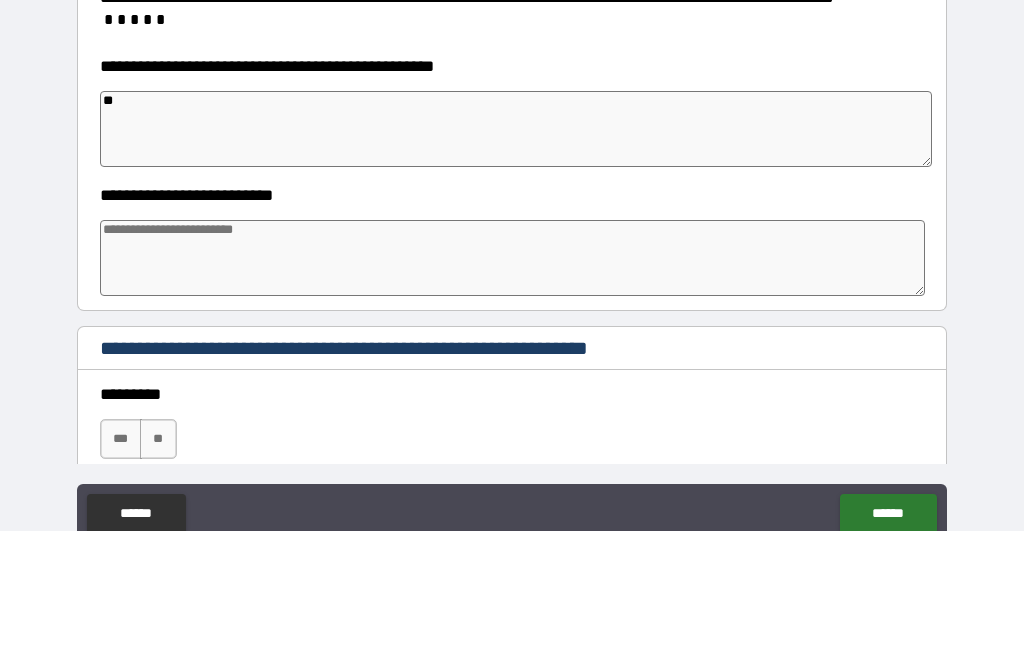 type on "*" 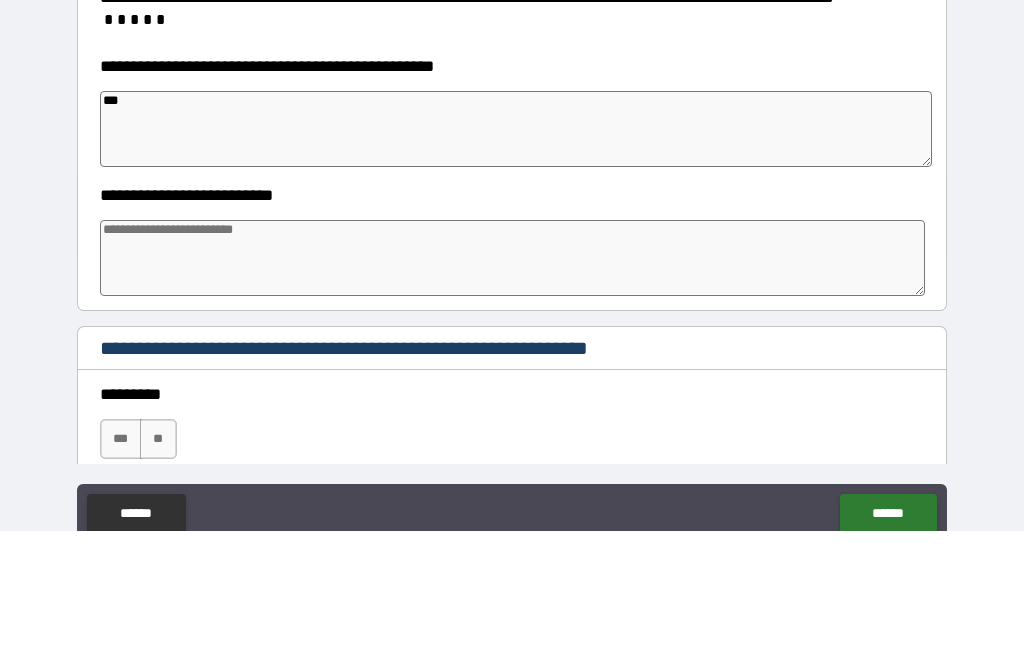 type on "*" 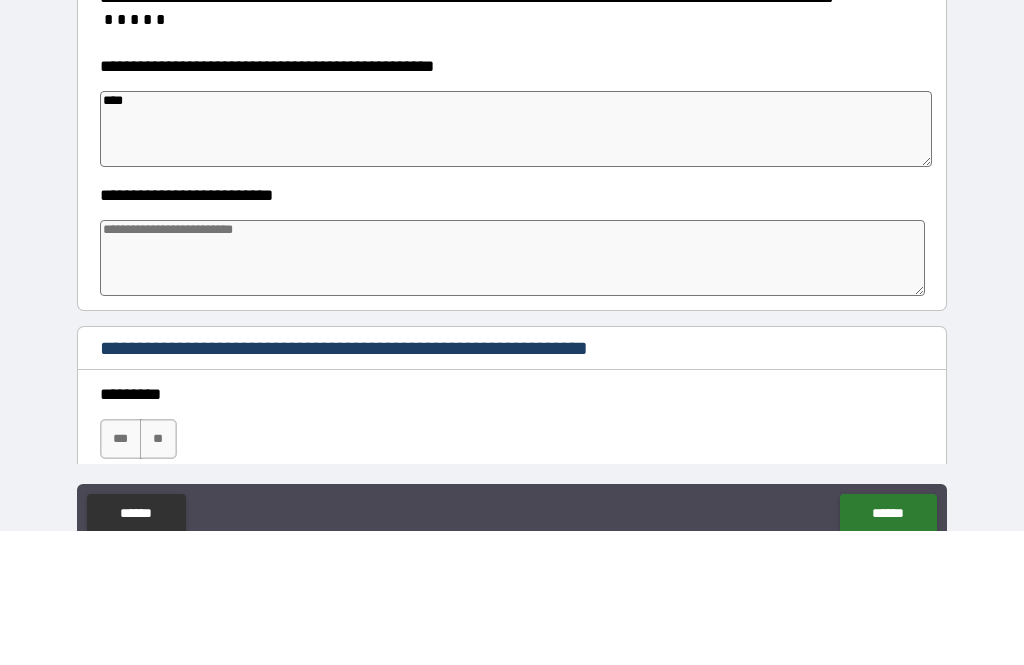 type on "*" 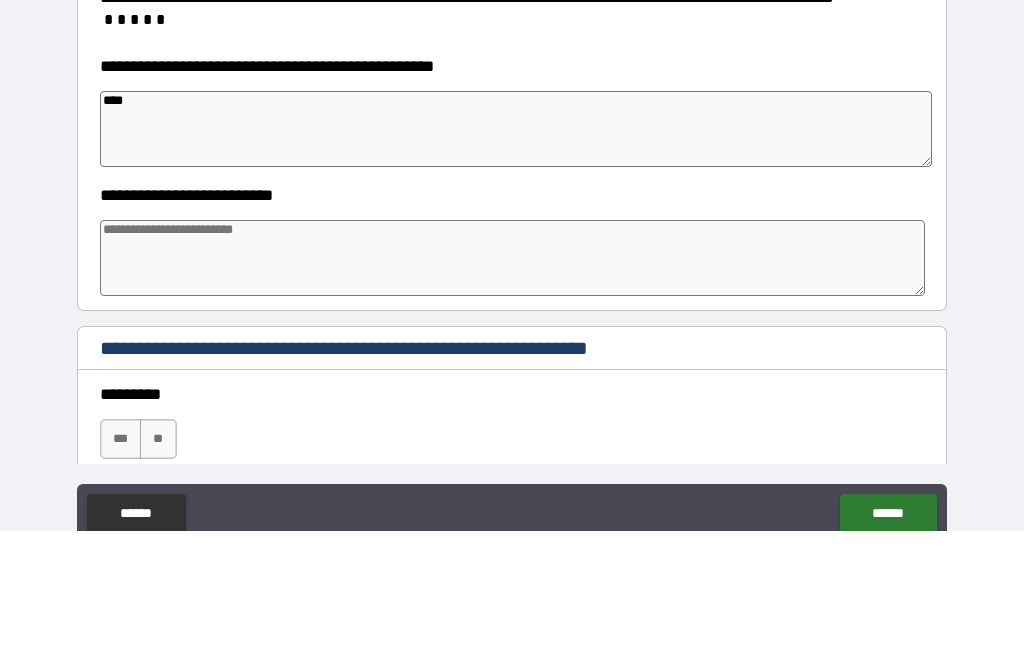 type on "*" 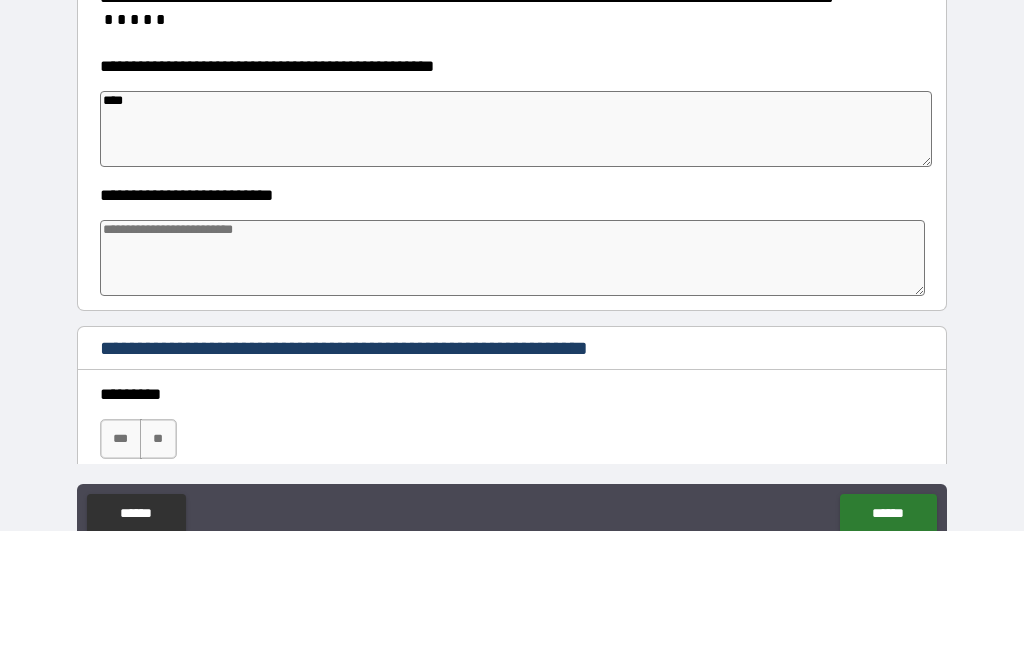 type on "*****" 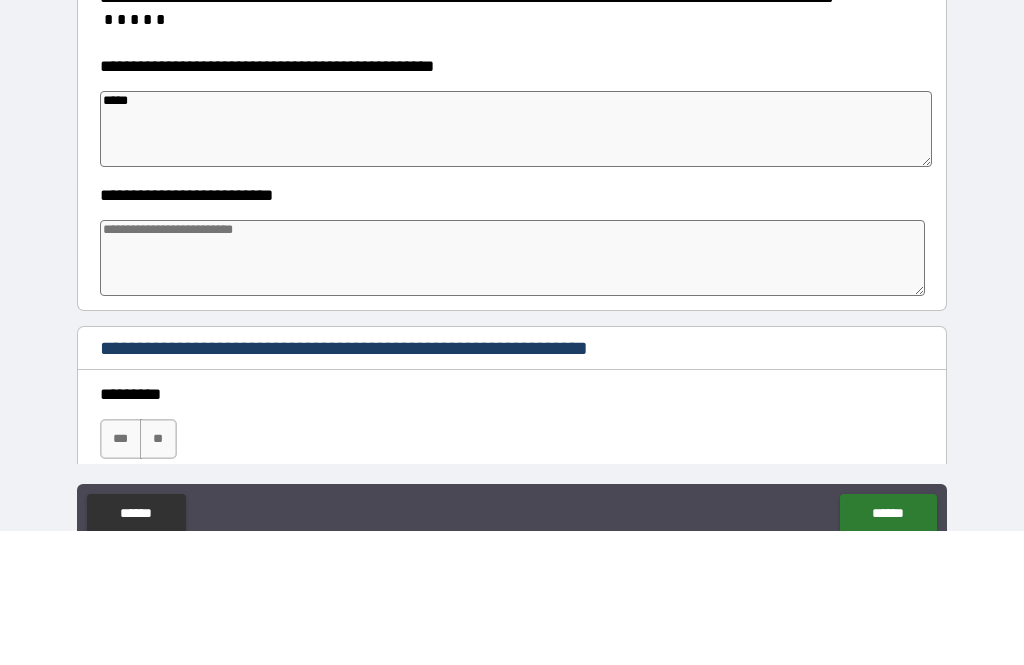 type on "*" 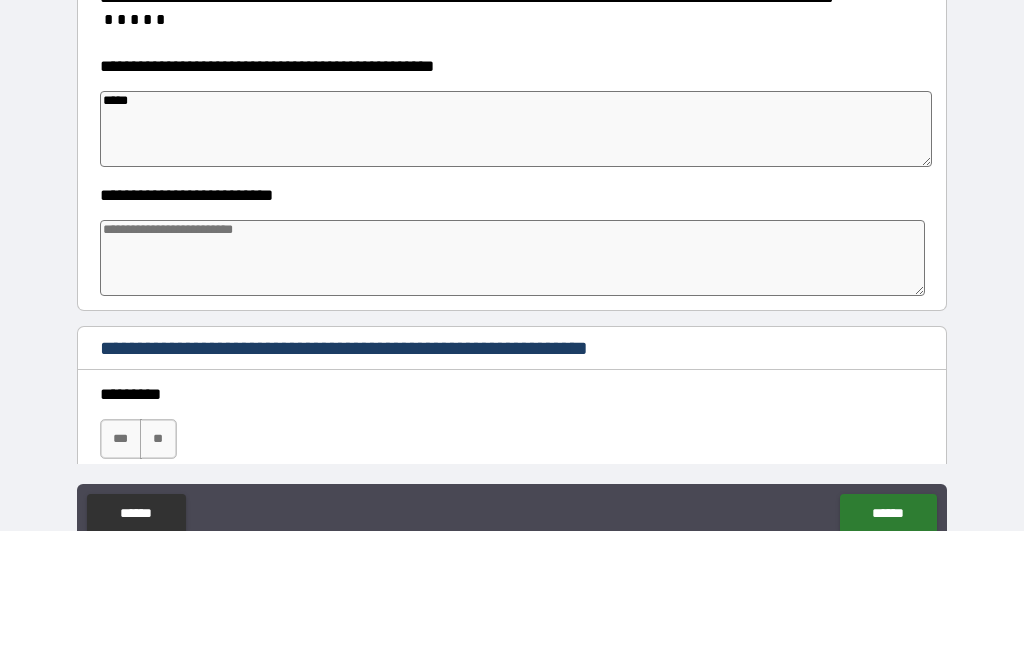 type on "*" 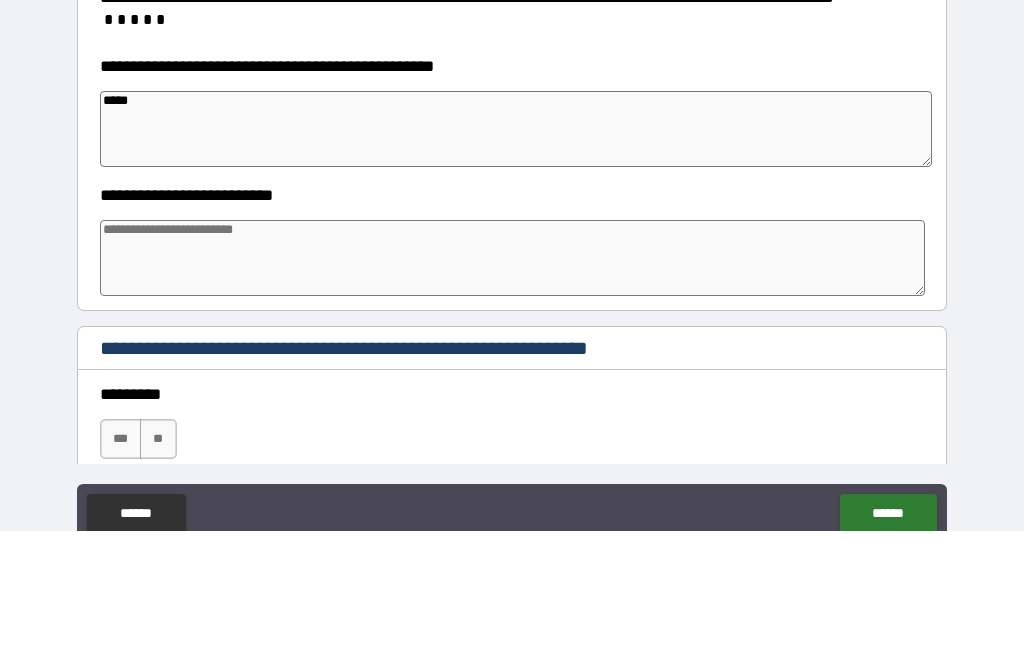 type on "*" 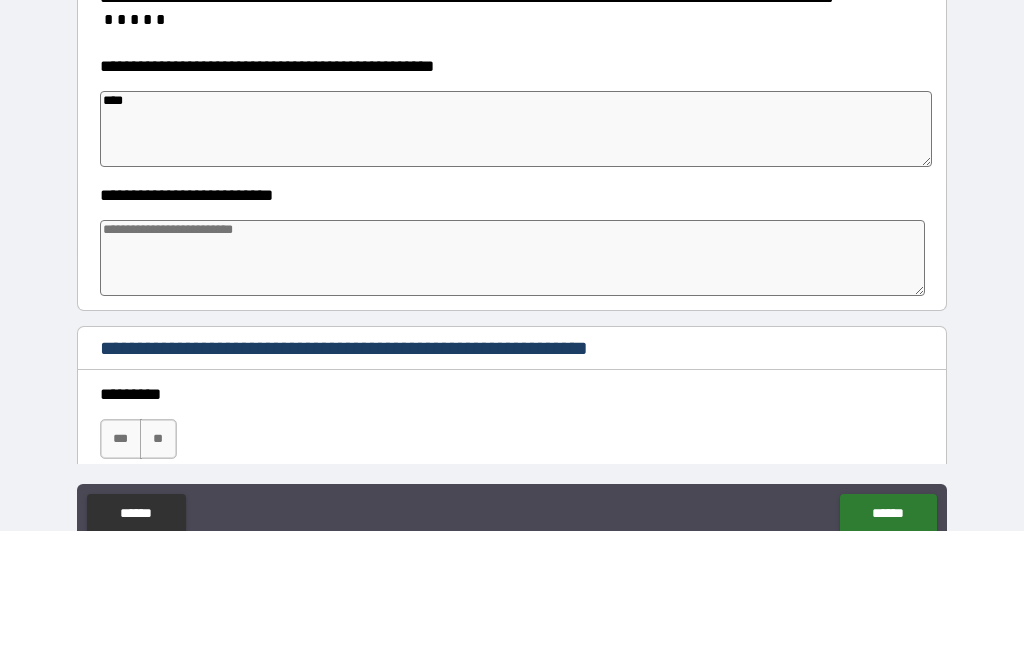 type on "*" 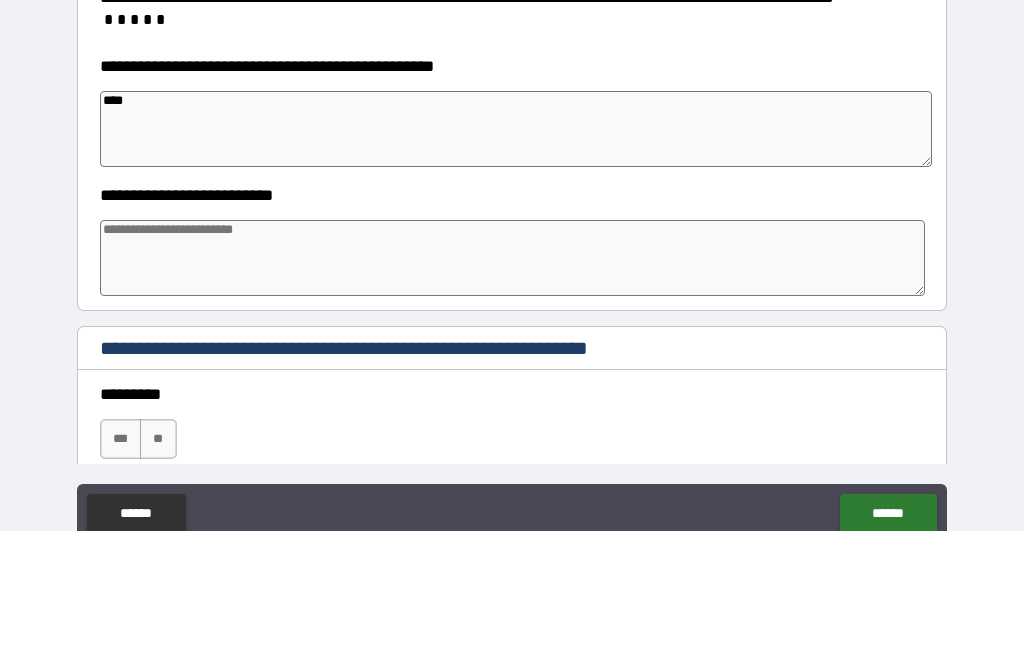 type on "*" 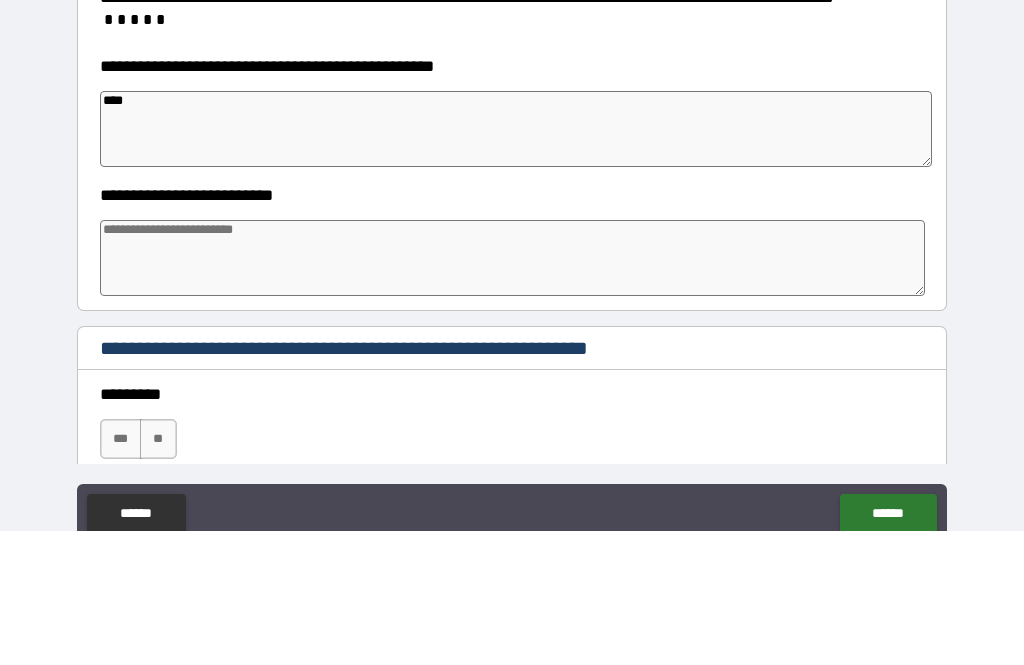 type on "*" 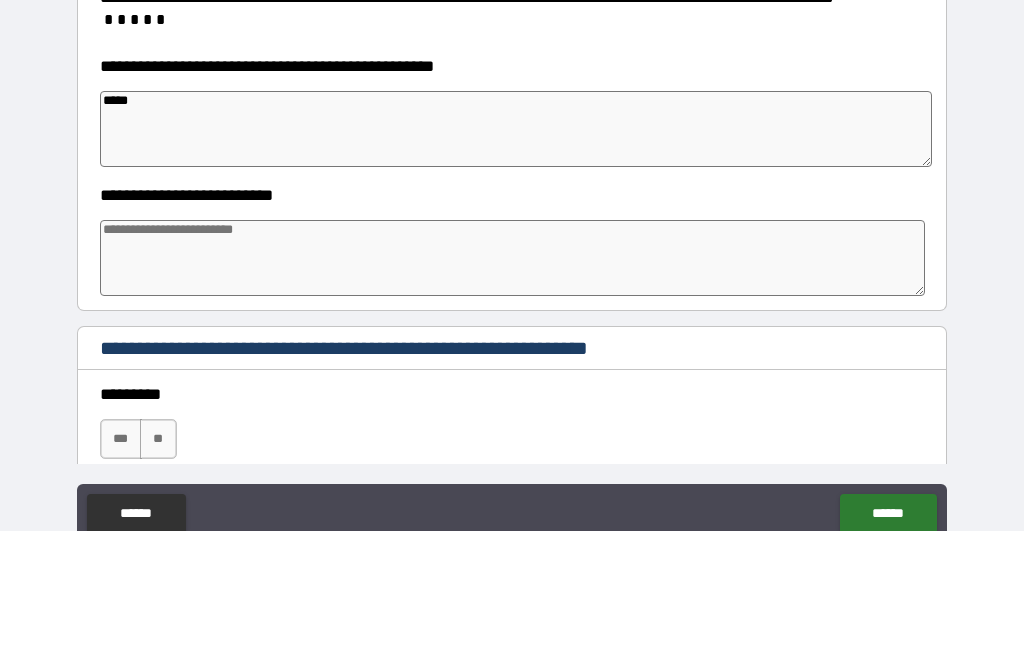 type on "*" 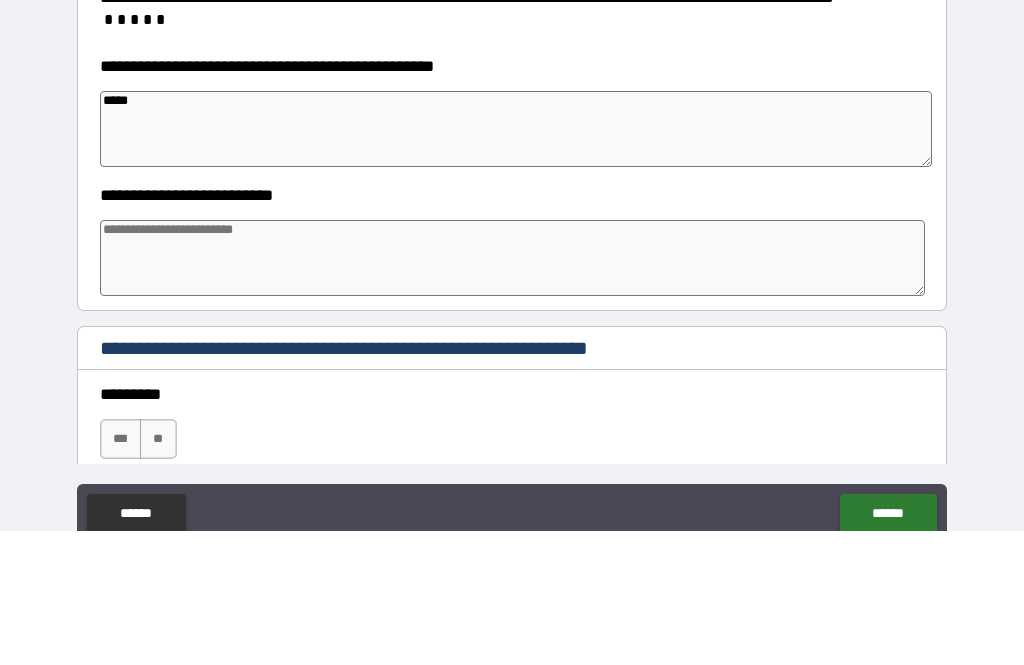 type on "*" 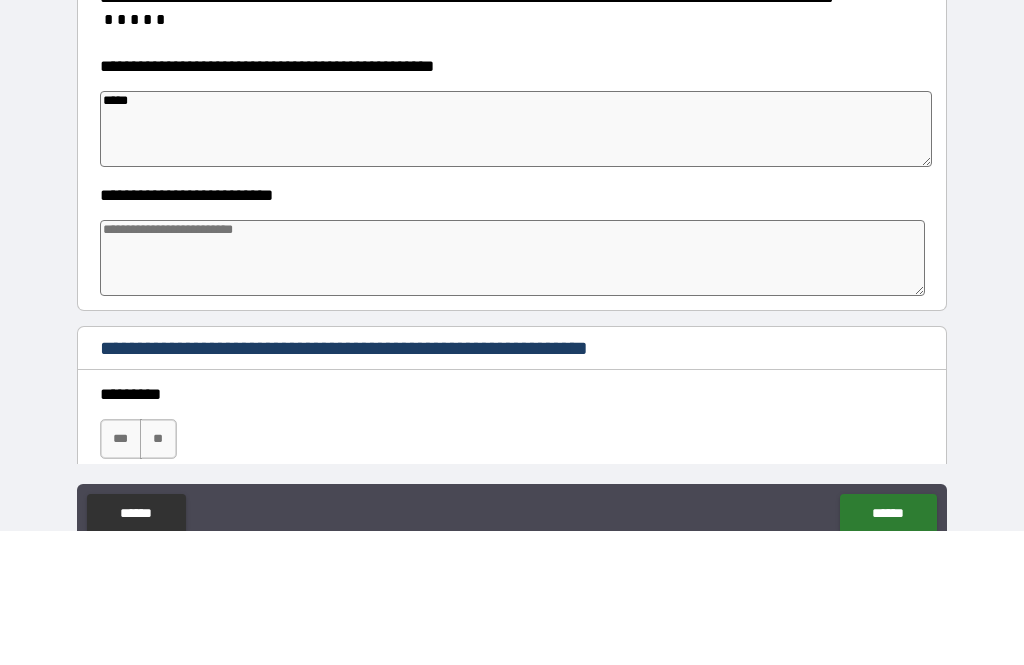 type on "*" 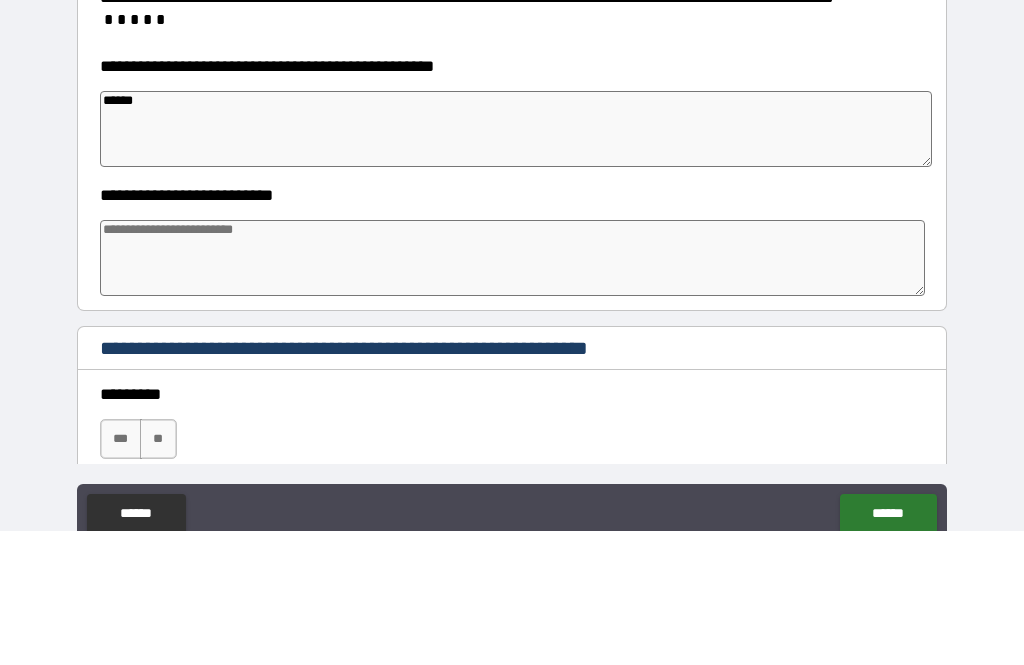 type on "*" 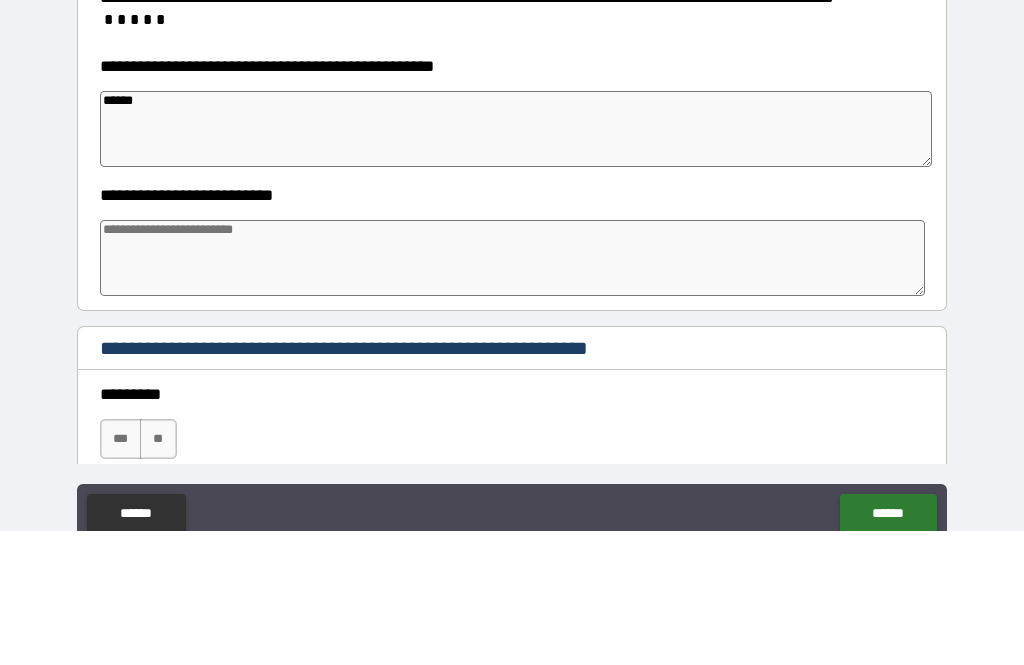 type on "*" 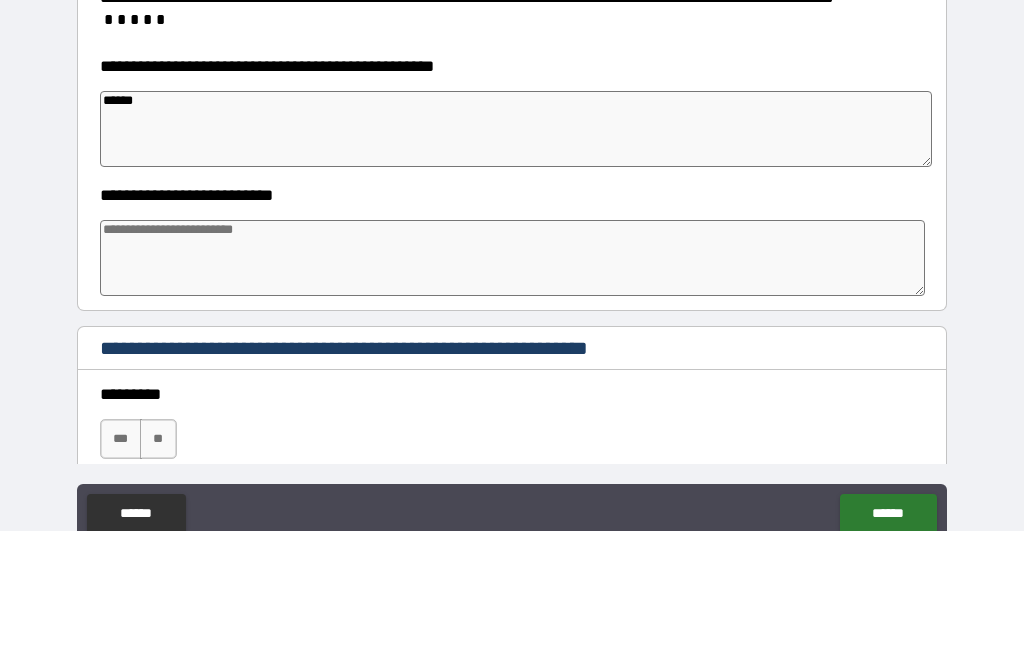 type on "*" 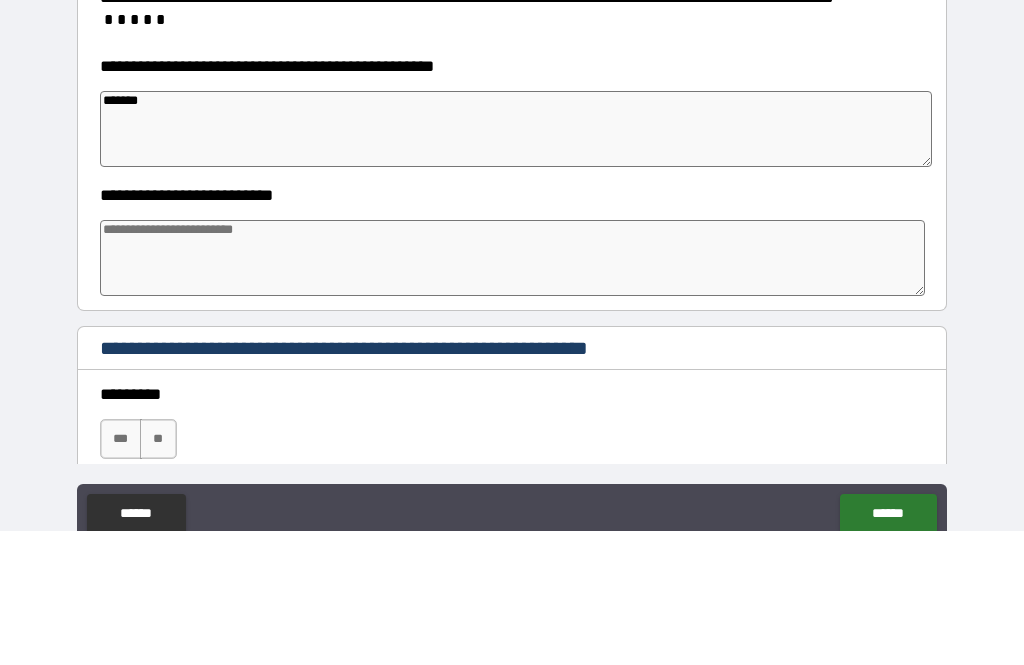 type on "*" 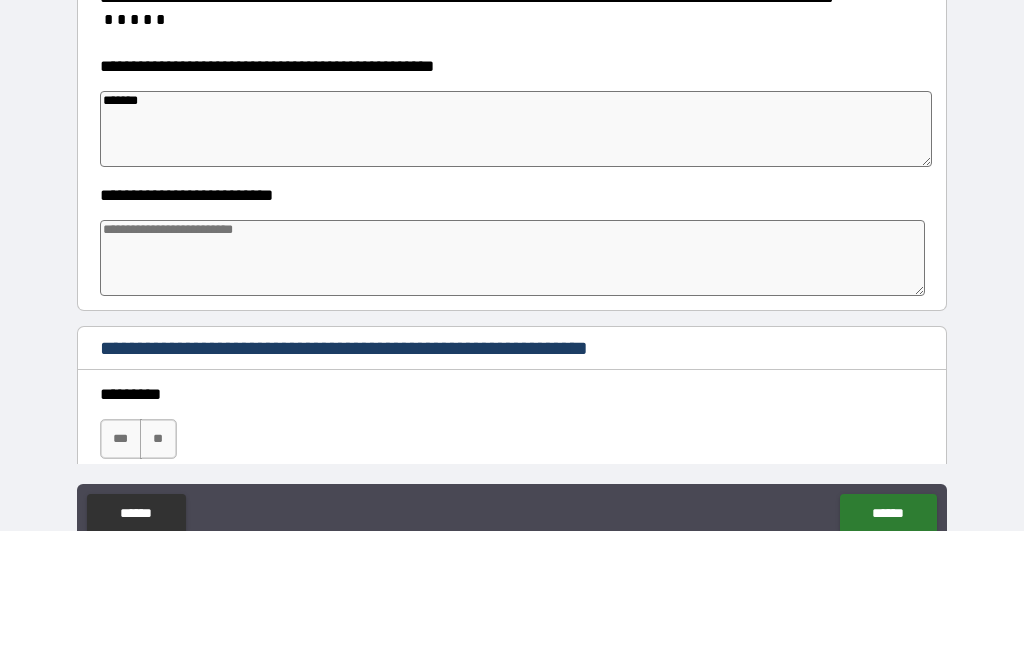 type on "*" 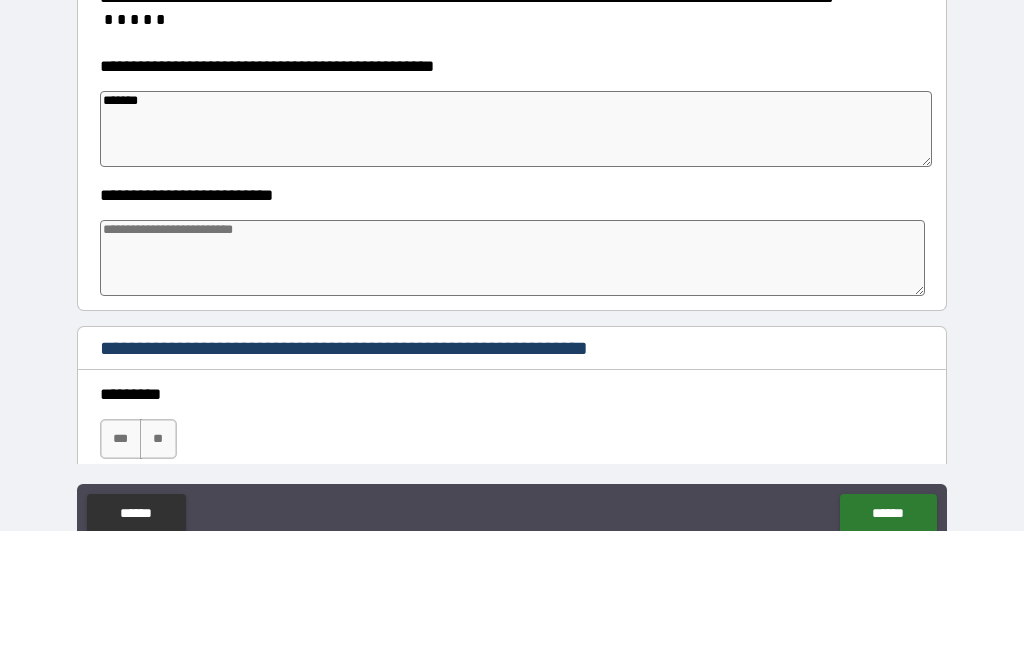 type on "*" 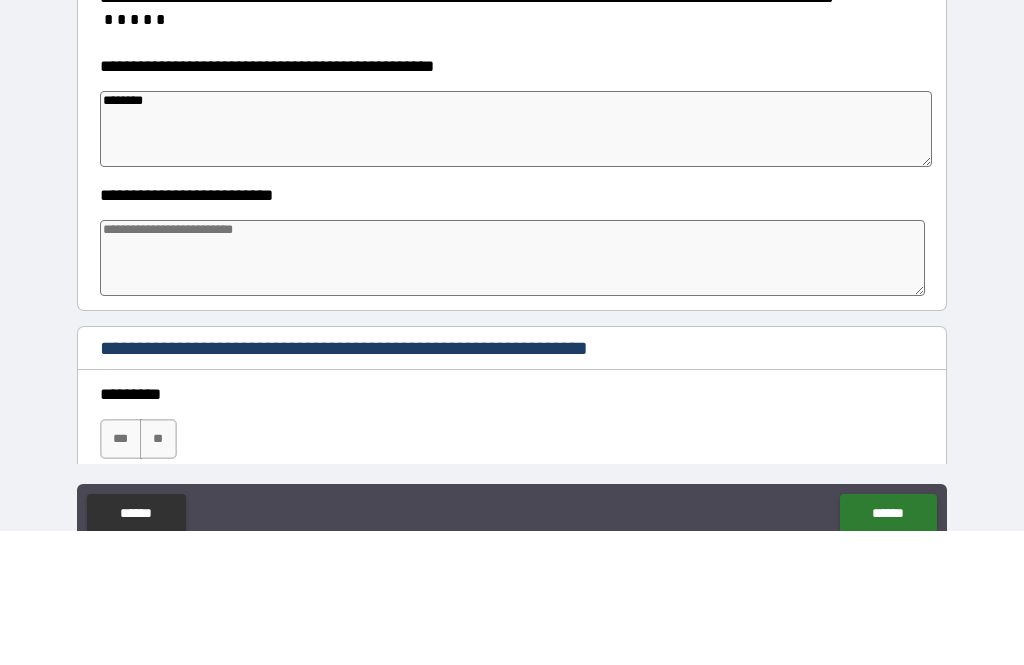 type on "*" 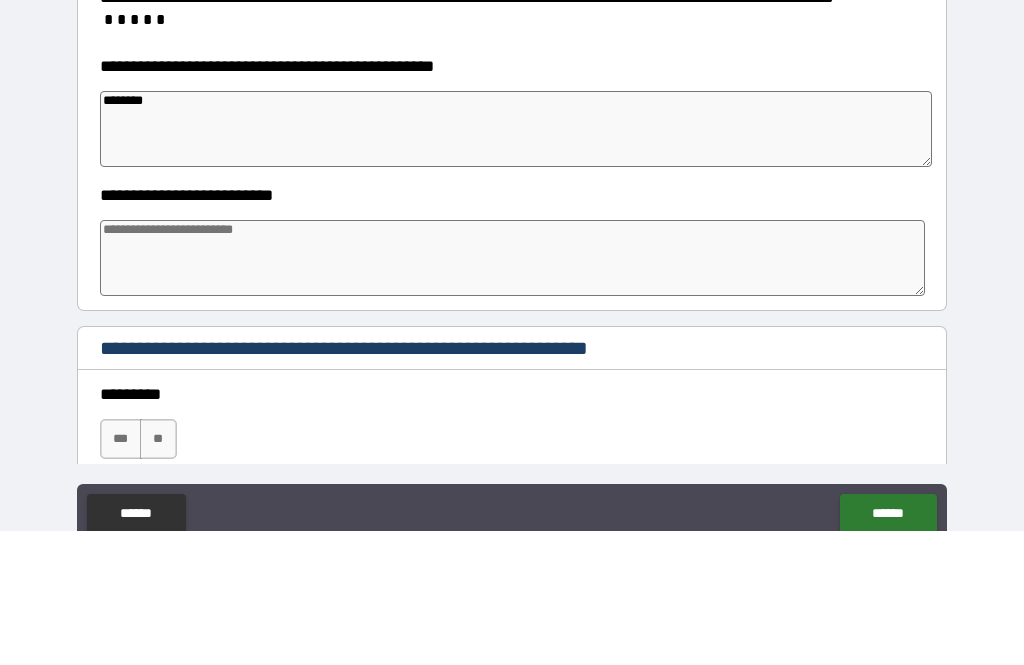 type on "*" 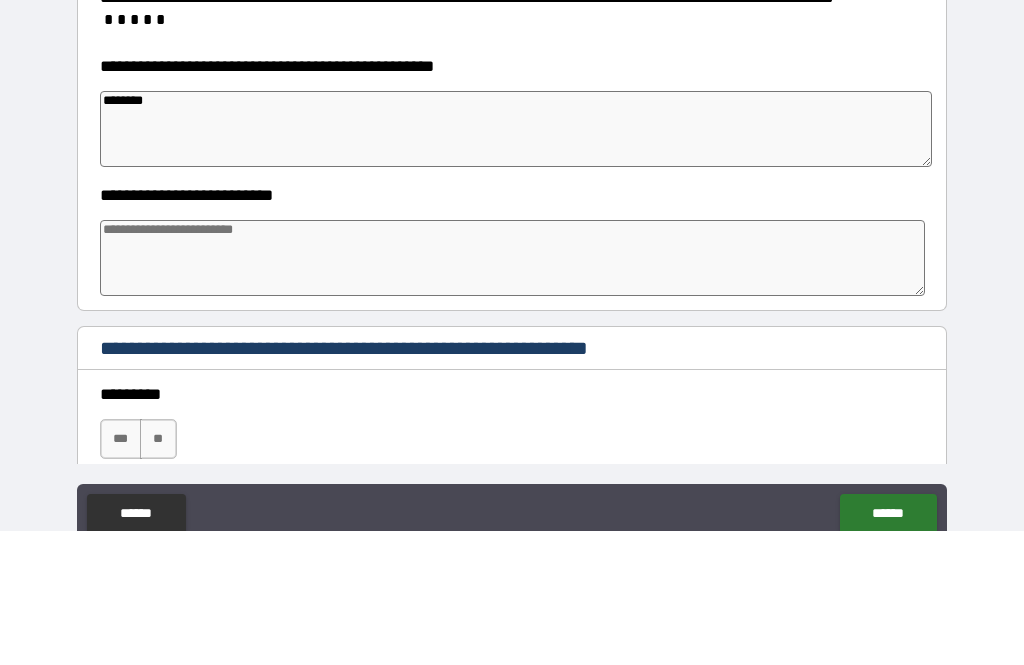 type on "*" 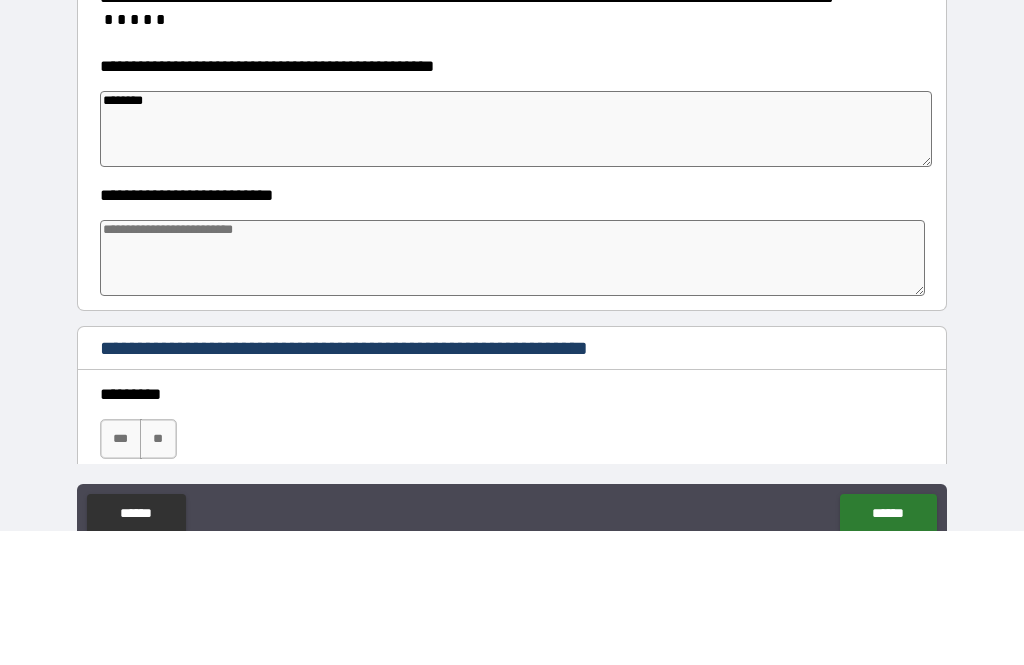 type on "*******" 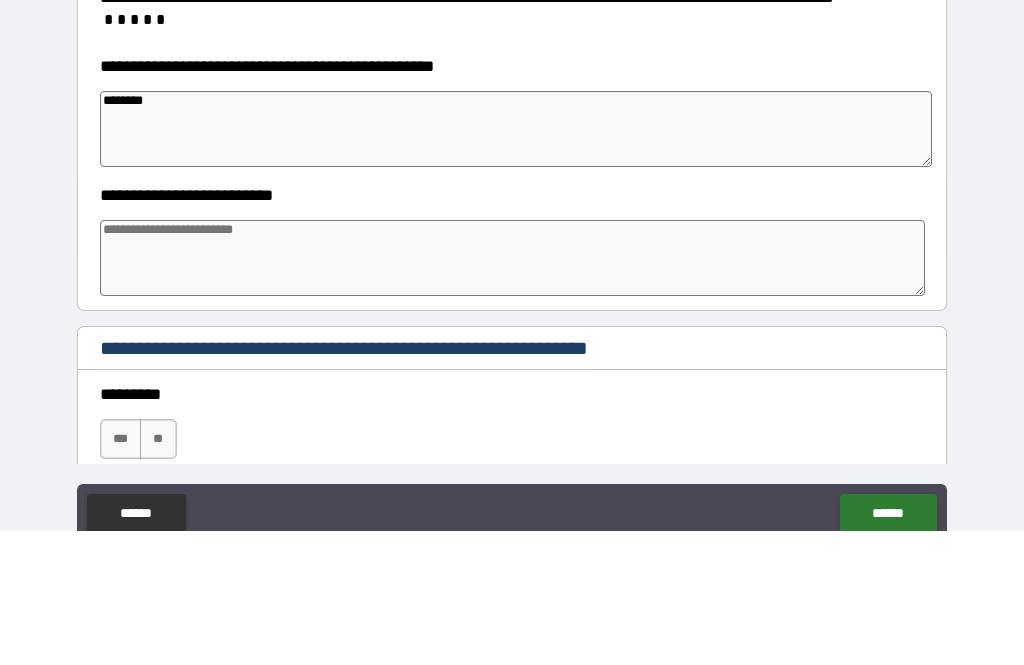type on "*" 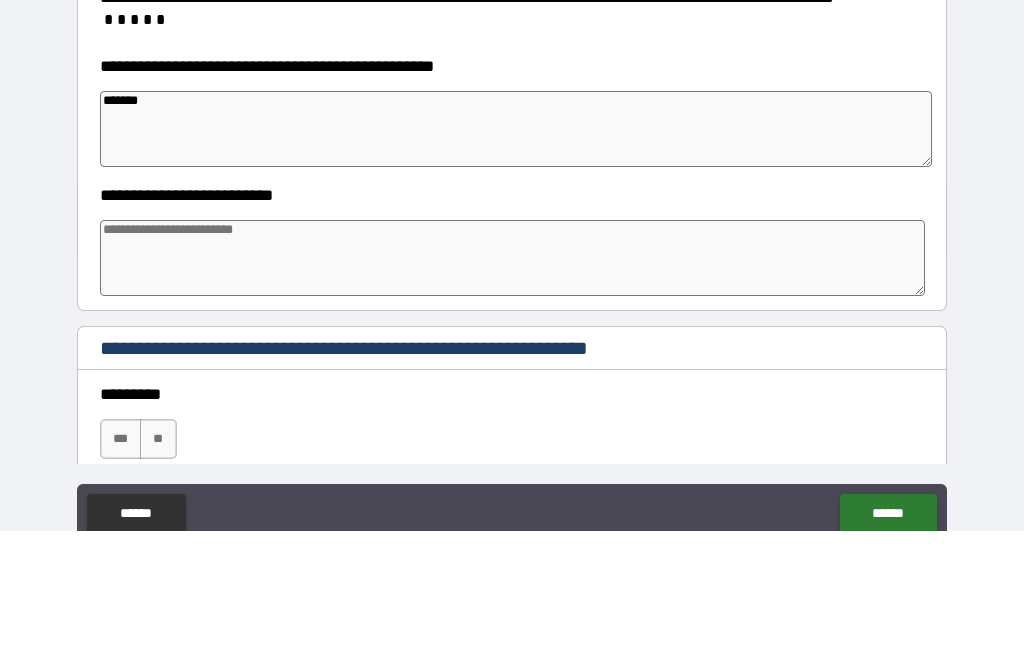 type on "******" 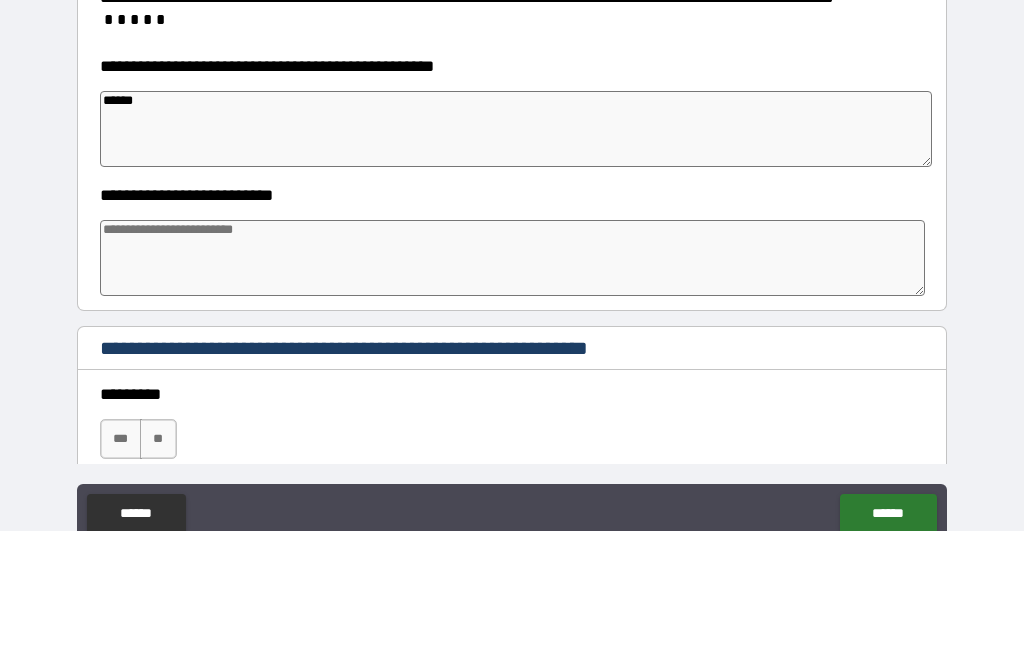 type on "*" 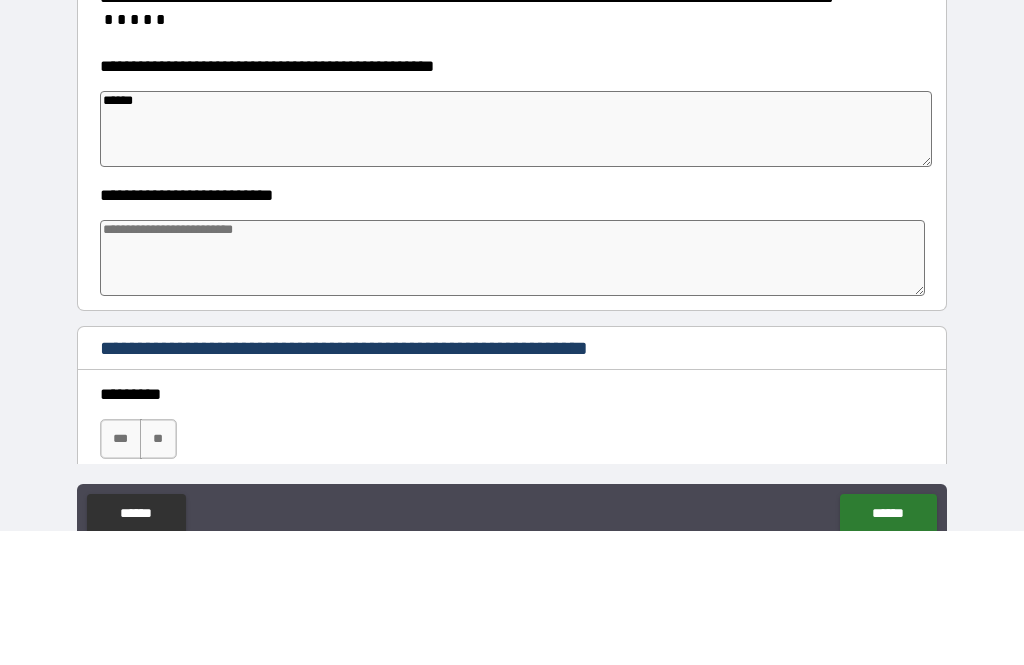 type on "*****" 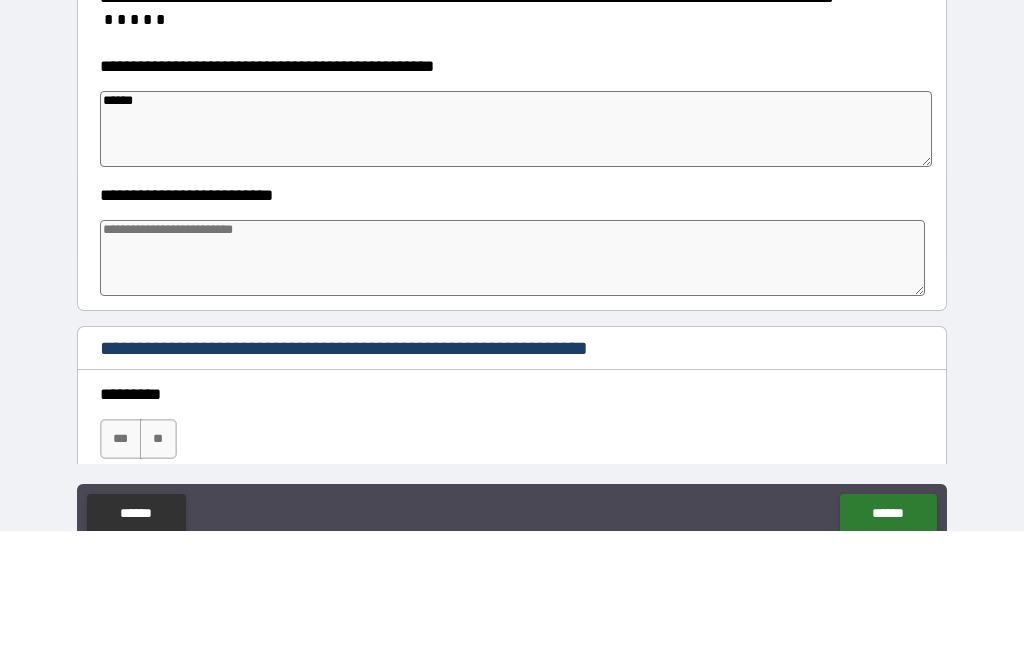 type on "*" 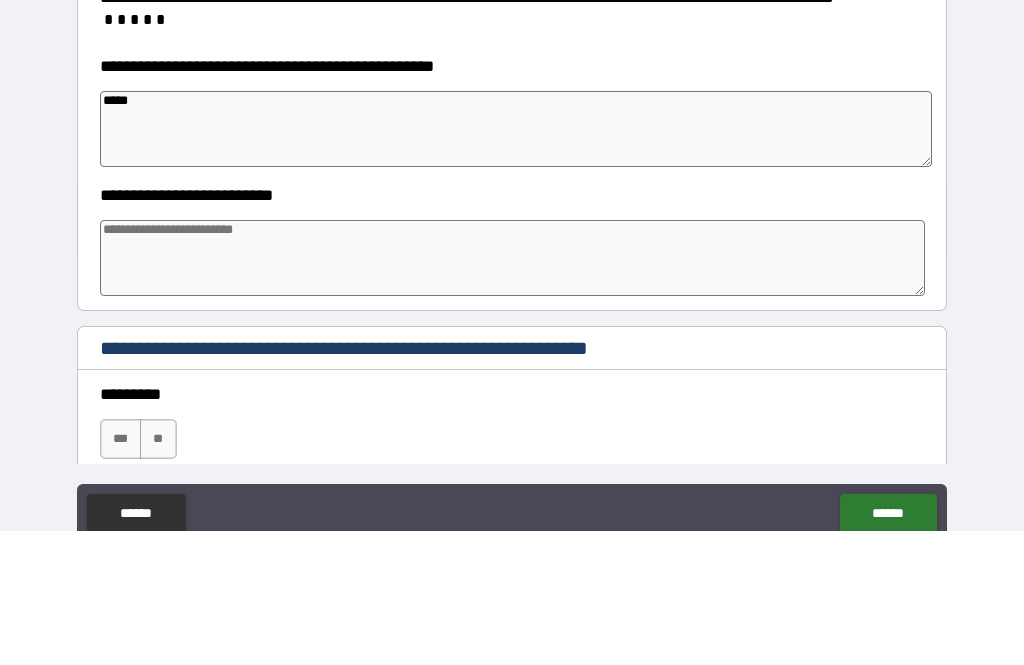 type on "*" 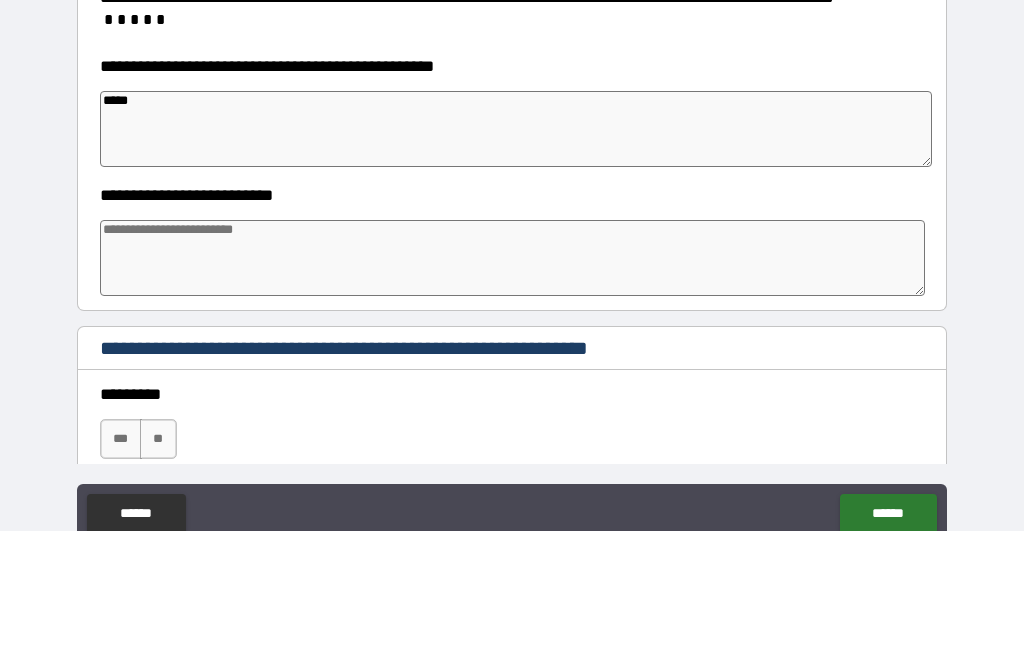 type on "*" 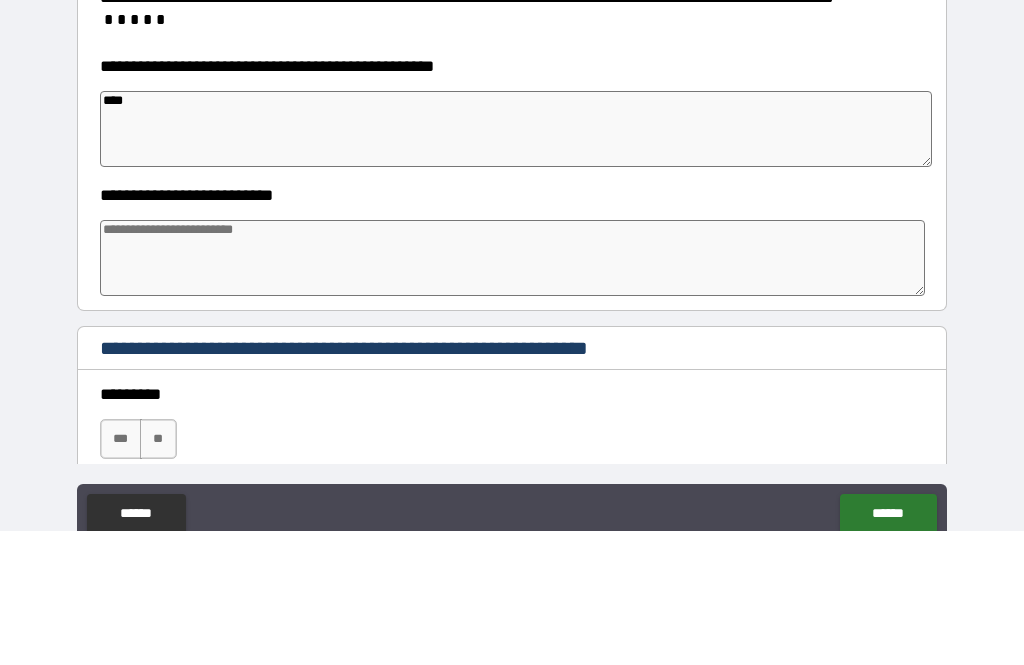 type on "*" 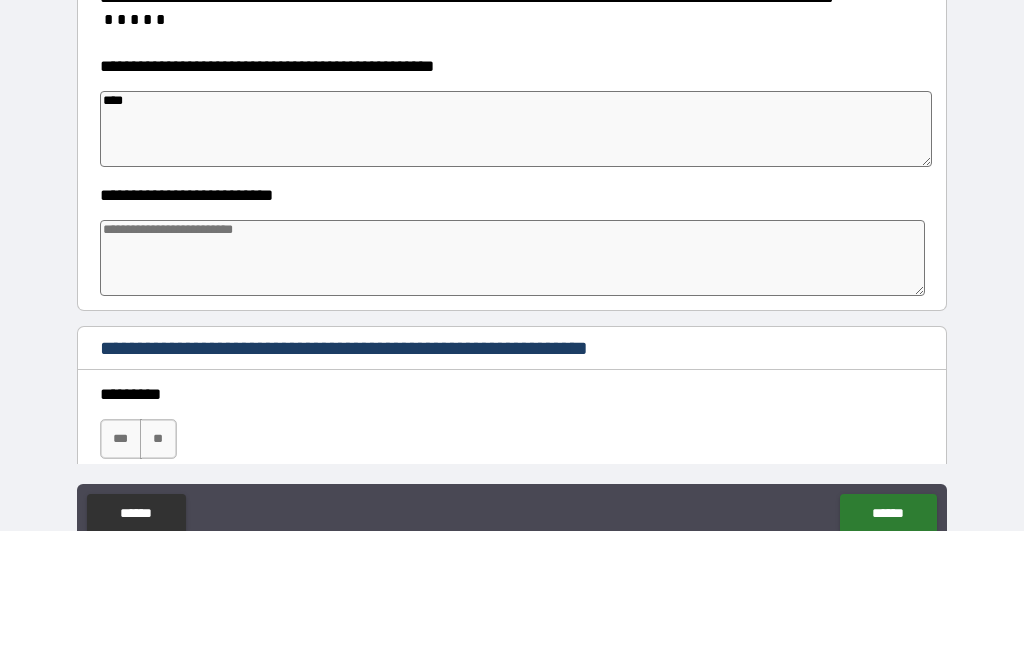 type on "*" 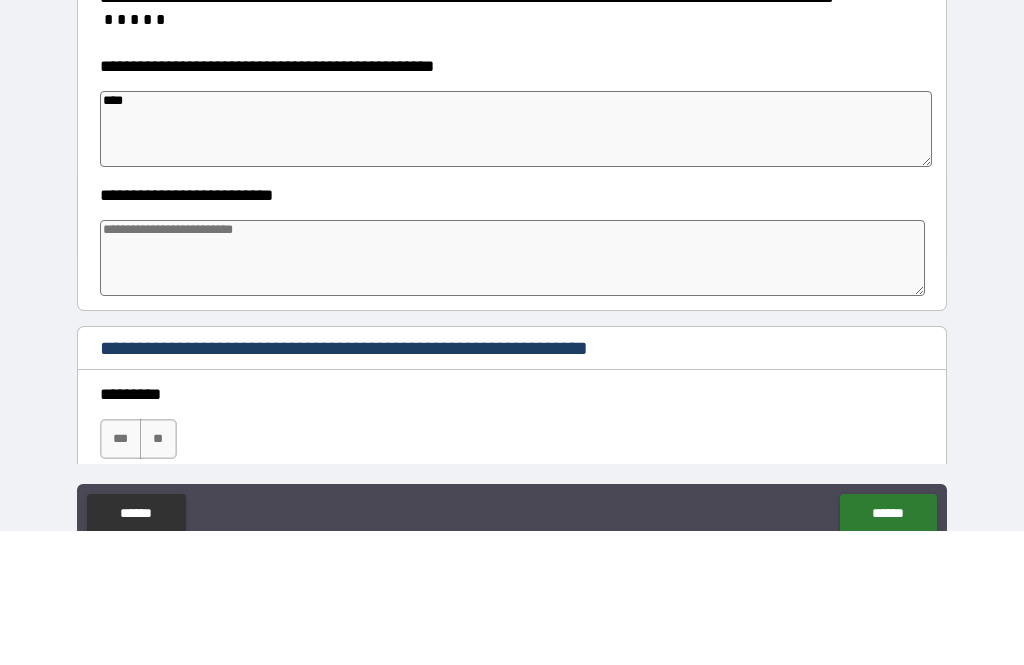 type on "*" 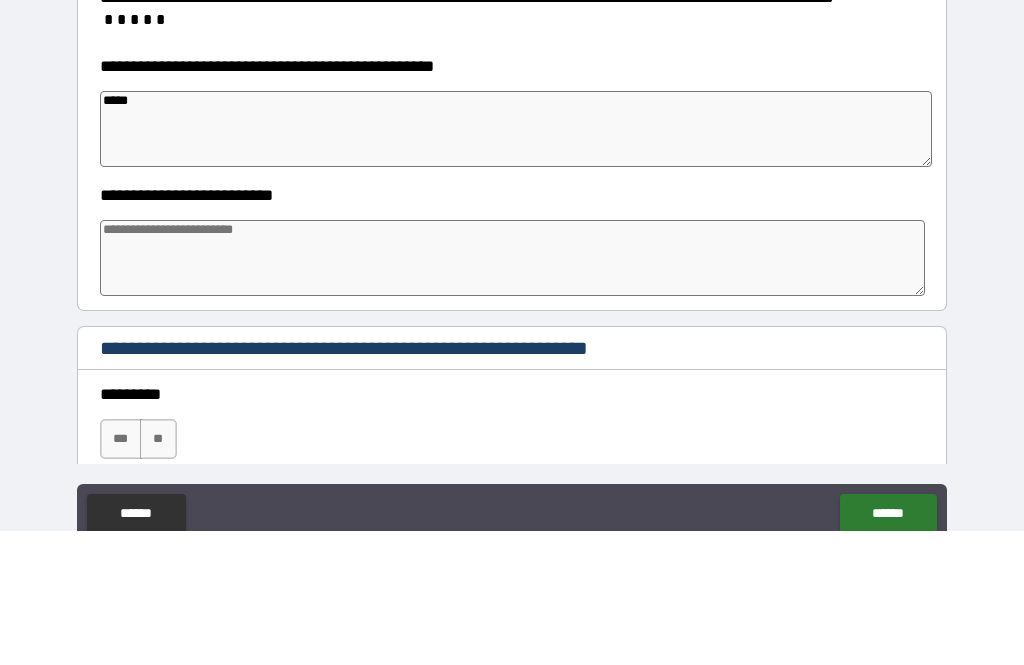 type on "*" 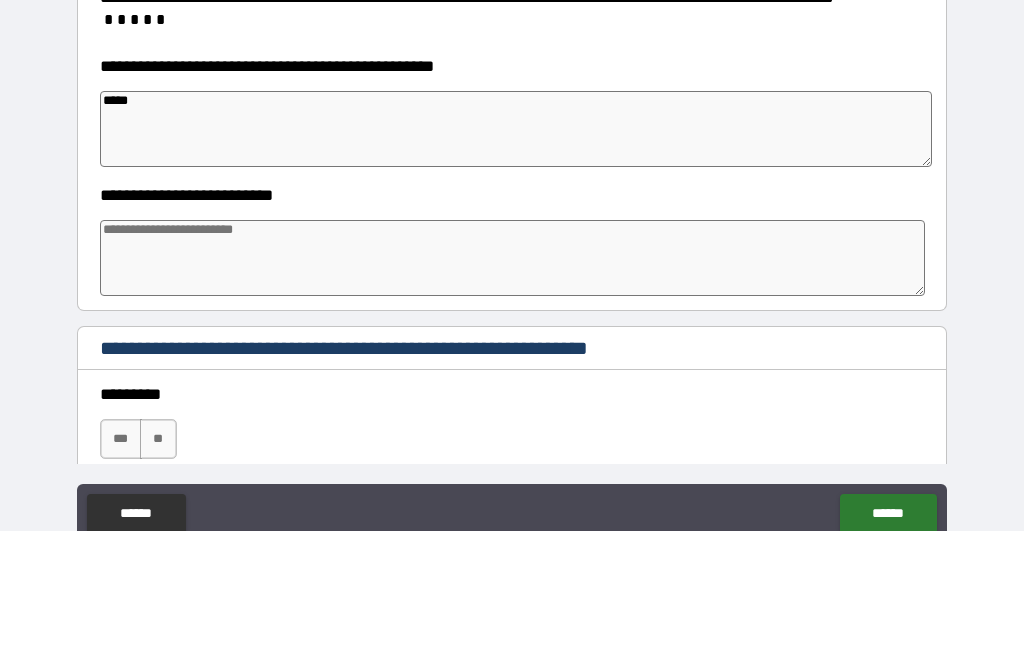 type on "*" 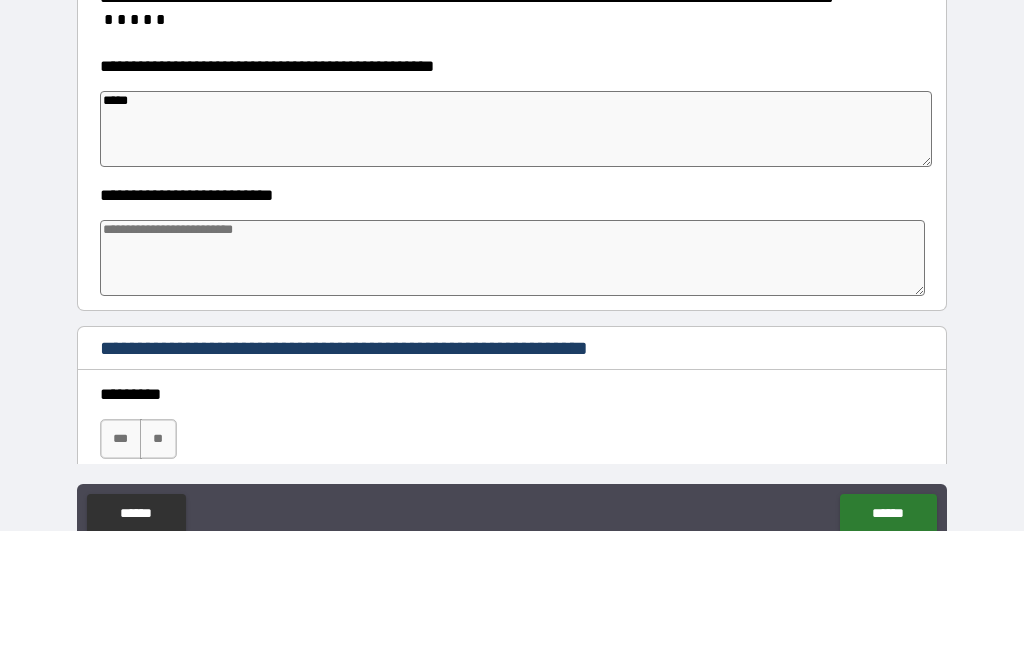 type on "*" 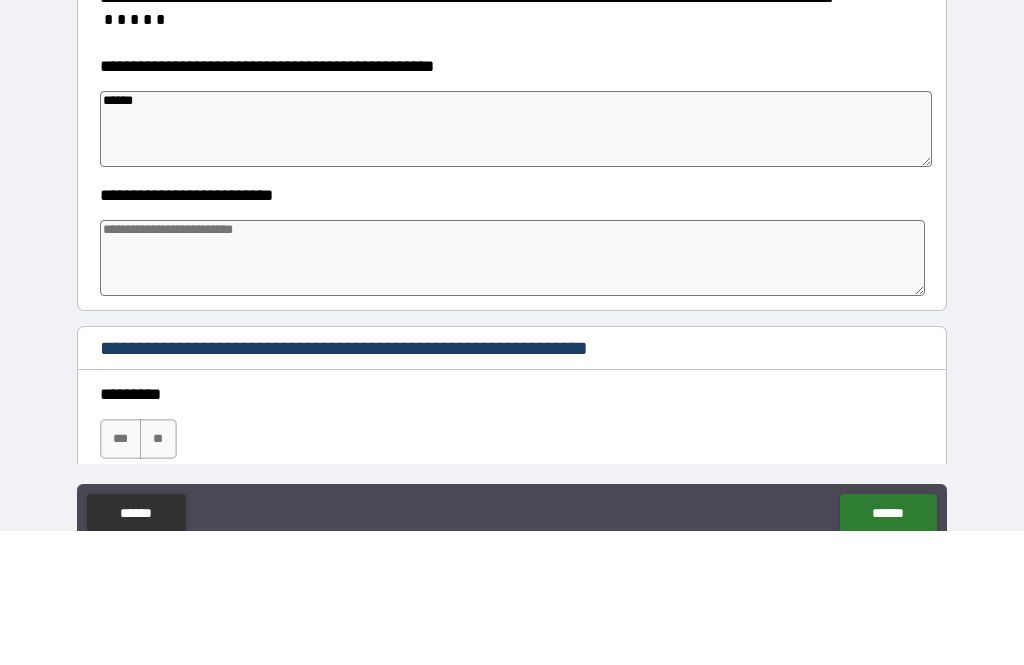 type on "*" 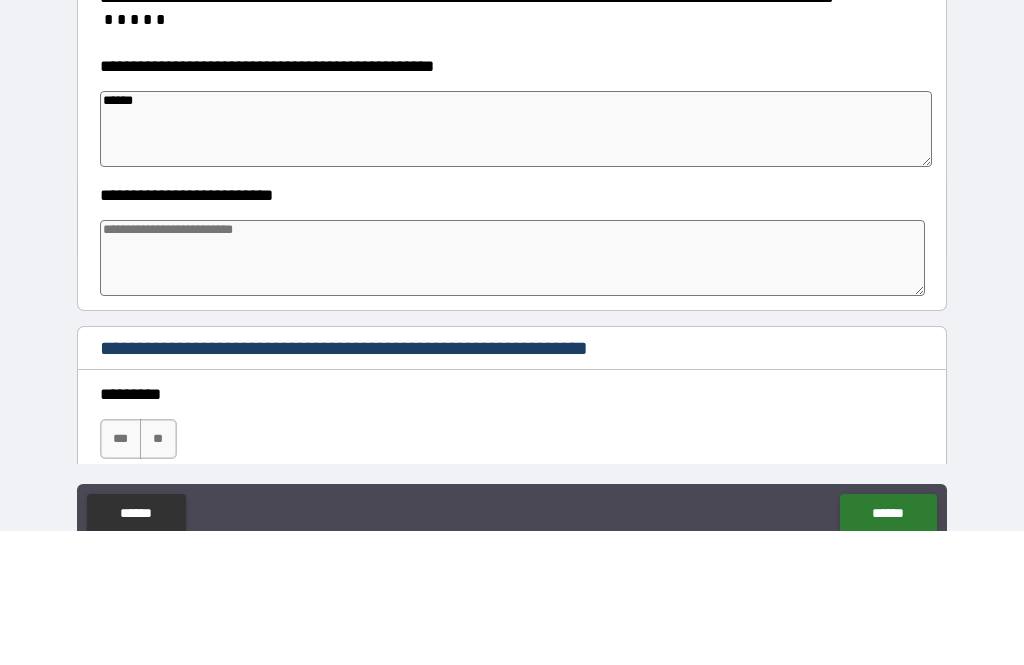 type on "*" 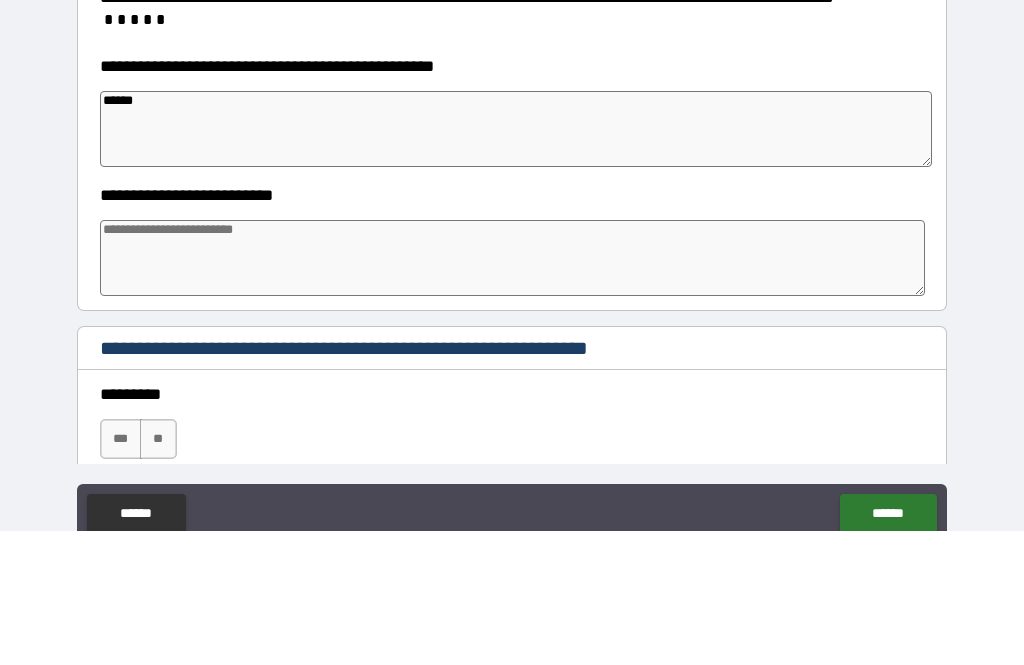 type on "*" 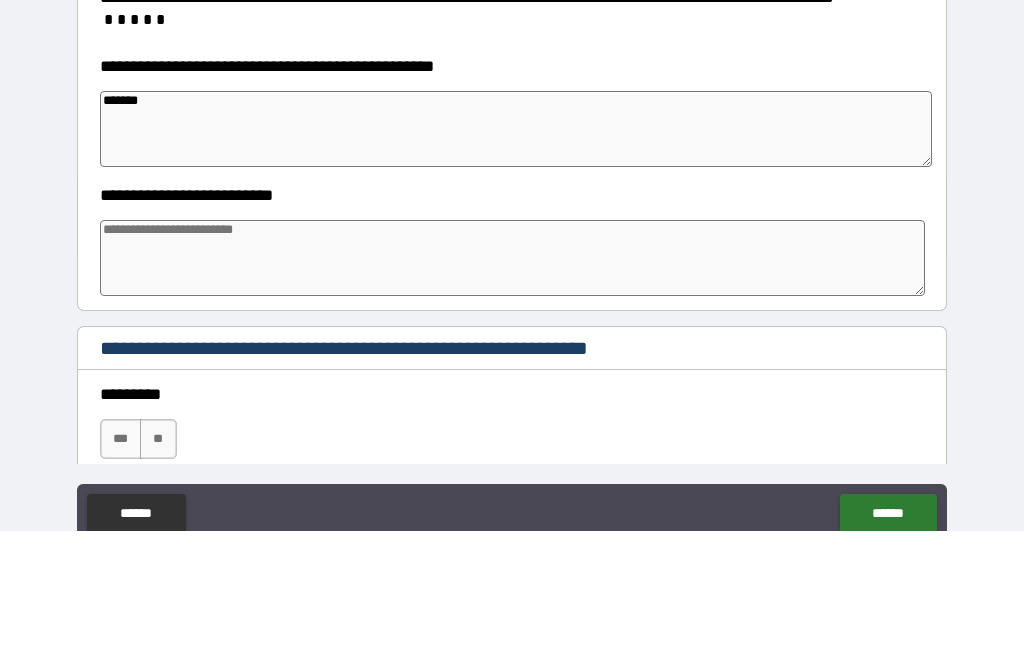 type on "*" 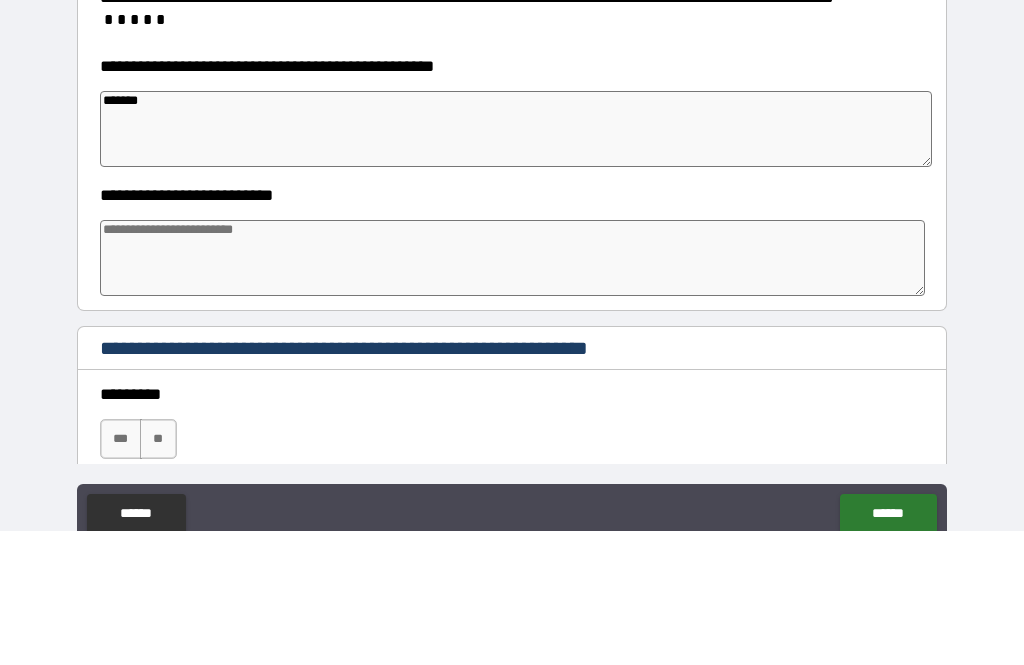type on "*" 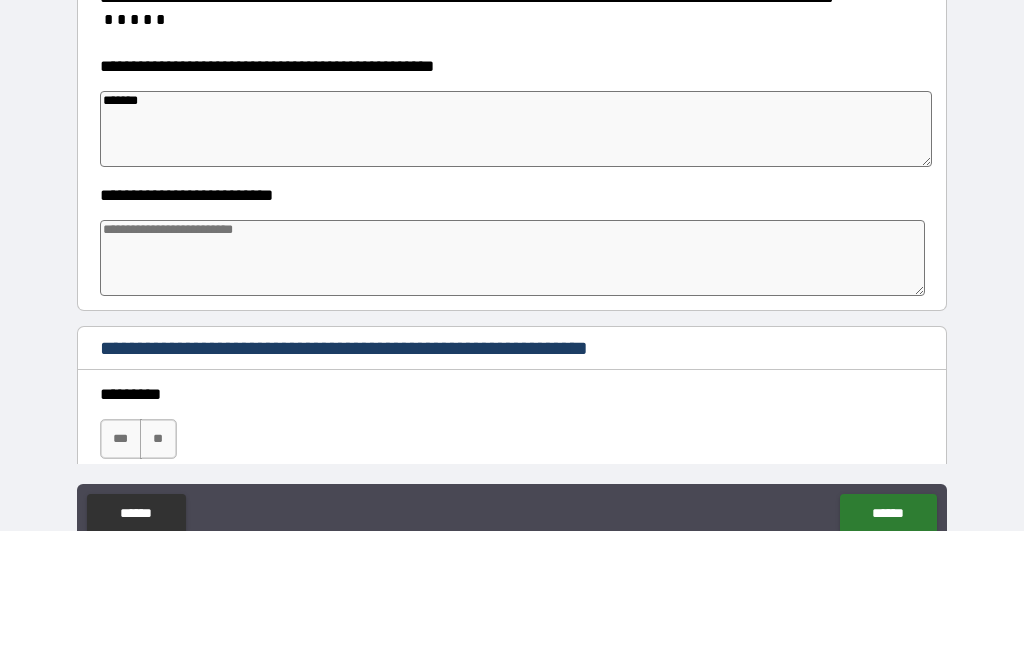 type on "*" 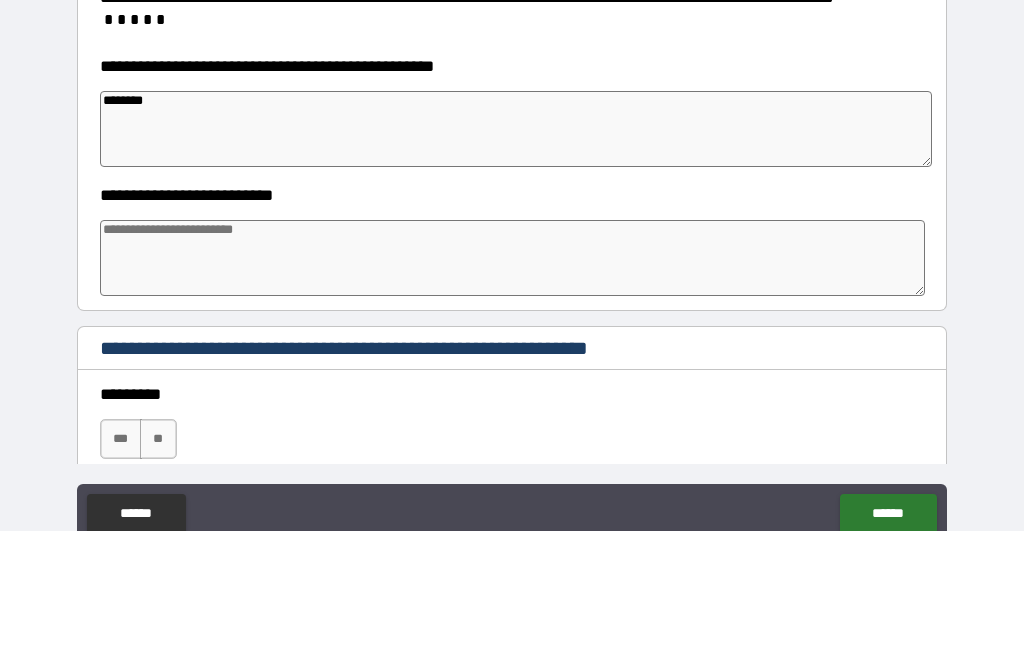 type on "*" 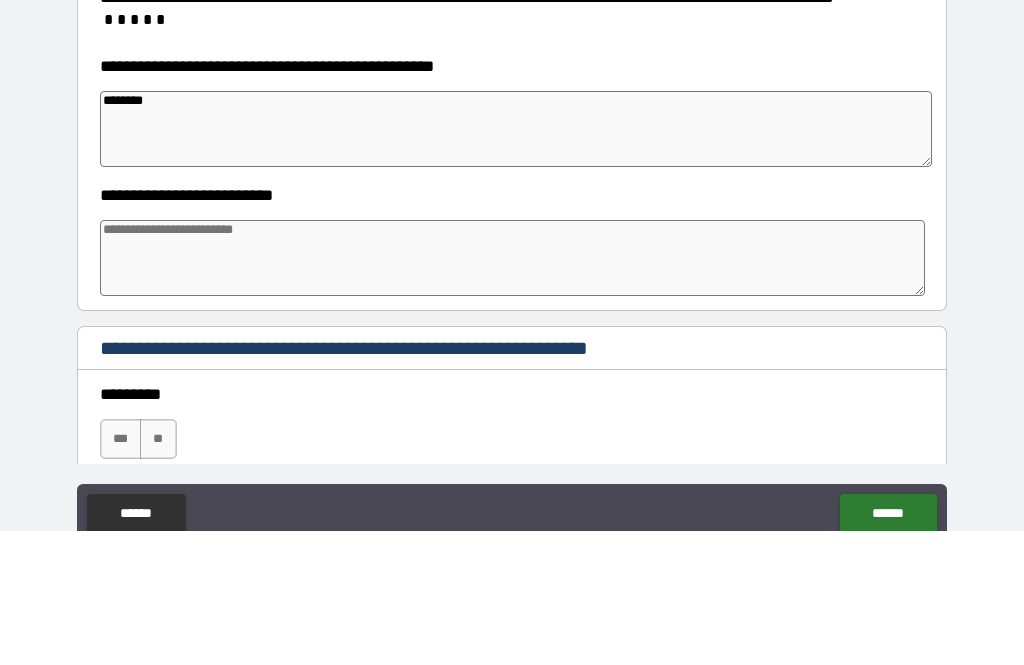 type on "*" 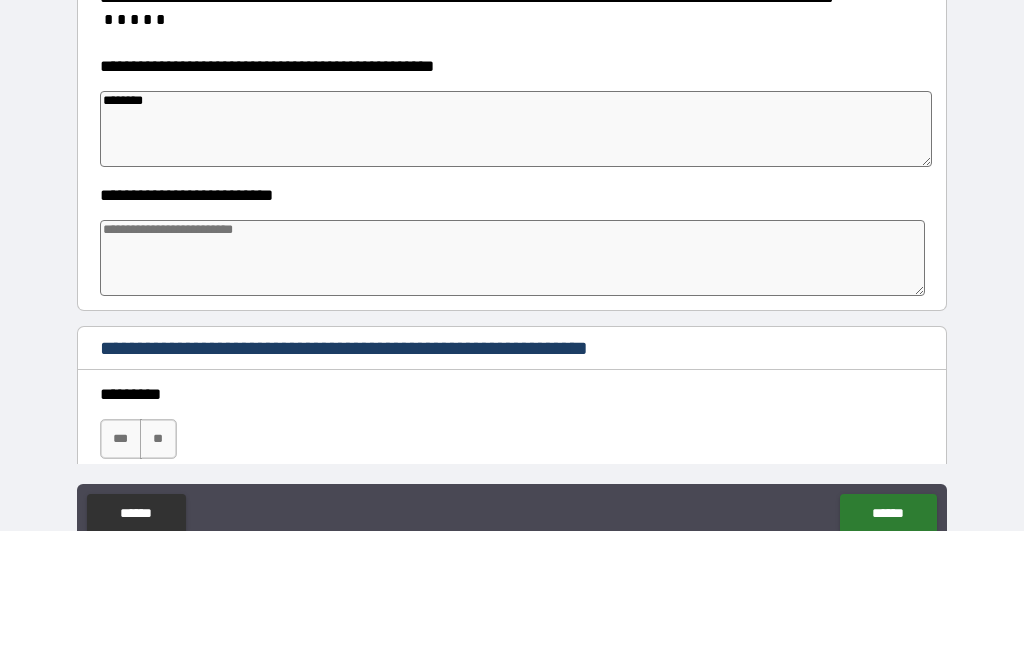 type on "*" 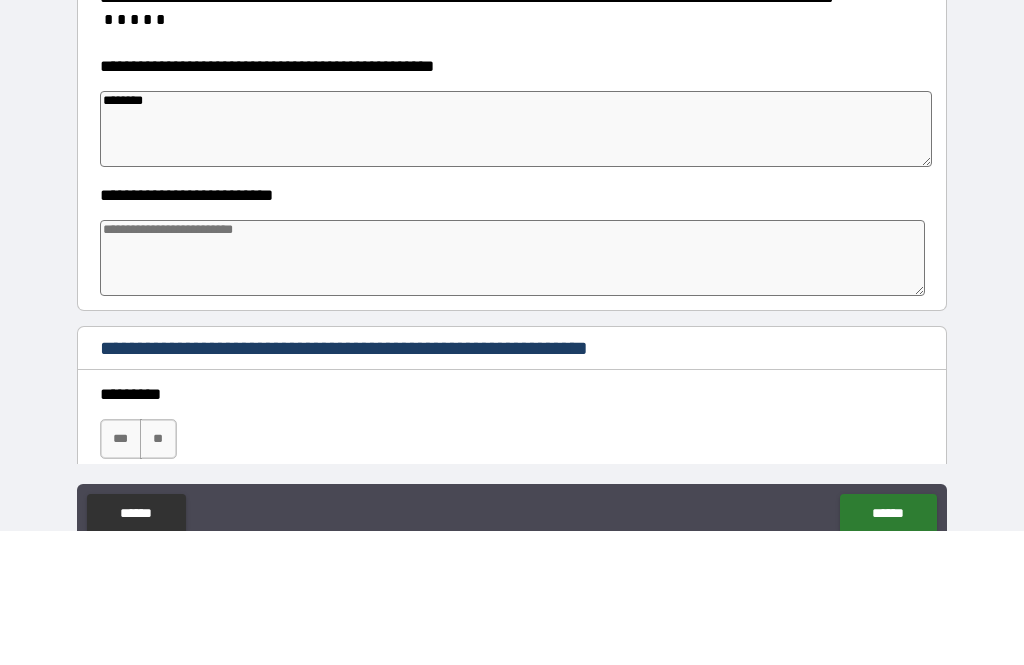 type on "*********" 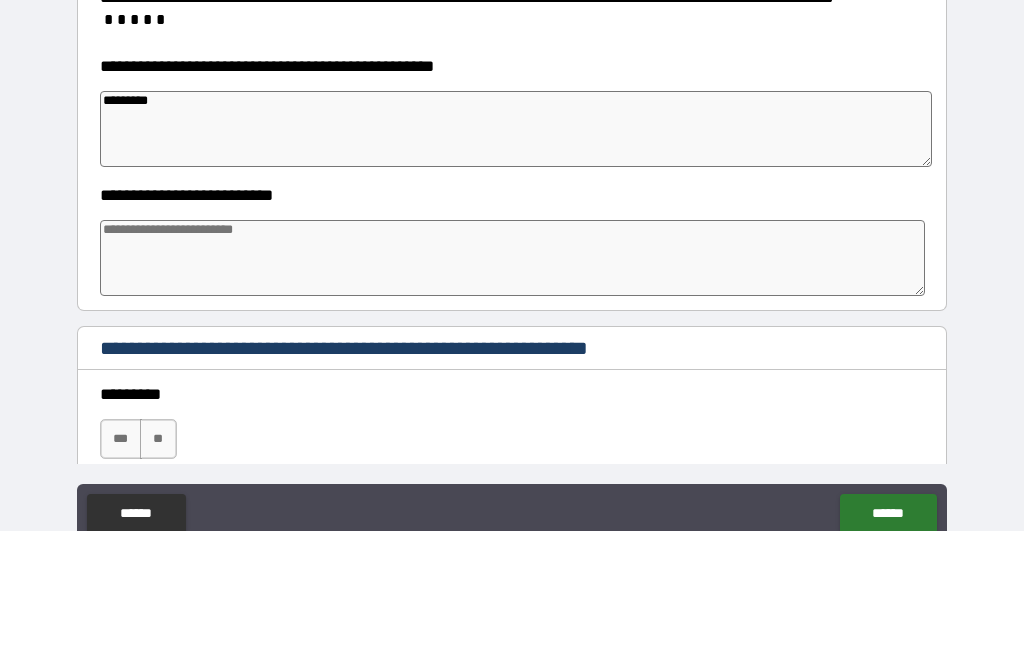 type on "*" 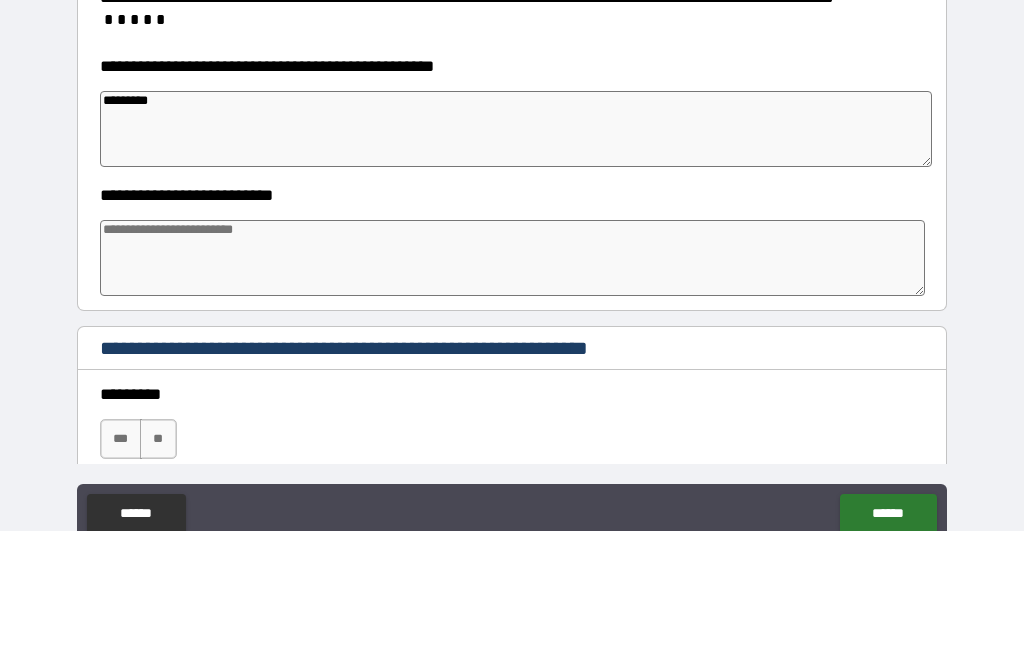 type on "*" 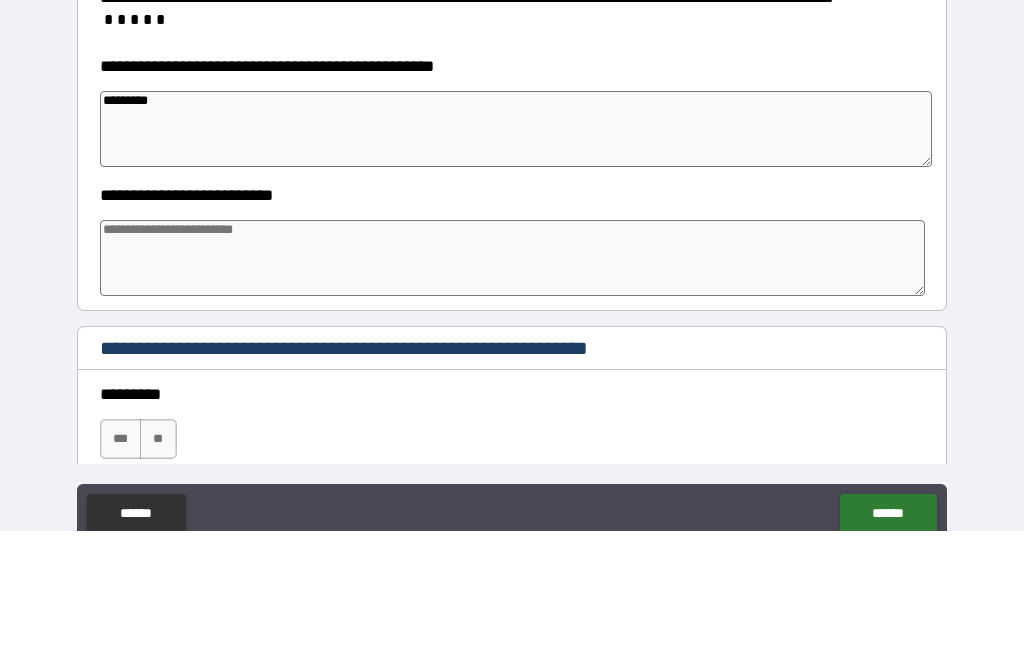 type on "*" 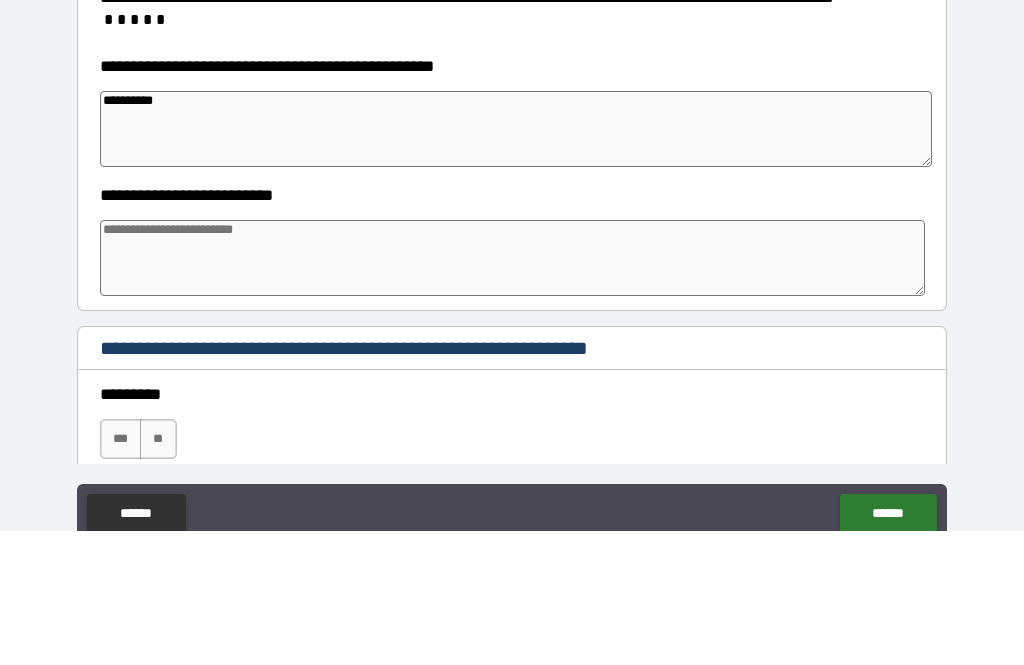 type on "*" 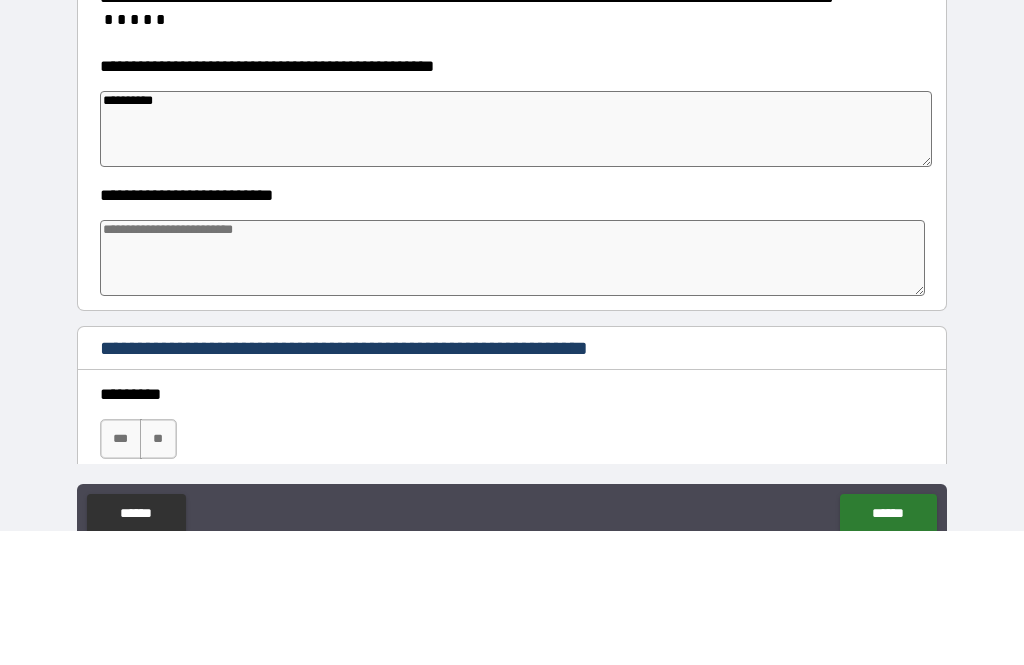 type on "*" 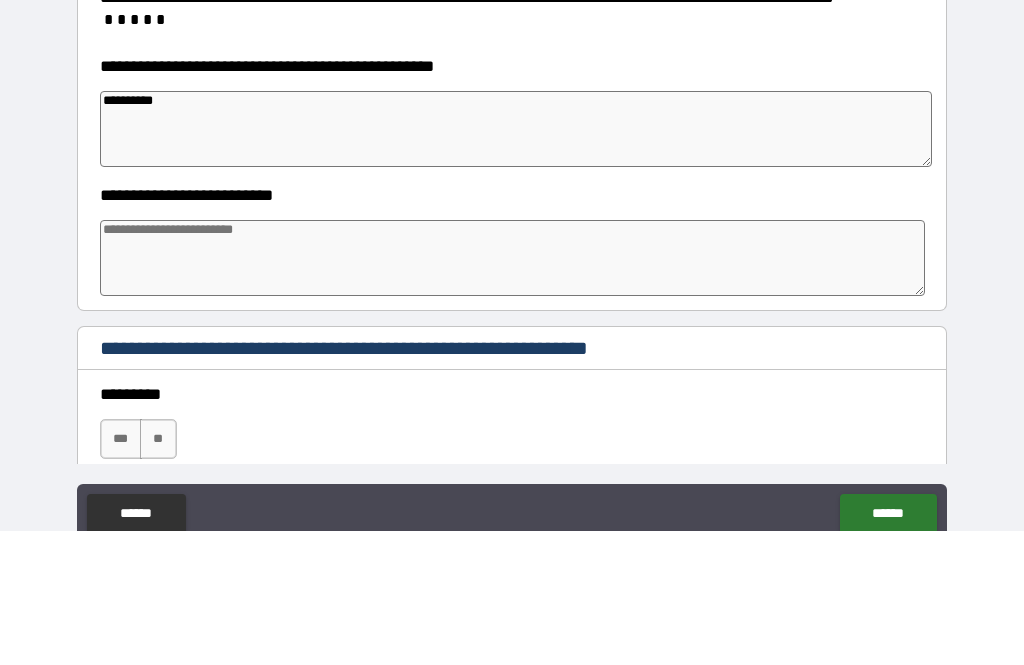 type on "*" 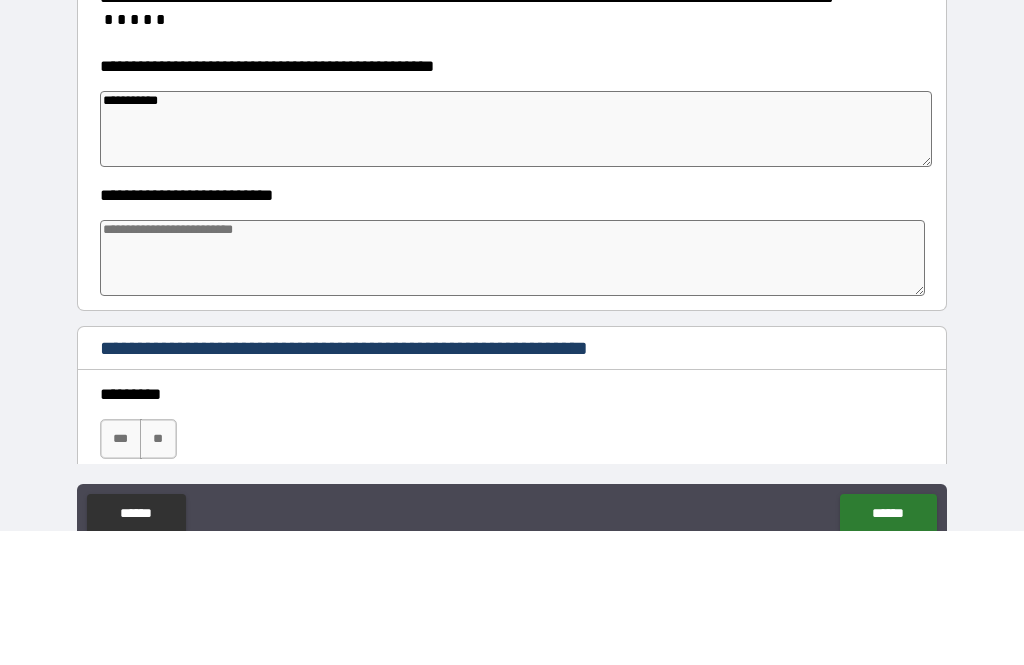 type on "*" 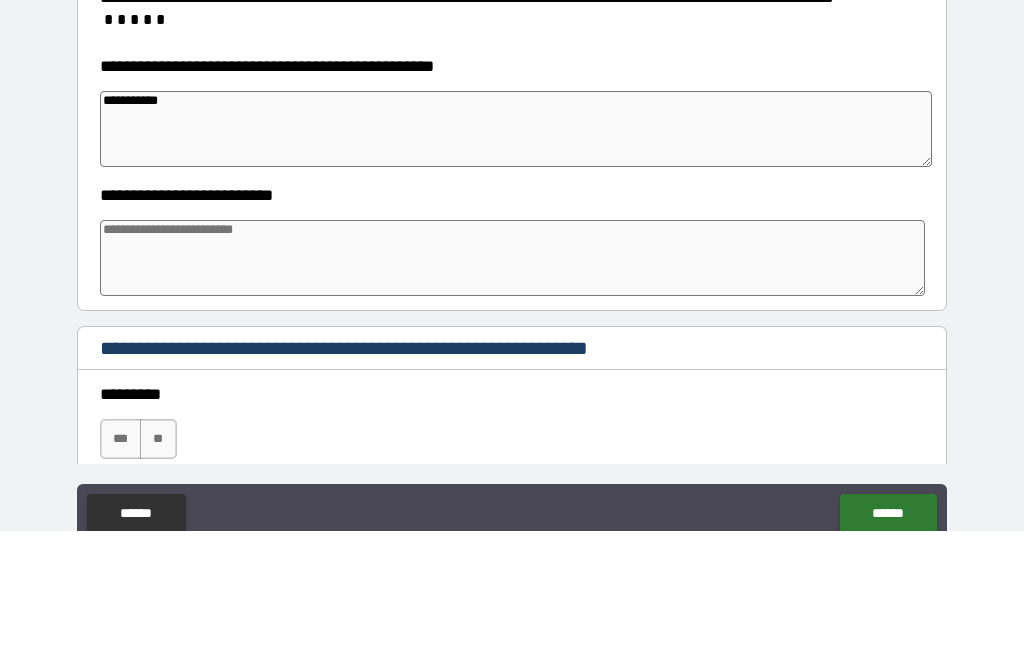 type on "**********" 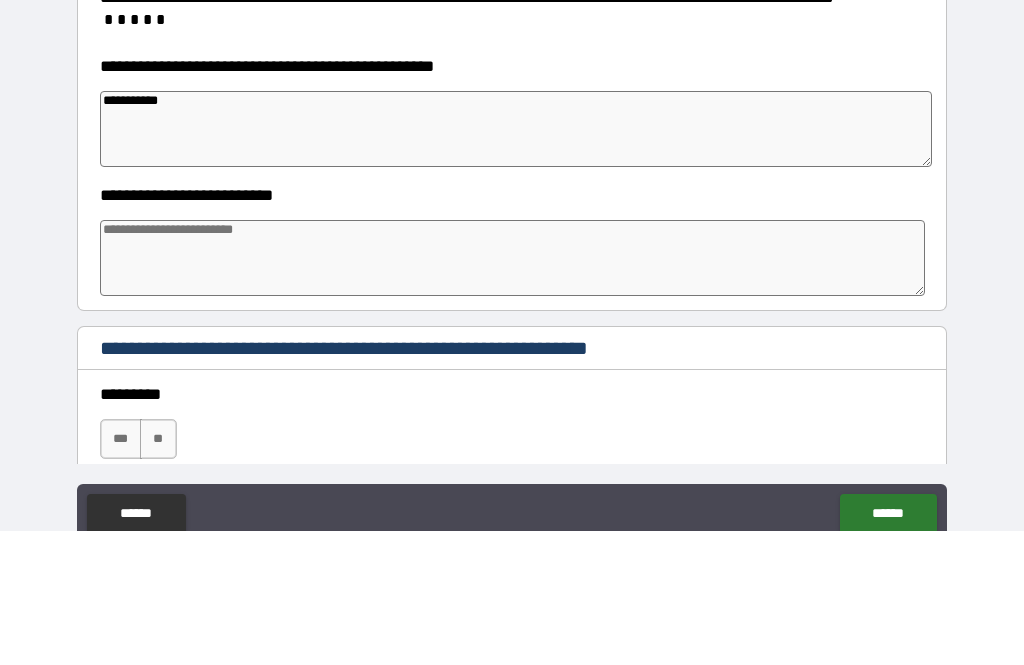 type on "*" 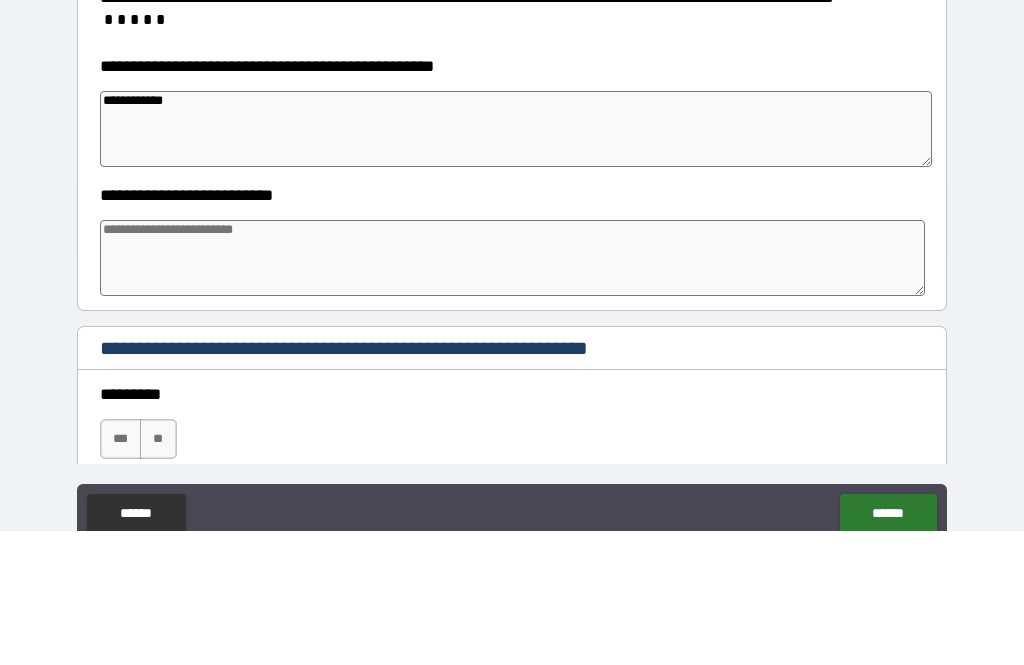 type on "**********" 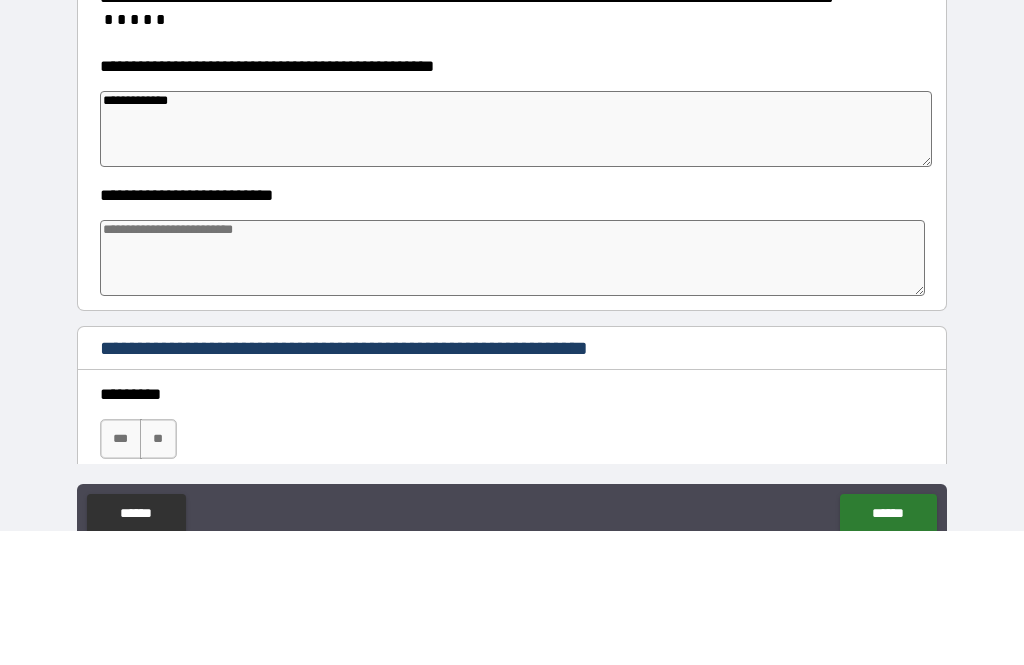 type on "*" 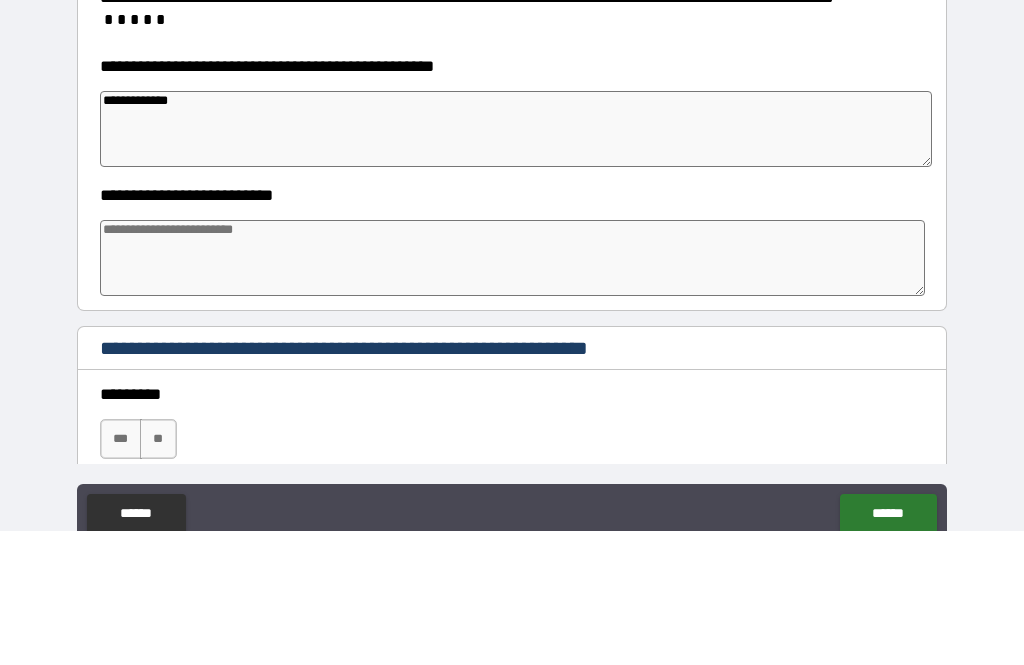 type on "*" 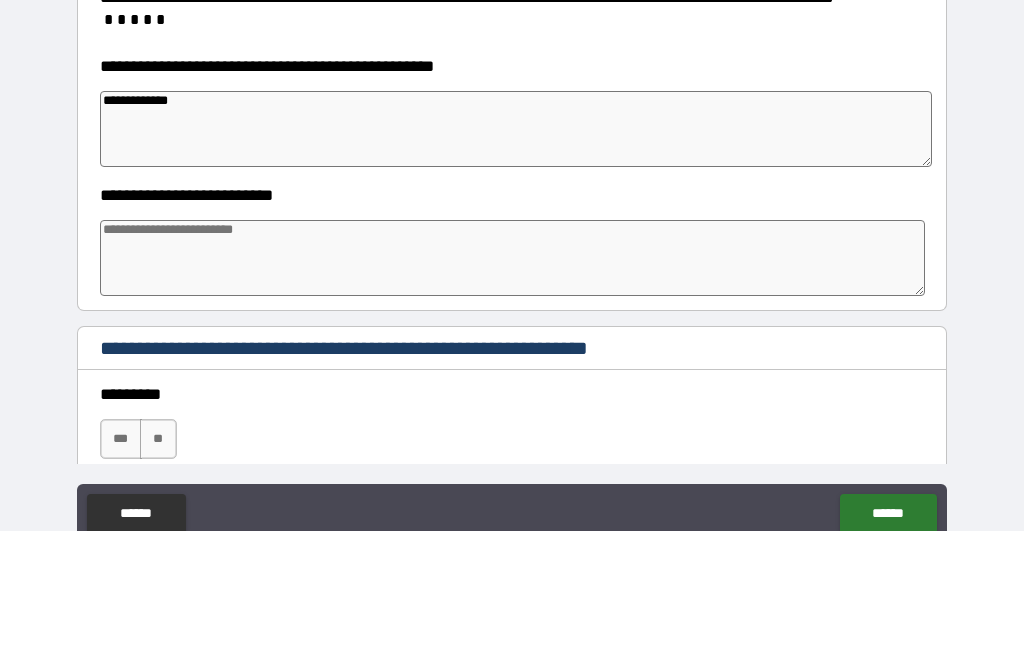 type on "*" 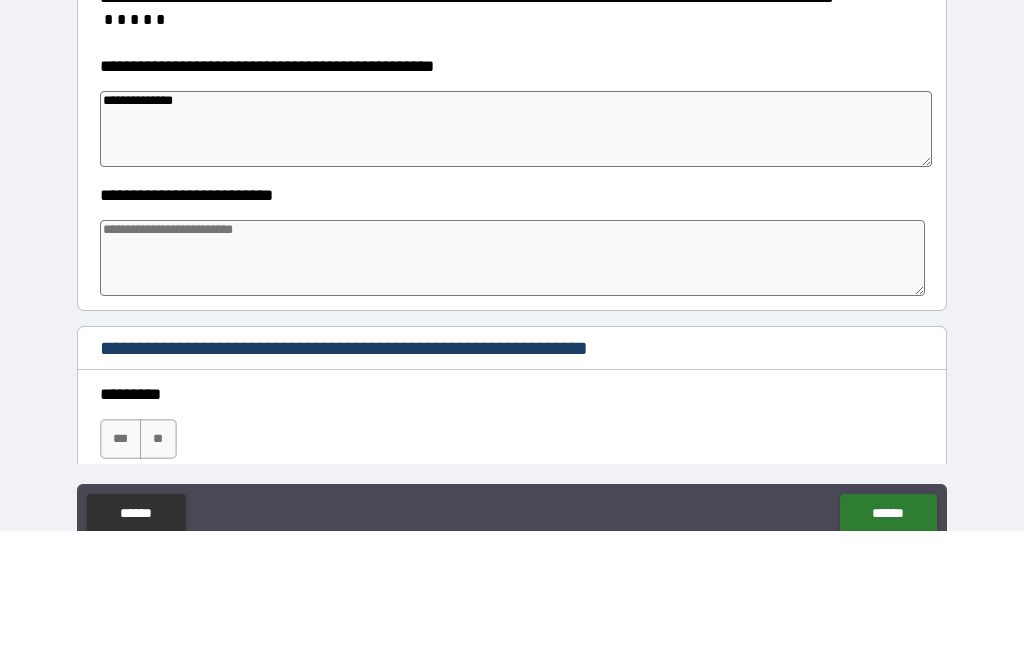 type on "*" 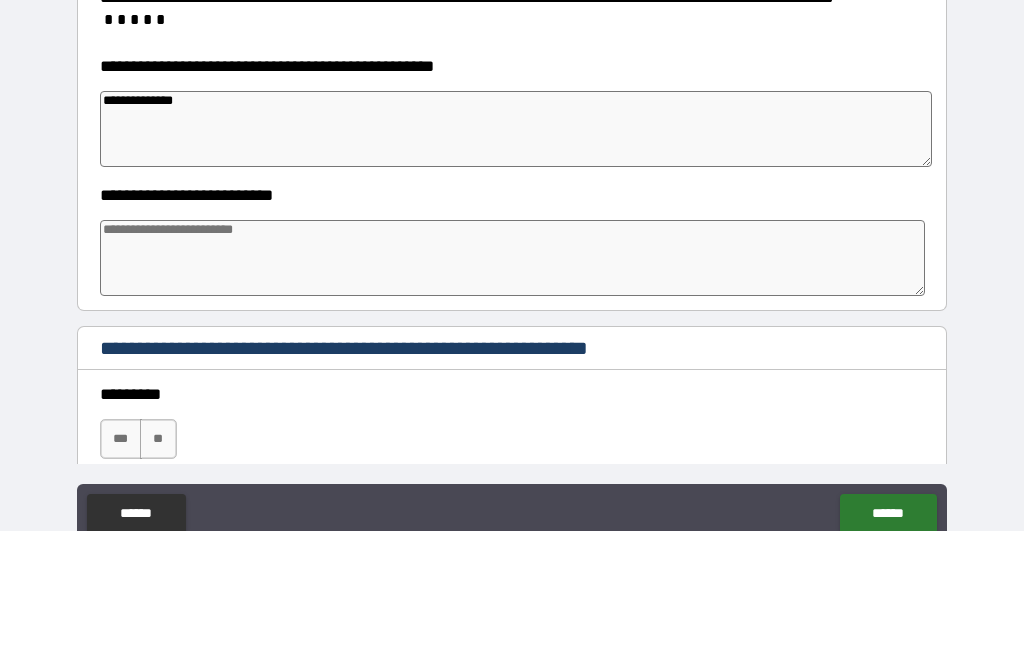 type on "*" 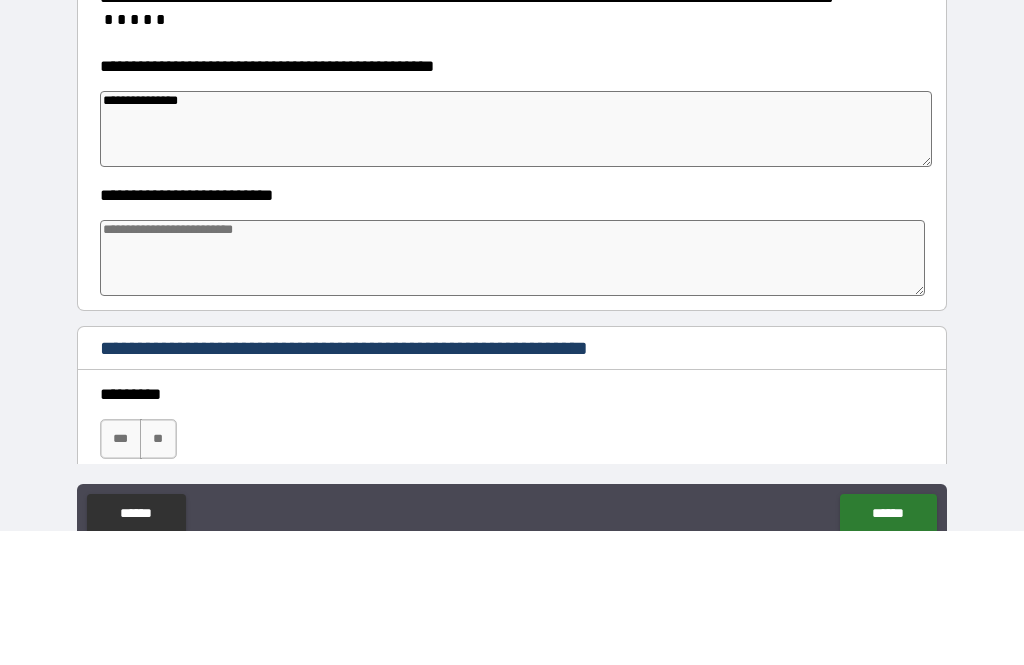type on "*" 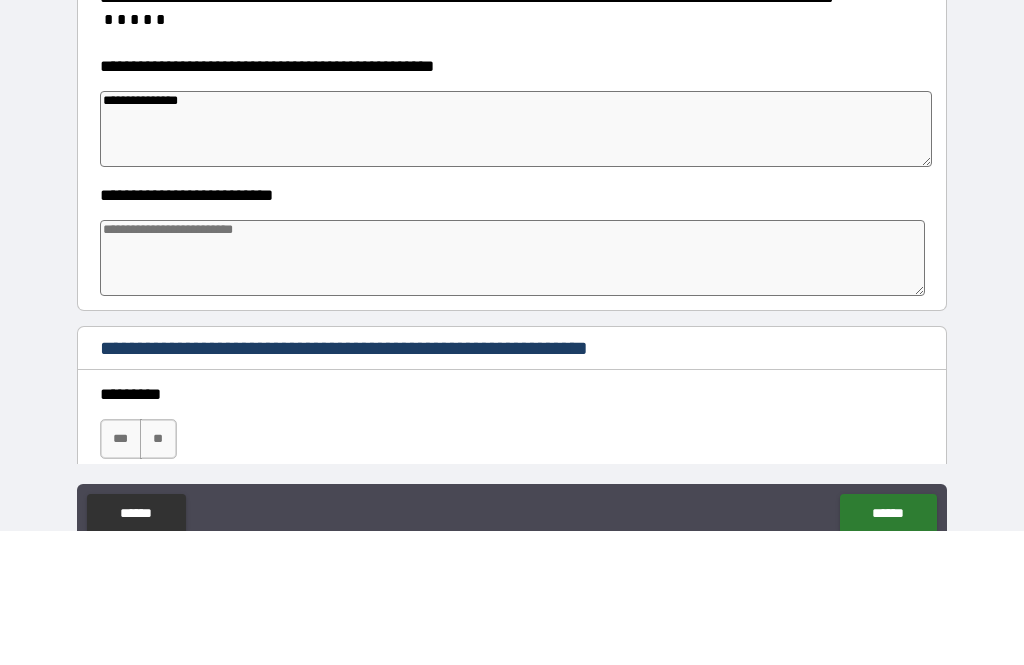 type on "*" 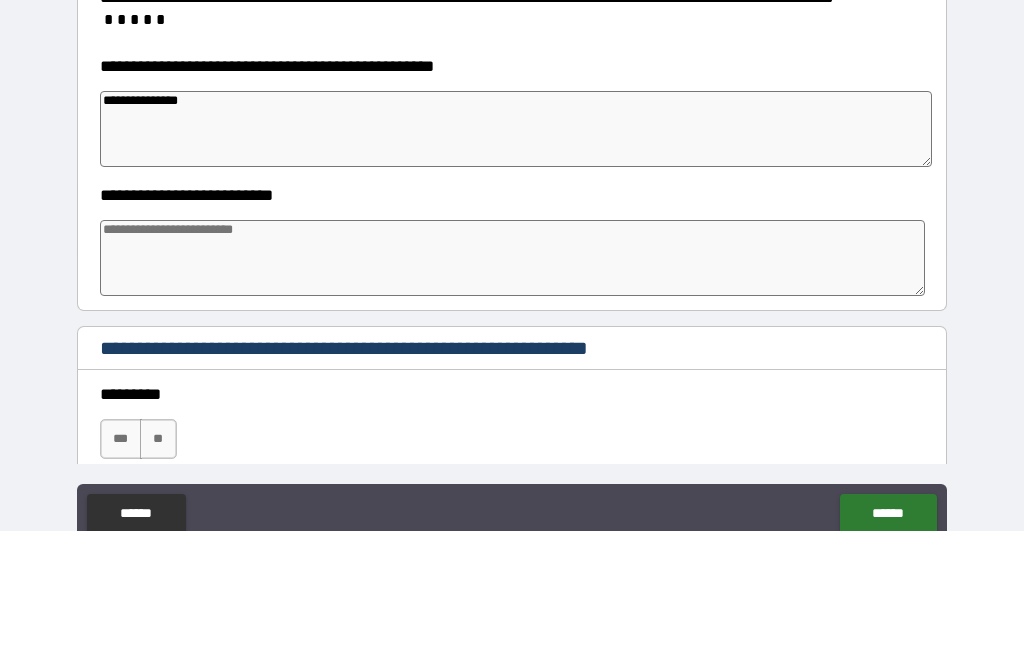 type on "*" 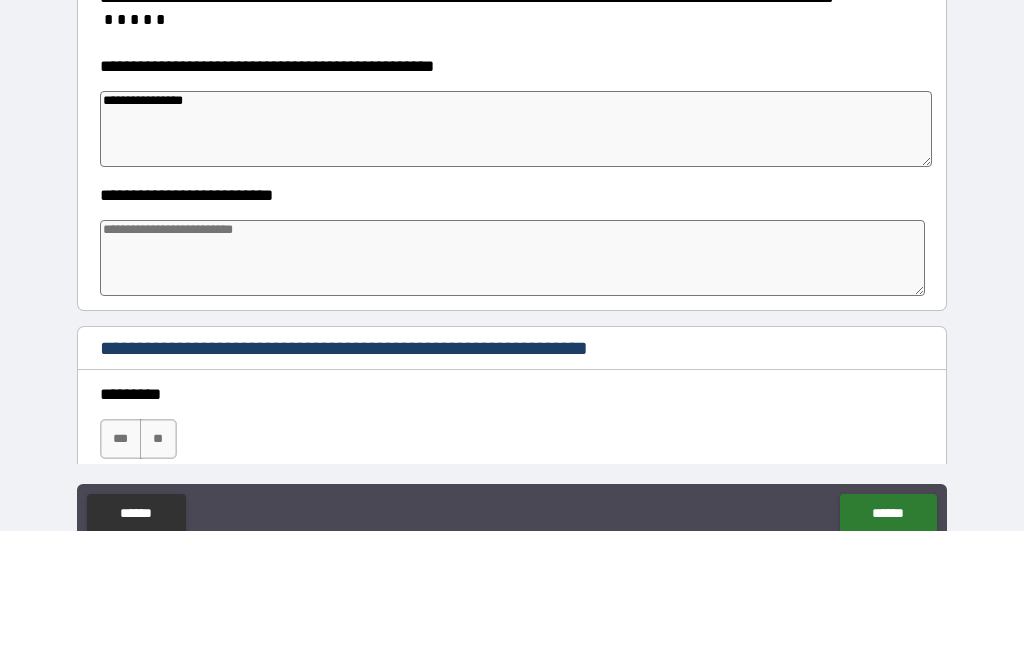 type on "*" 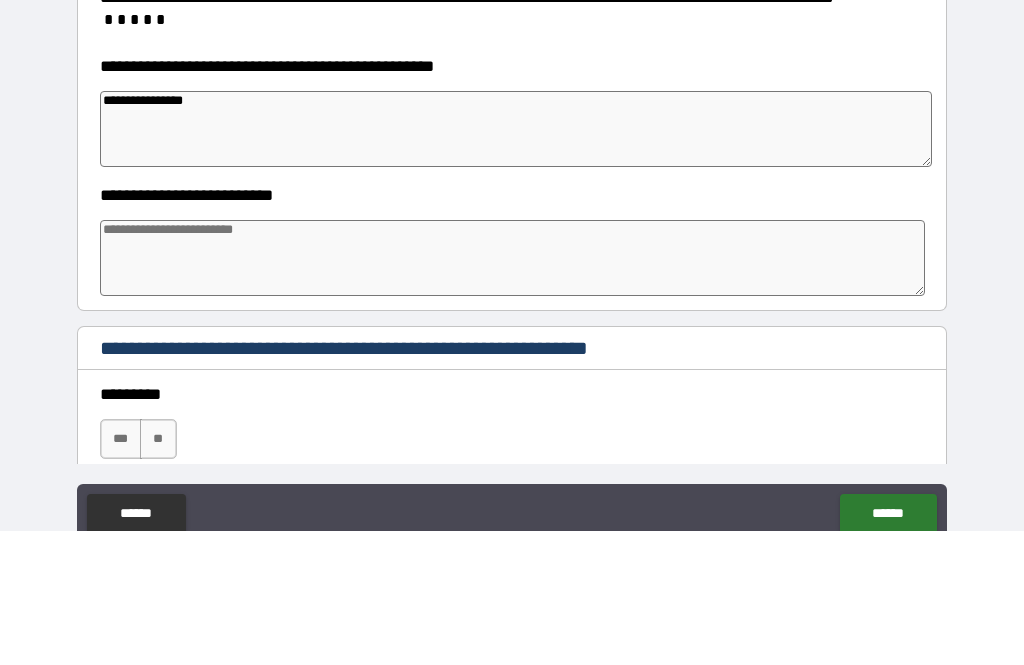 type on "*" 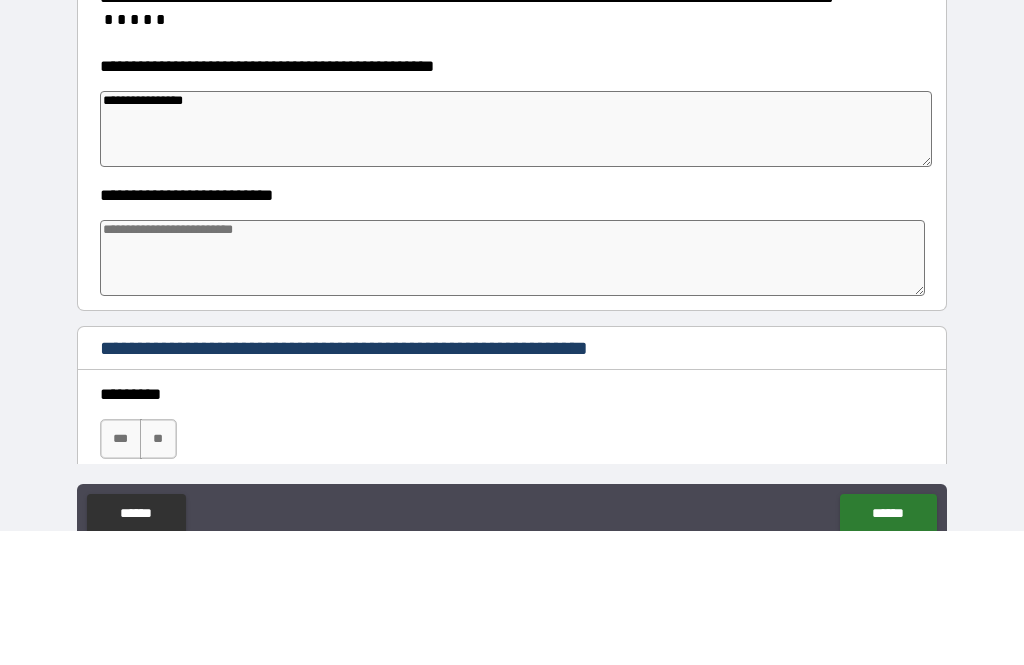 scroll, scrollTop: 64, scrollLeft: 0, axis: vertical 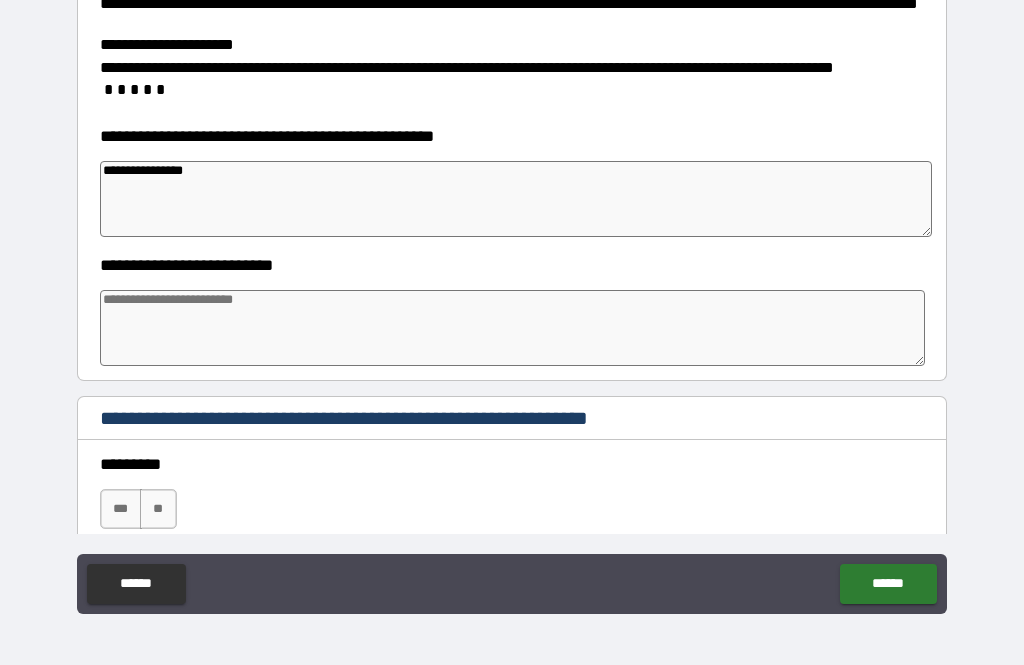 type on "**********" 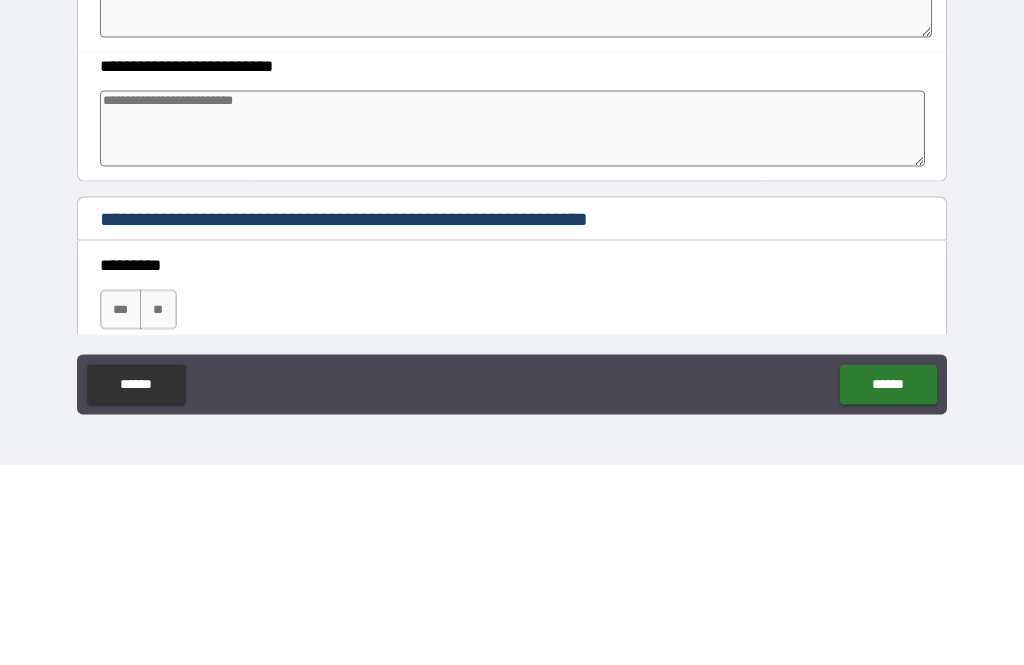 type on "*" 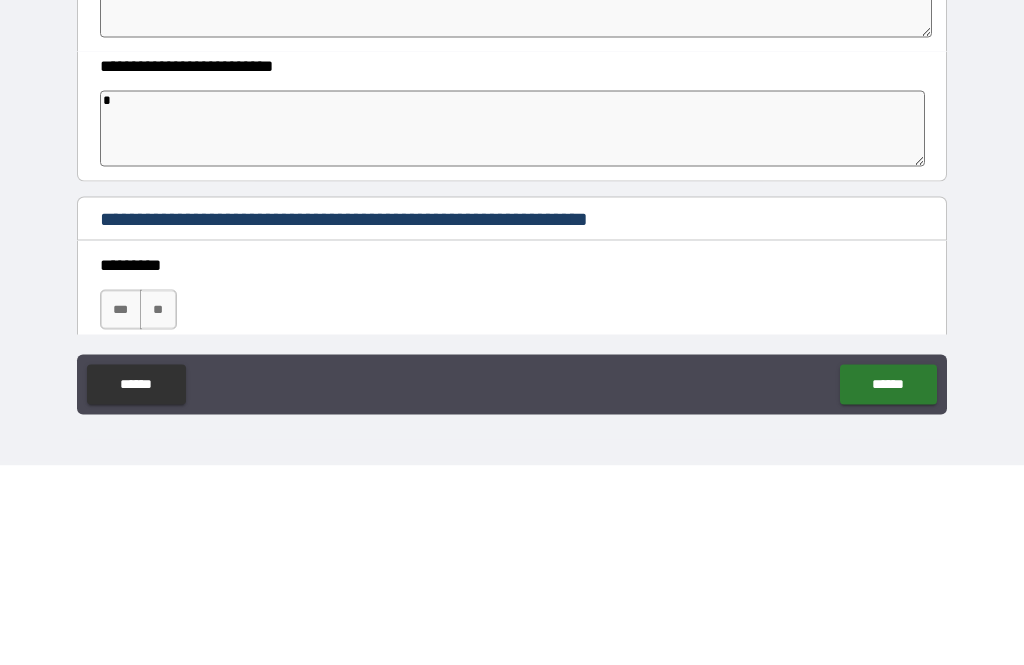 type on "*" 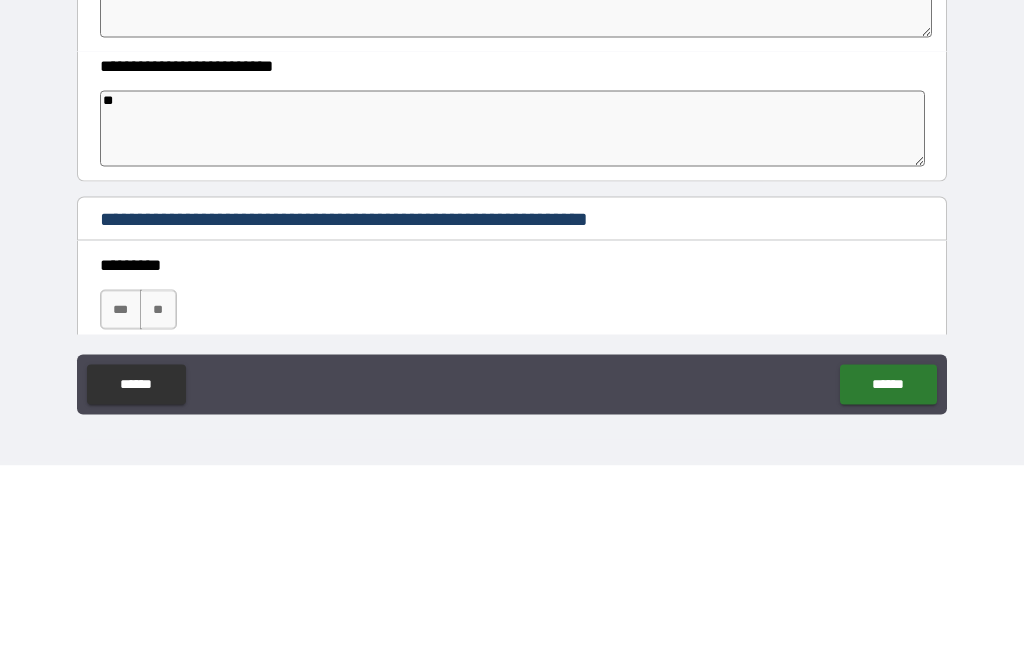 type 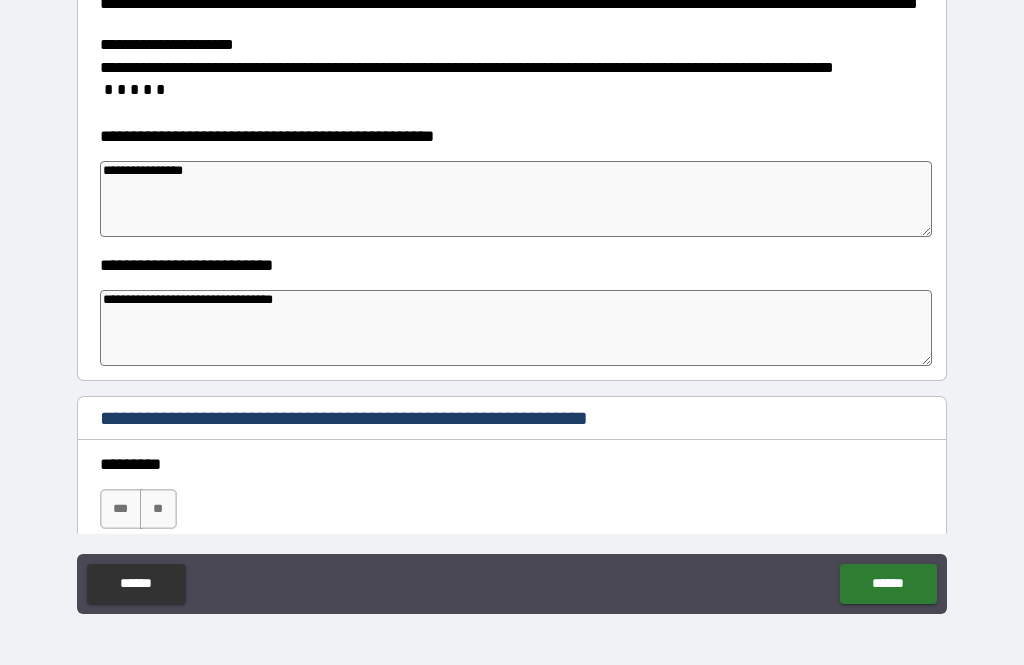click on "***" at bounding box center [121, 509] 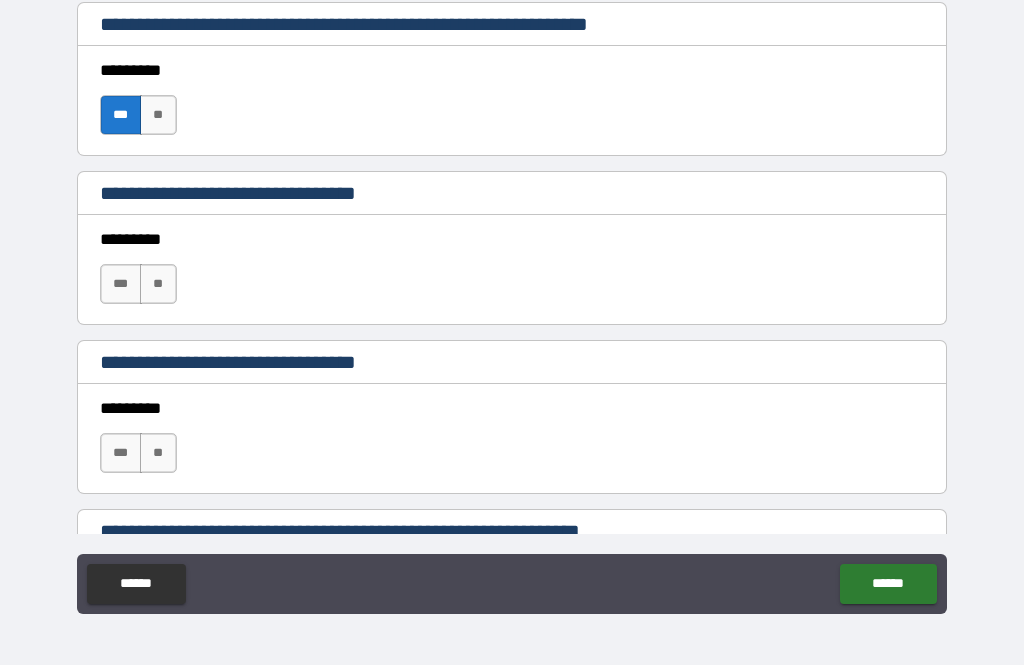 scroll, scrollTop: 837, scrollLeft: 0, axis: vertical 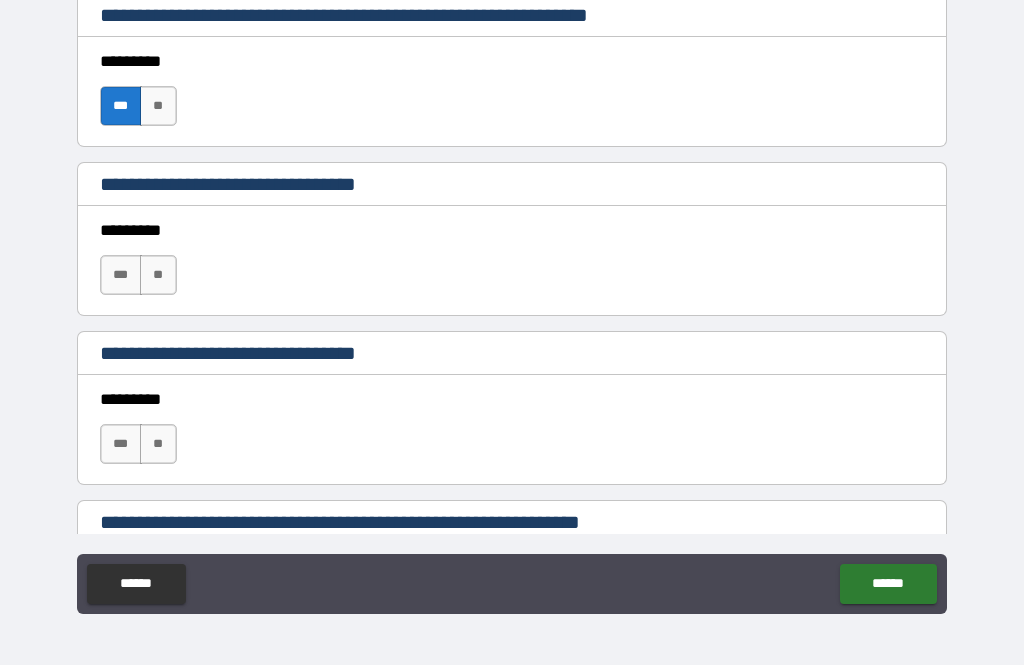 click on "***" at bounding box center (121, 275) 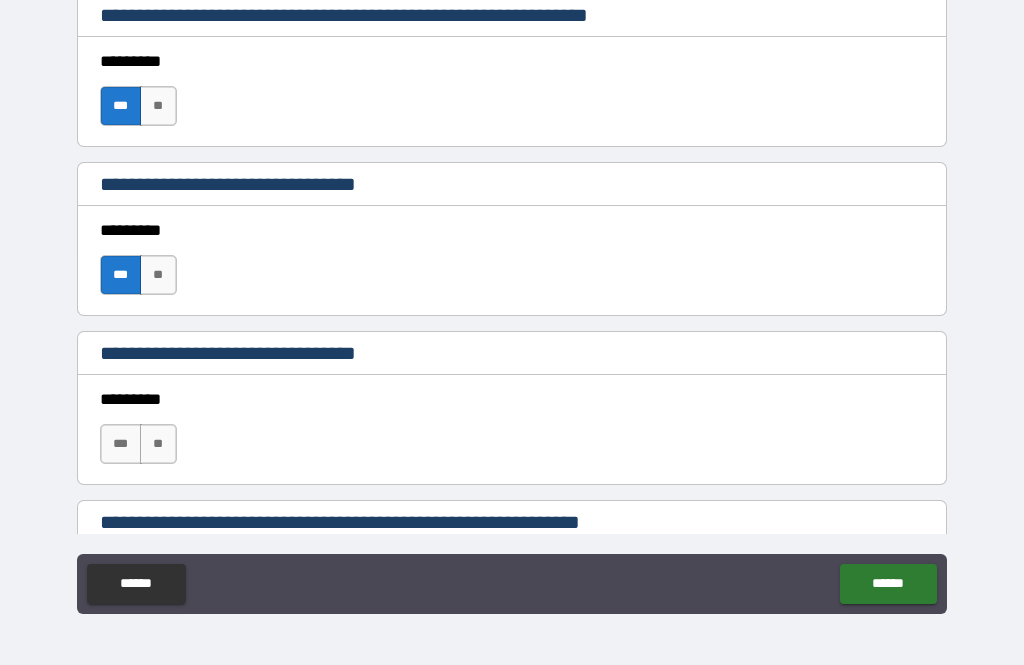 click on "***" at bounding box center (121, 444) 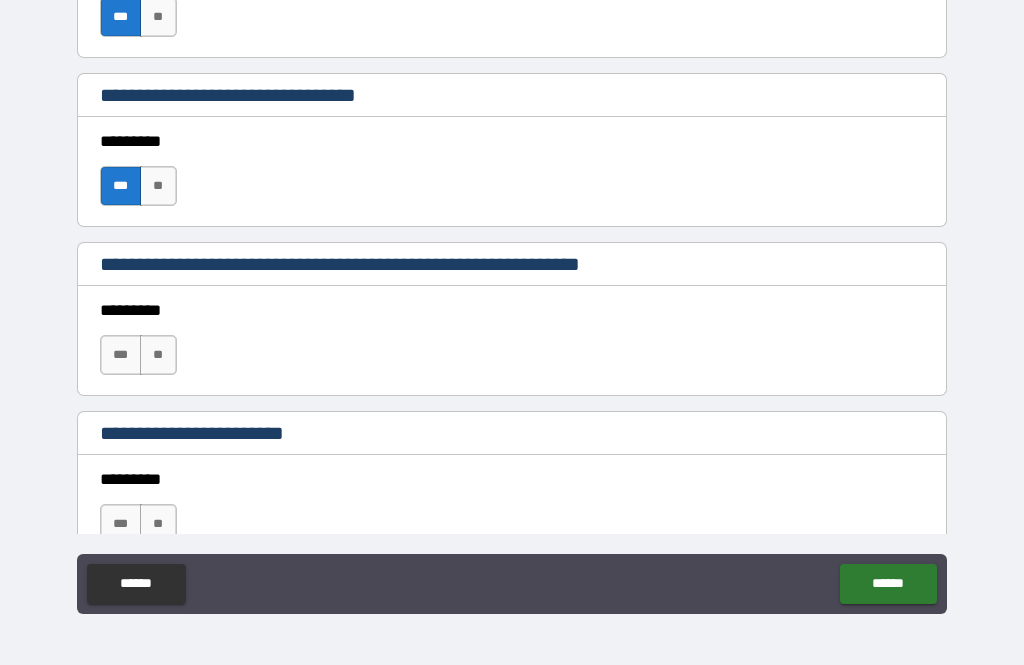 scroll, scrollTop: 1109, scrollLeft: 0, axis: vertical 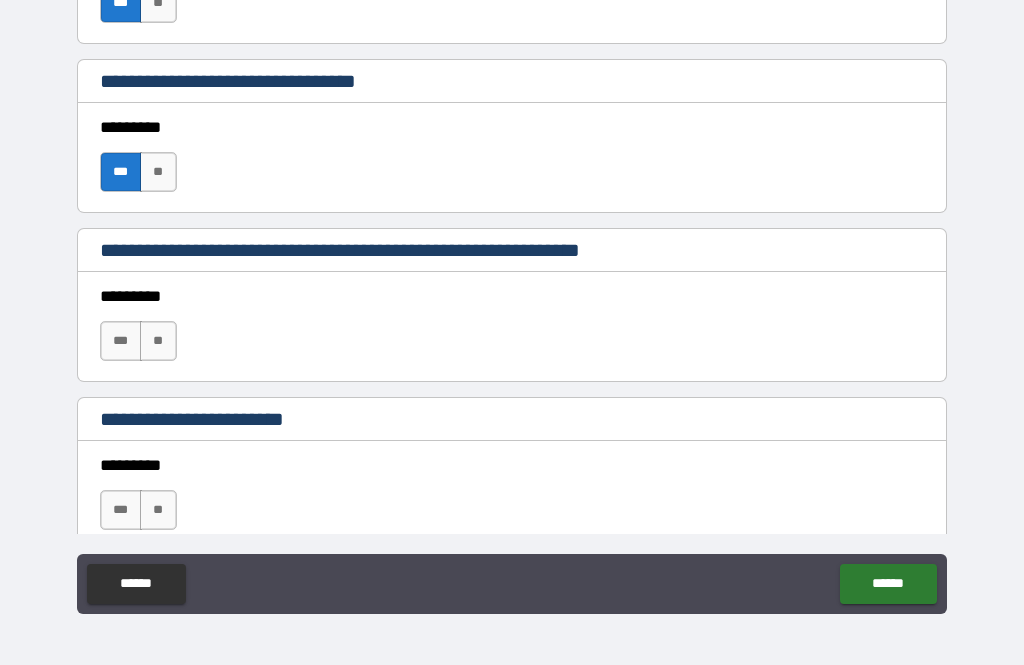 click on "***" at bounding box center [121, 341] 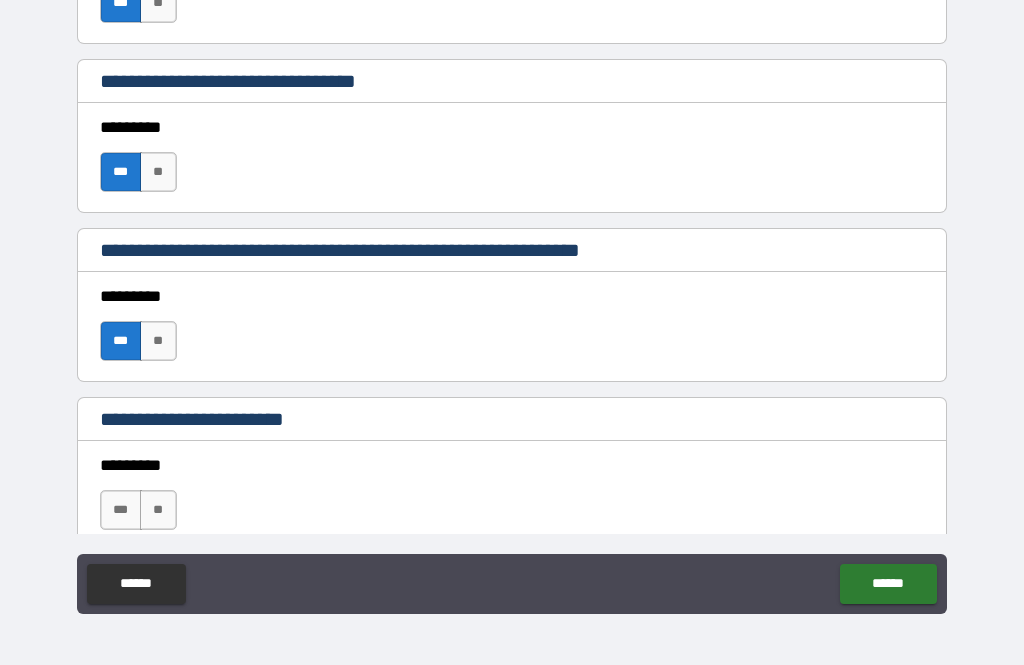click on "***" at bounding box center [121, 510] 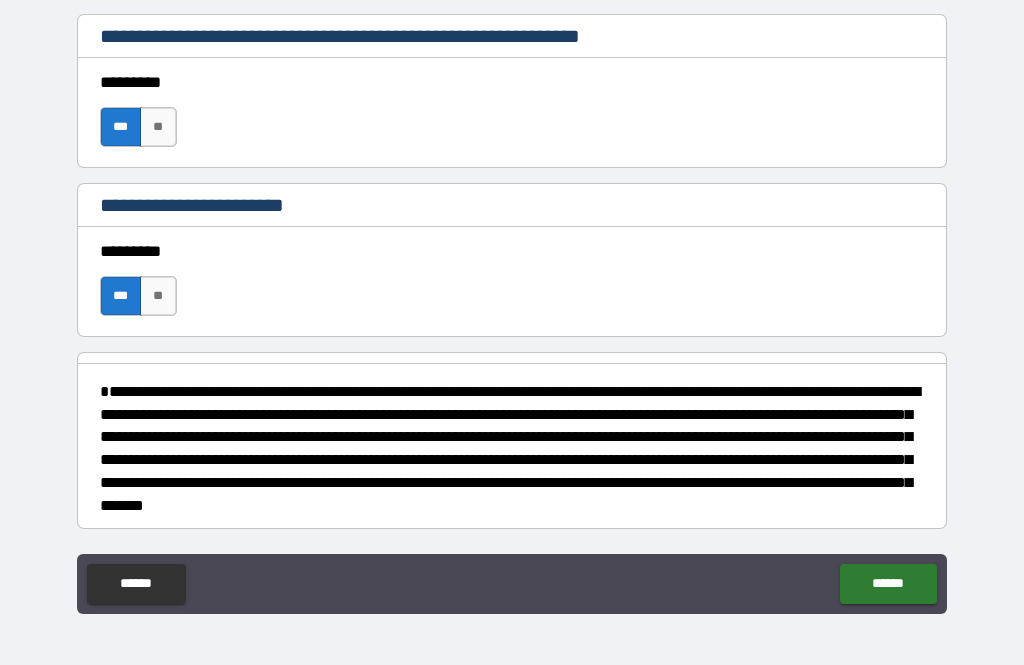 scroll, scrollTop: 1323, scrollLeft: 0, axis: vertical 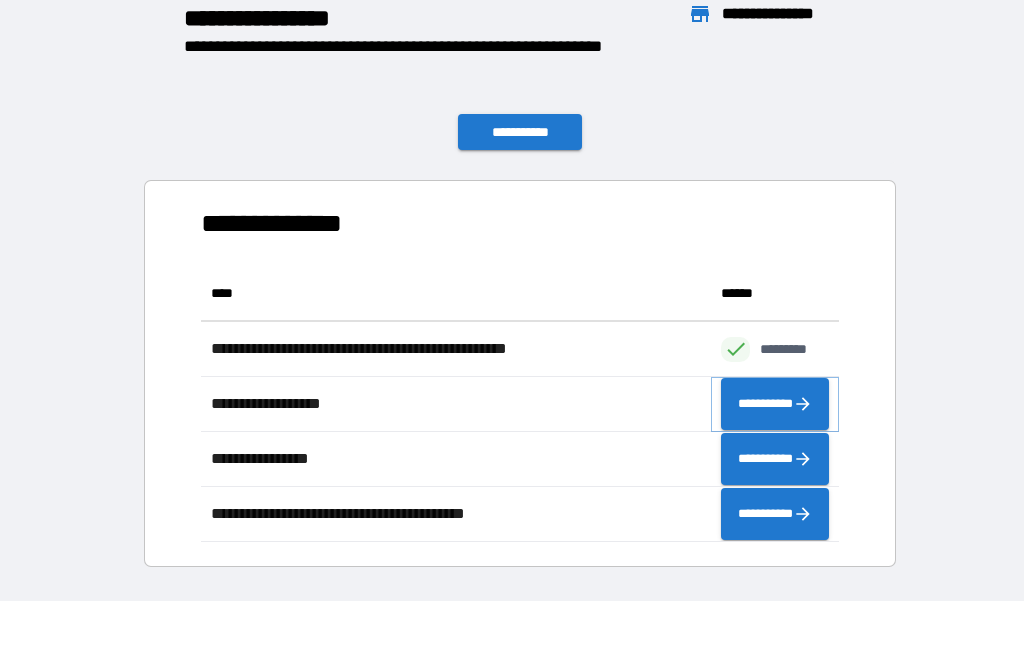 click on "**********" at bounding box center [775, 404] 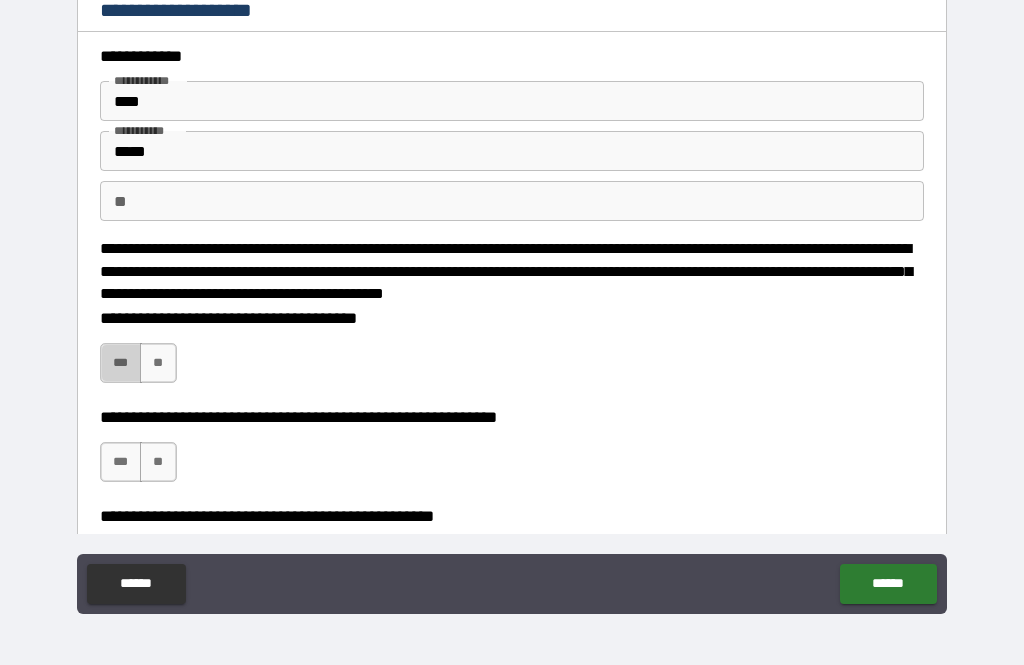 click on "***" at bounding box center (121, 363) 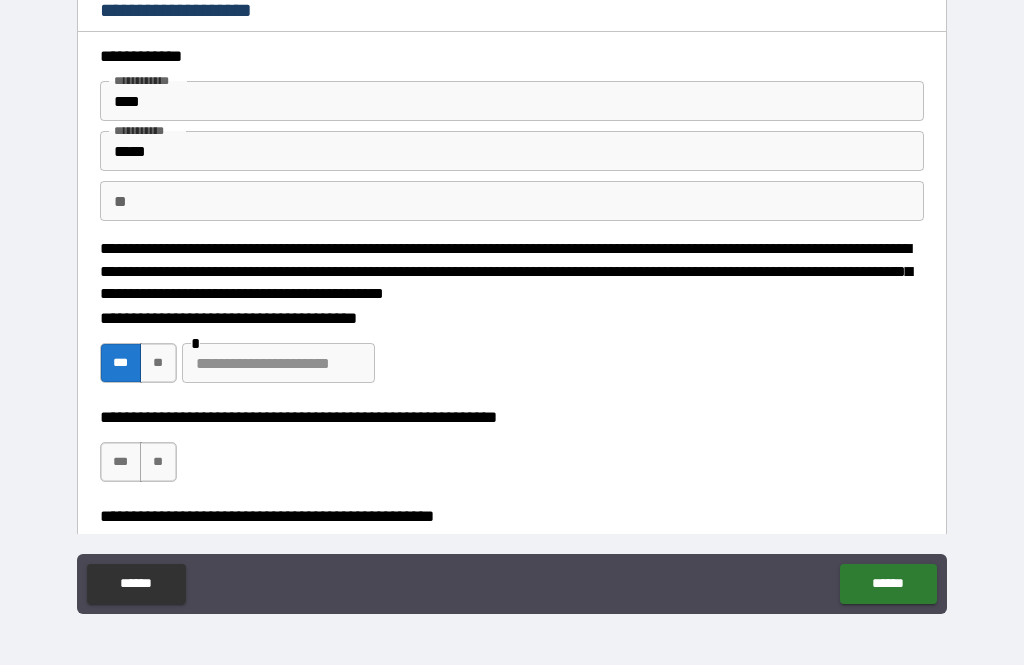 click on "***" at bounding box center [121, 462] 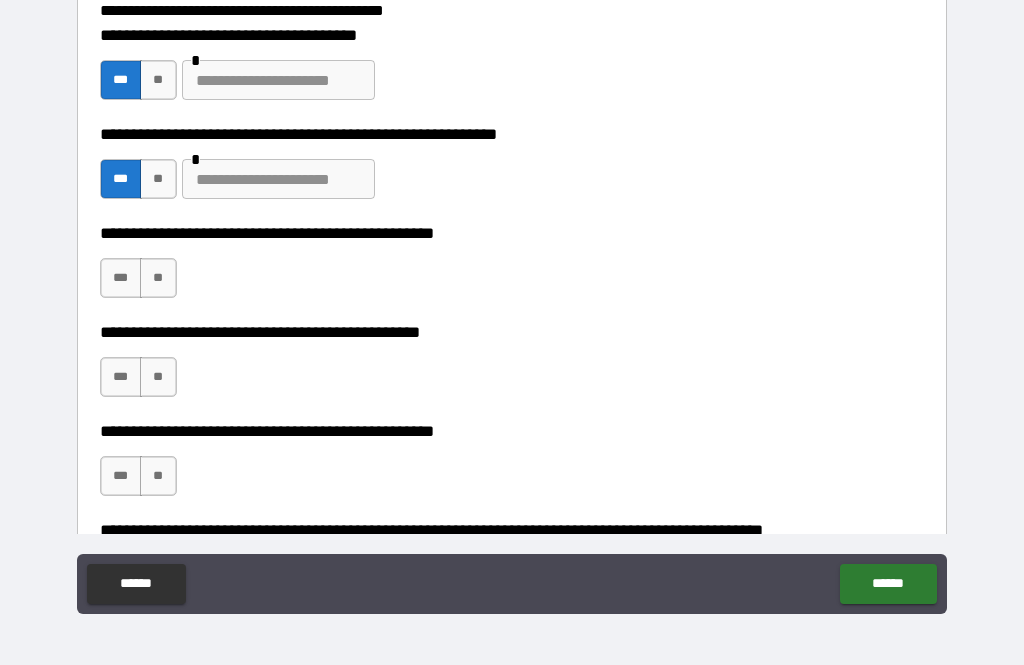 scroll, scrollTop: 289, scrollLeft: 0, axis: vertical 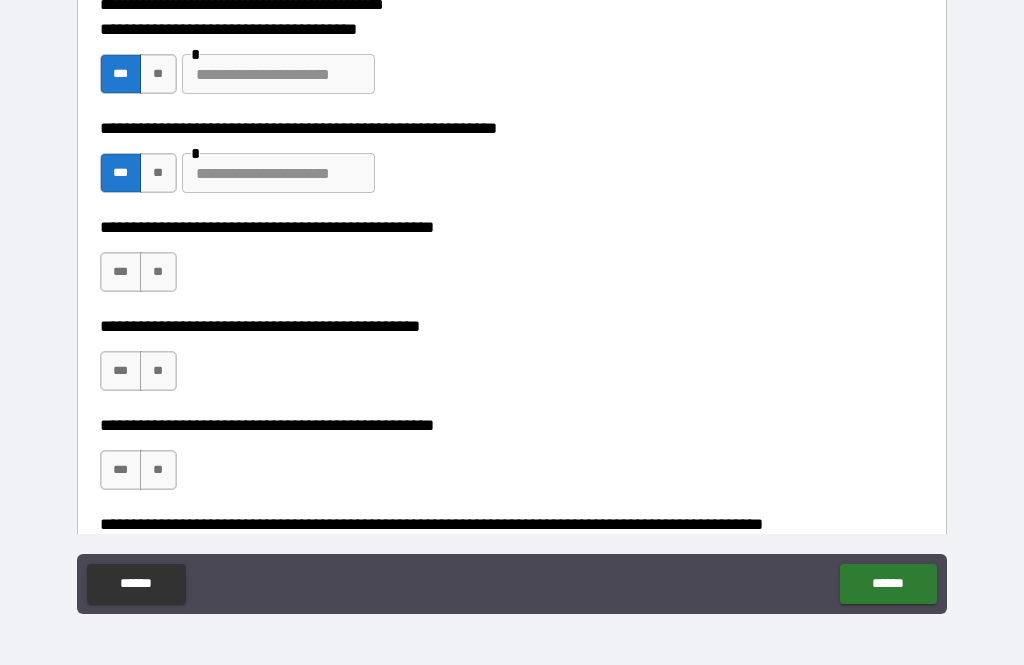 click on "**" at bounding box center [158, 173] 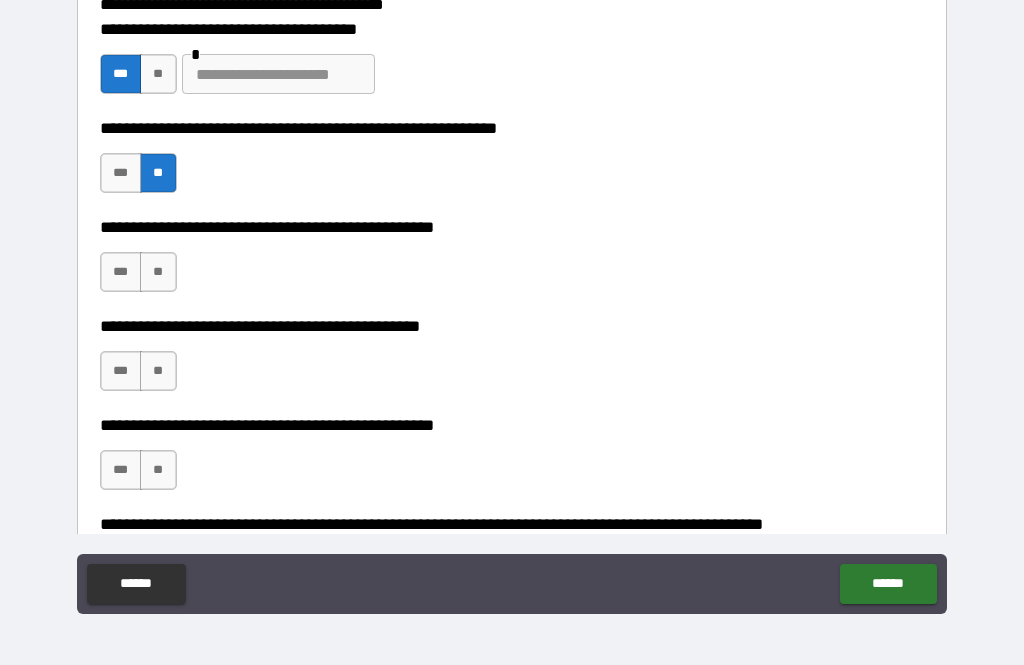 click on "**" at bounding box center (158, 272) 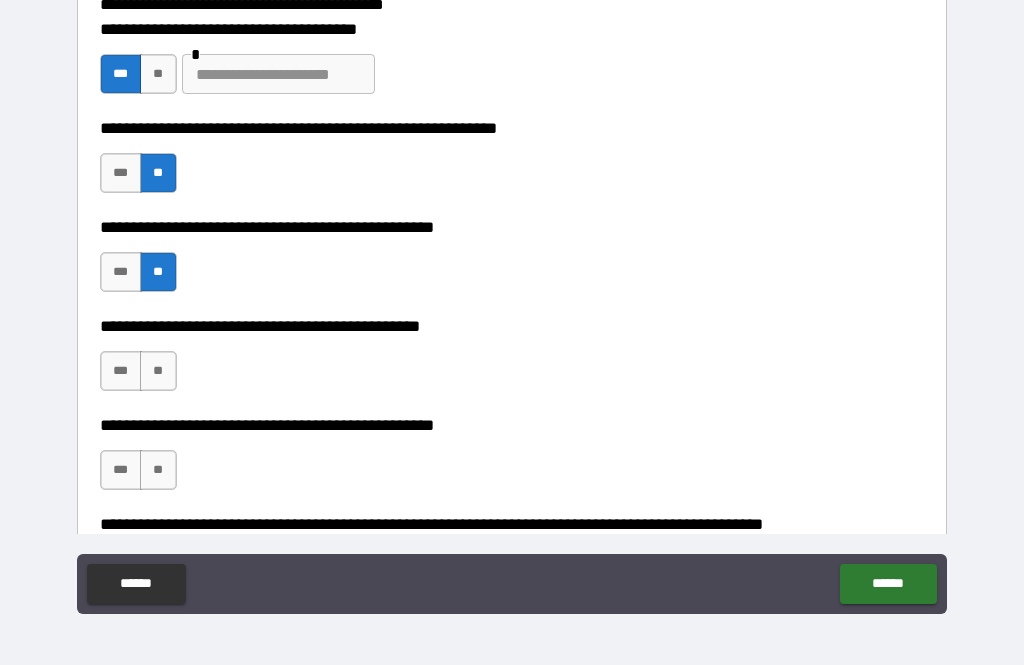 click on "**" at bounding box center (158, 371) 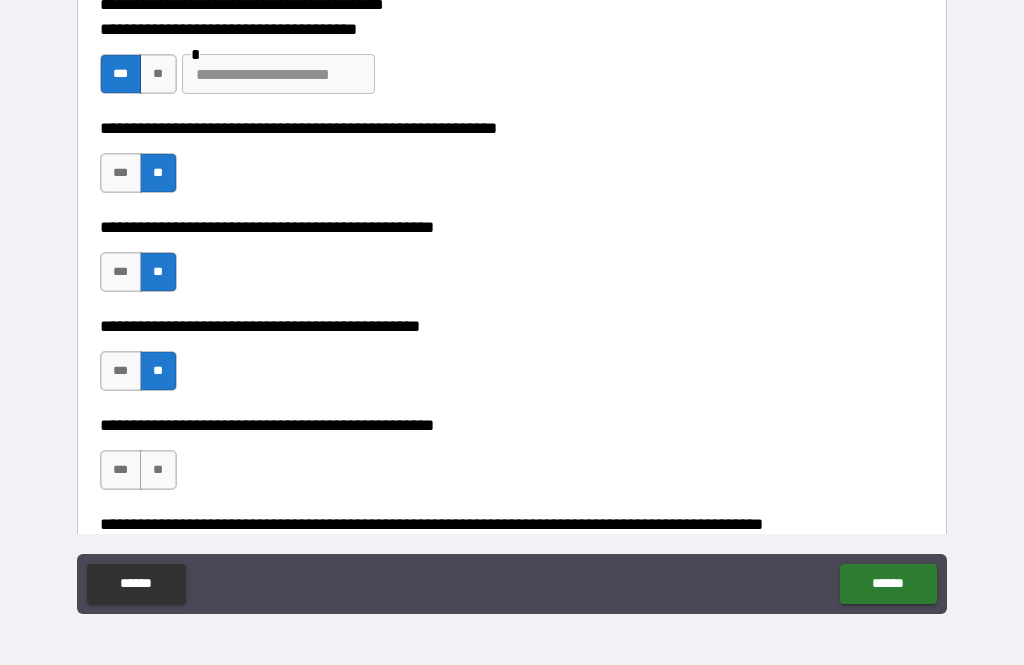 click on "**" at bounding box center [158, 470] 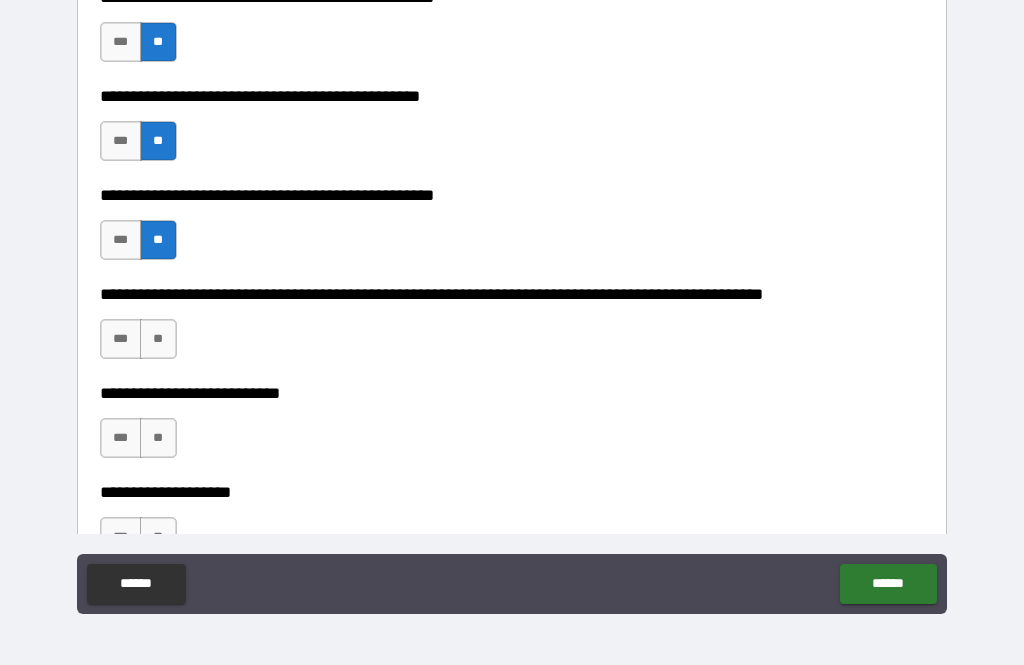 scroll, scrollTop: 527, scrollLeft: 0, axis: vertical 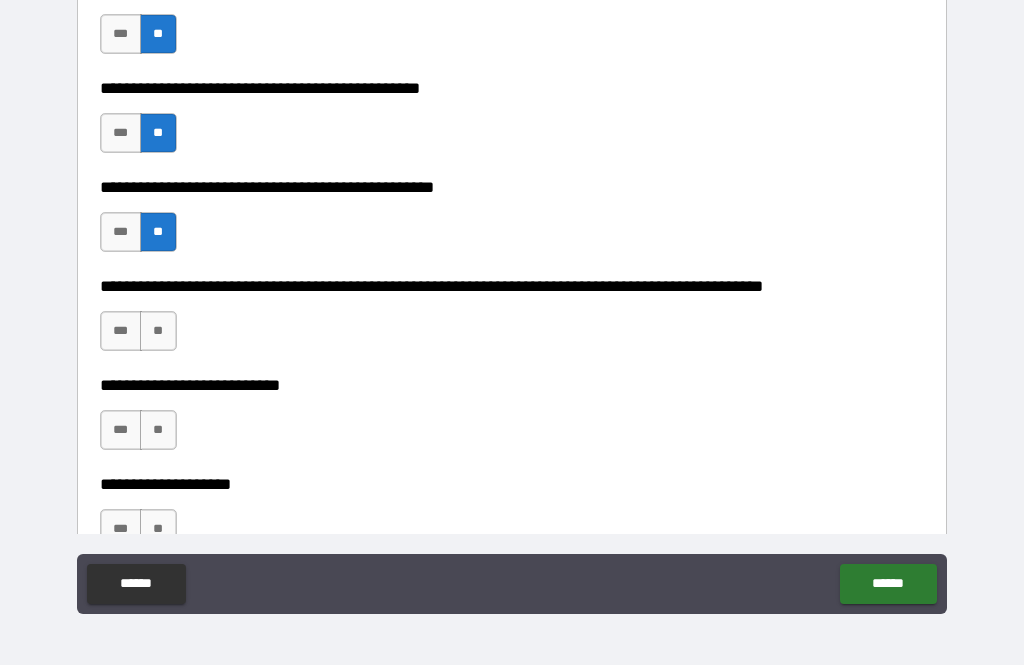 click on "**" at bounding box center [158, 331] 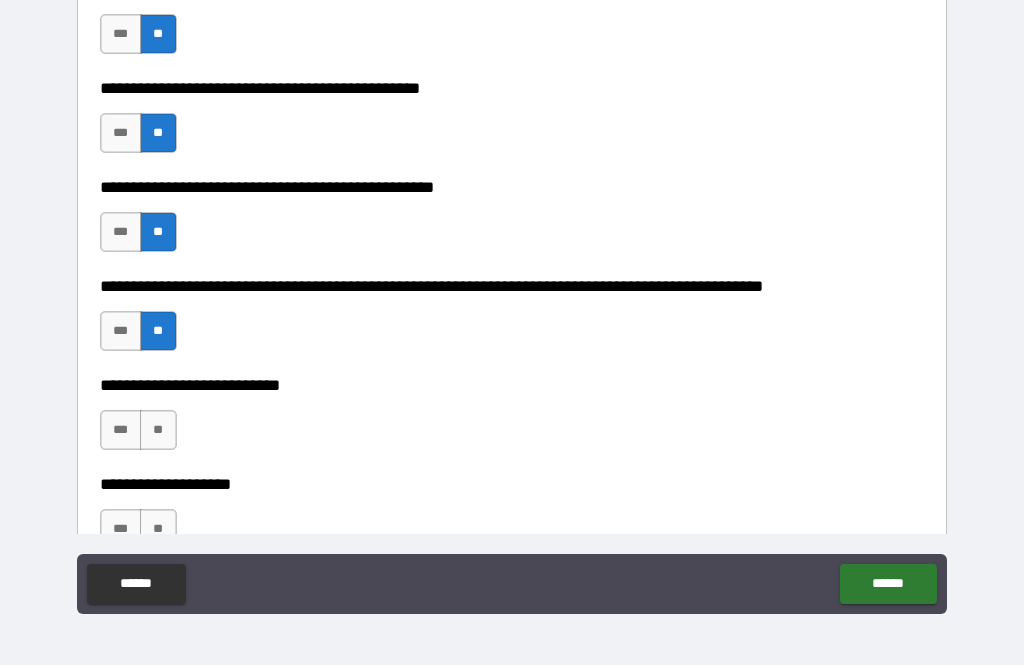 click on "**" at bounding box center [158, 430] 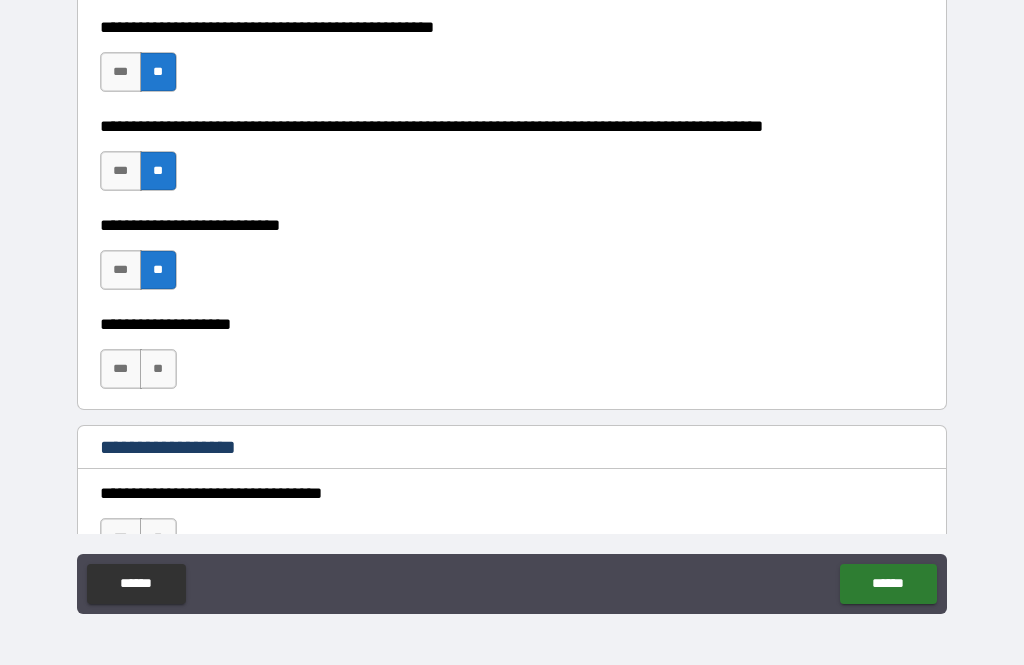 scroll, scrollTop: 695, scrollLeft: 0, axis: vertical 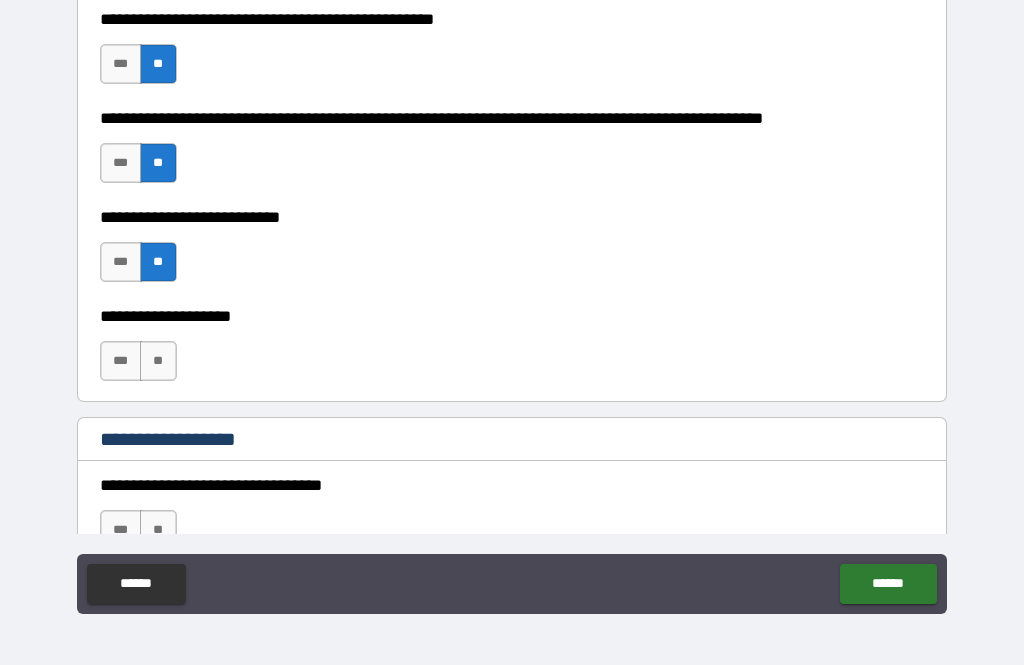 click on "**" at bounding box center (158, 361) 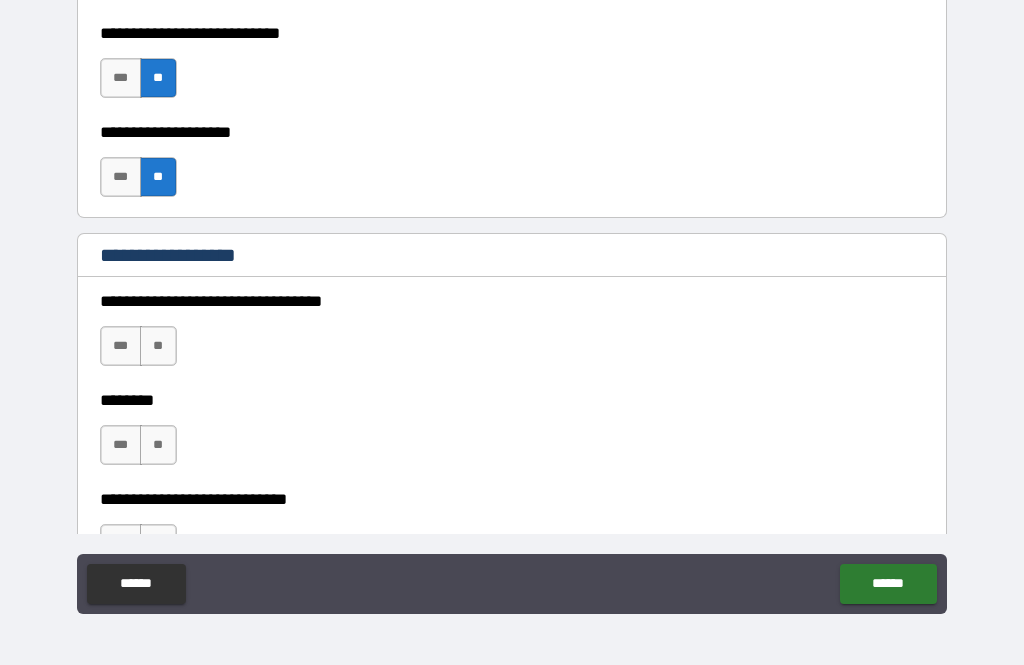 scroll, scrollTop: 882, scrollLeft: 0, axis: vertical 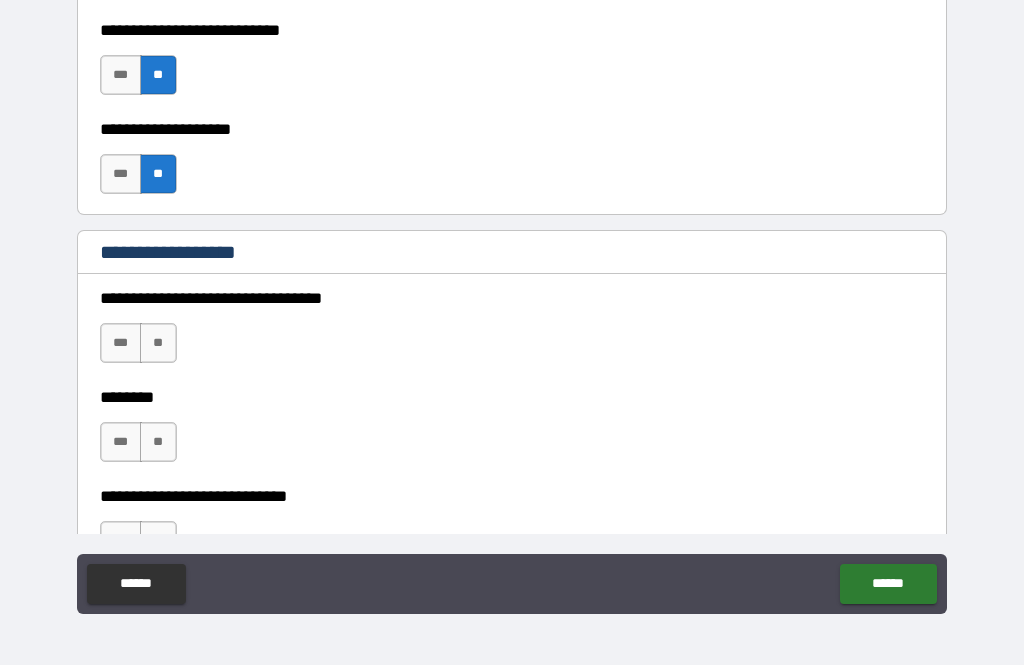 click on "**" at bounding box center [158, 343] 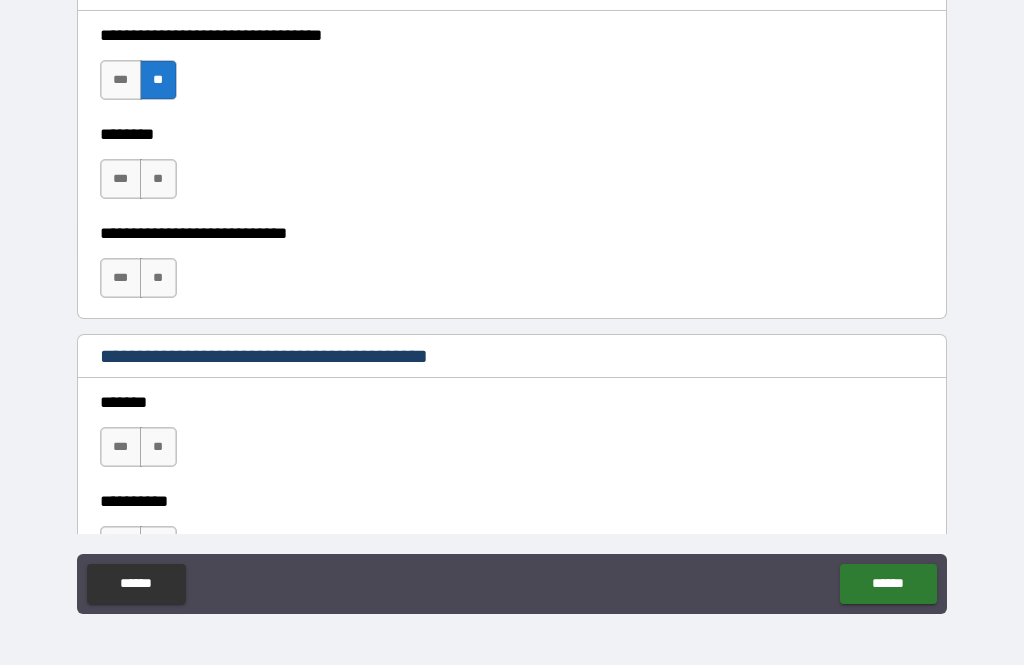 scroll, scrollTop: 1147, scrollLeft: 0, axis: vertical 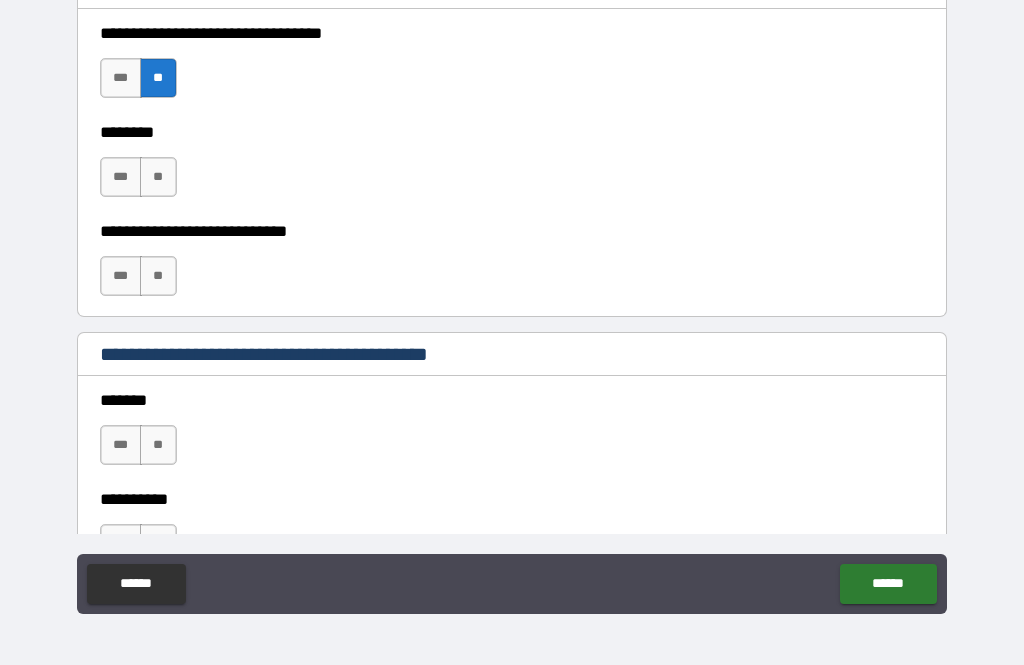 click on "**" at bounding box center [158, 177] 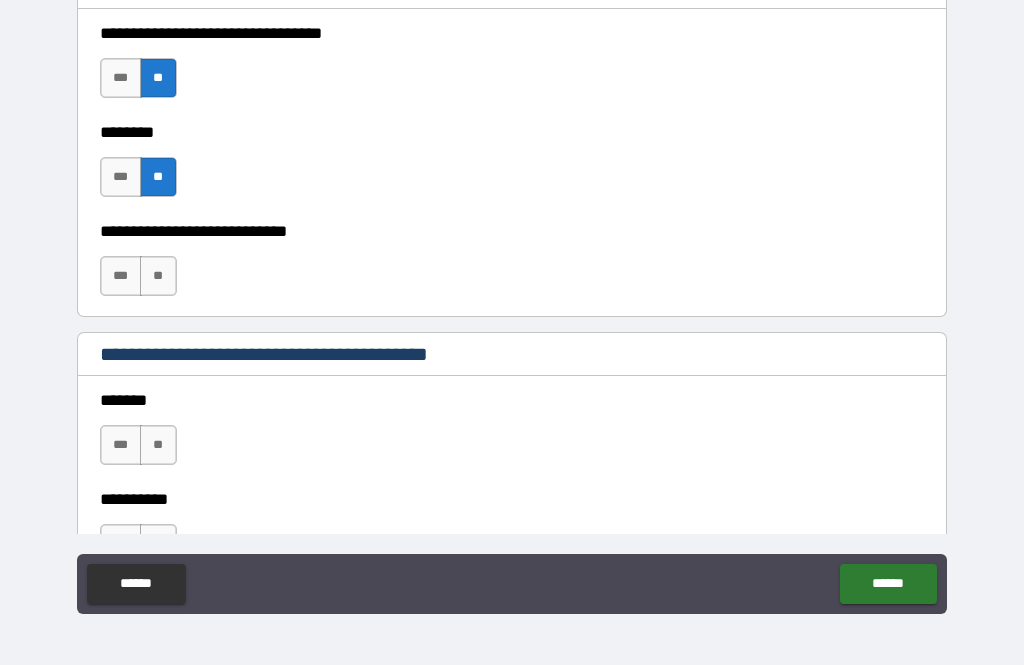 click on "**" at bounding box center [158, 276] 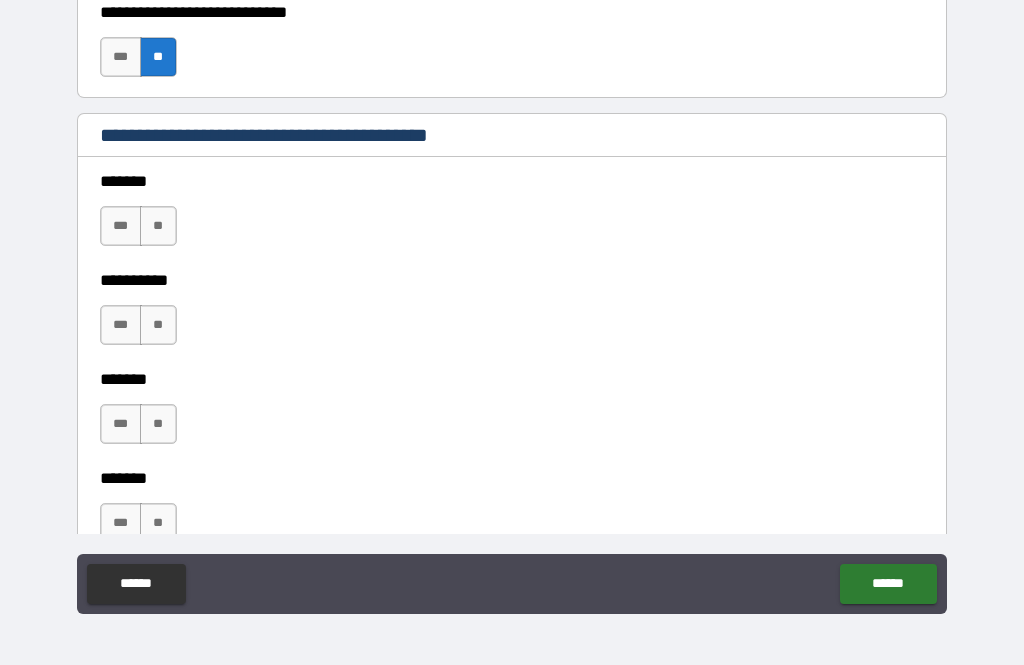 scroll, scrollTop: 1367, scrollLeft: 0, axis: vertical 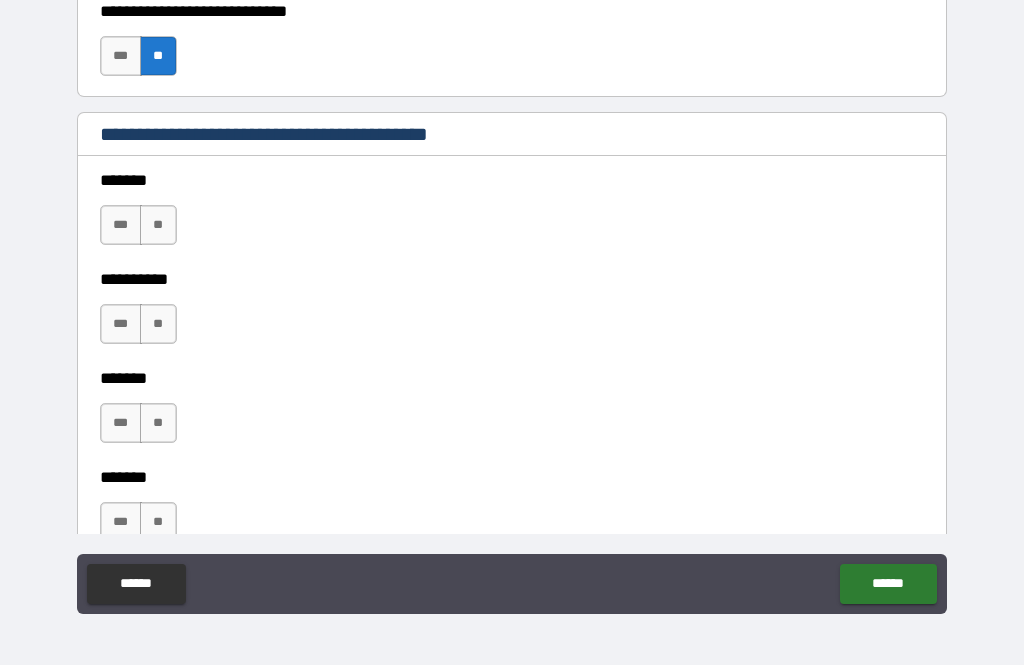 click on "**" at bounding box center (158, 225) 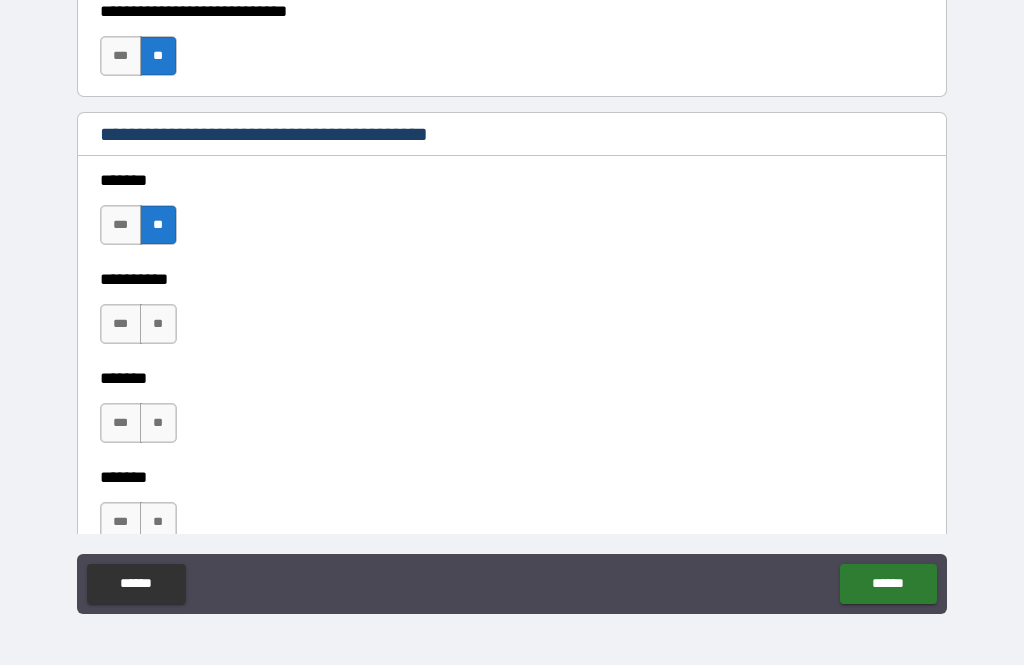 click on "**" at bounding box center (158, 324) 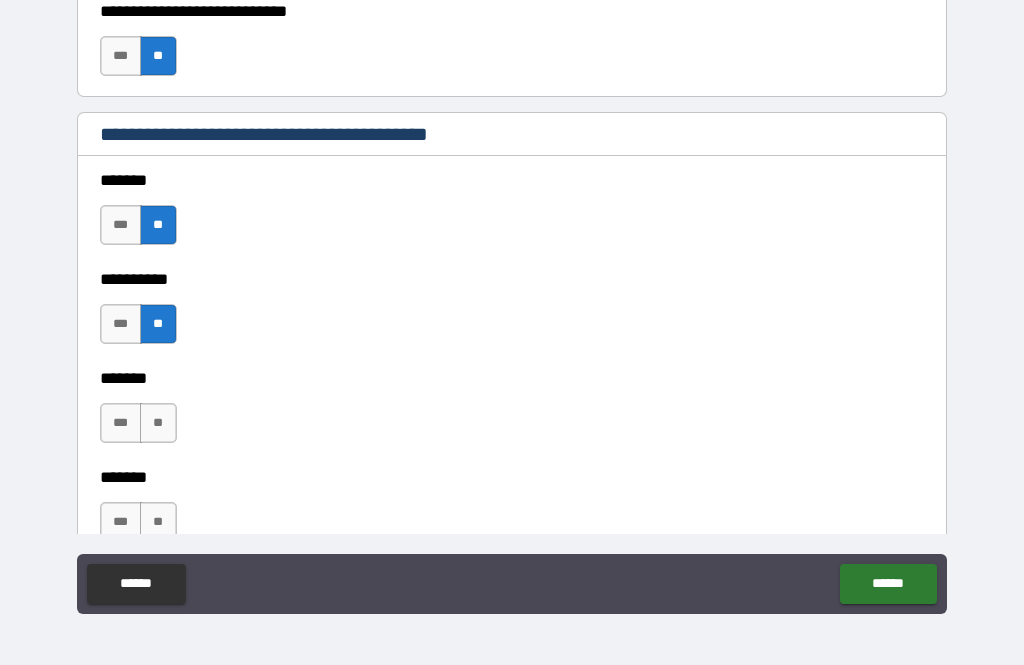click on "**" at bounding box center (158, 423) 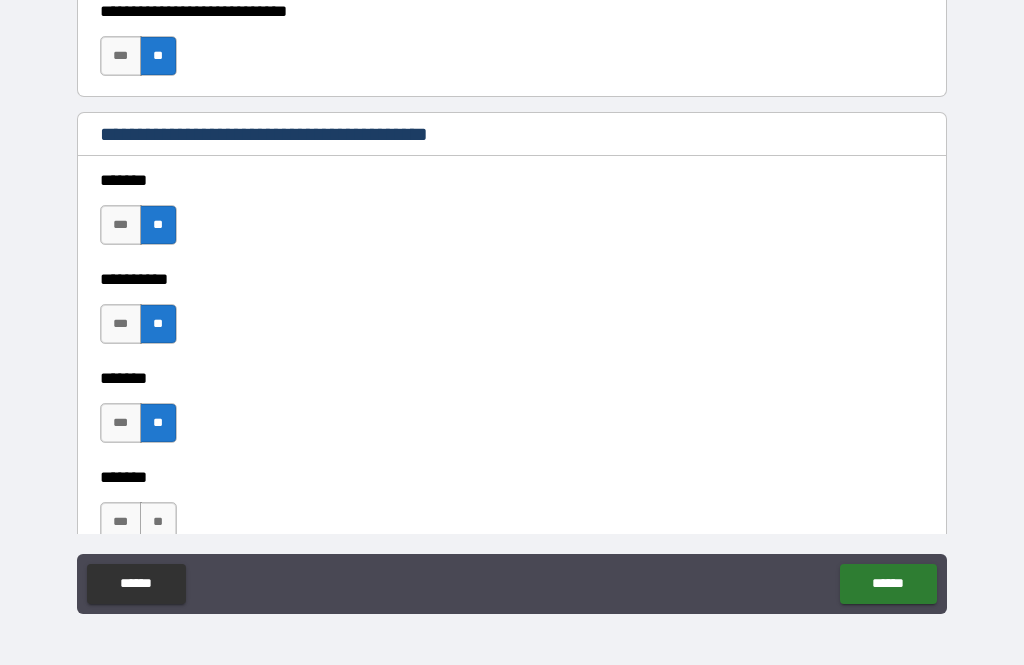 click on "**" at bounding box center (158, 522) 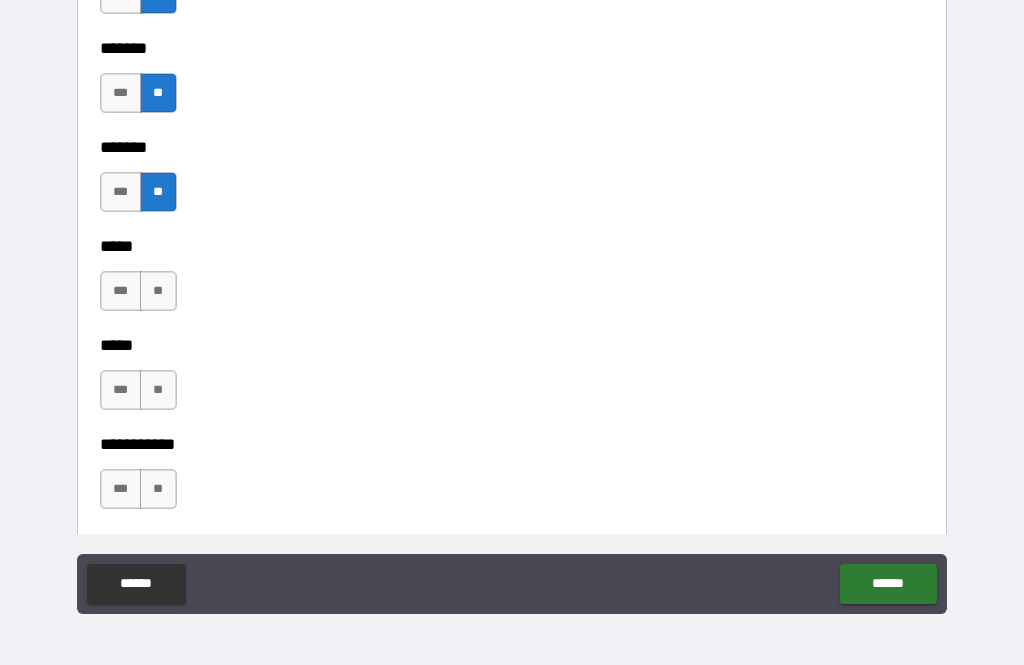 scroll, scrollTop: 1703, scrollLeft: 0, axis: vertical 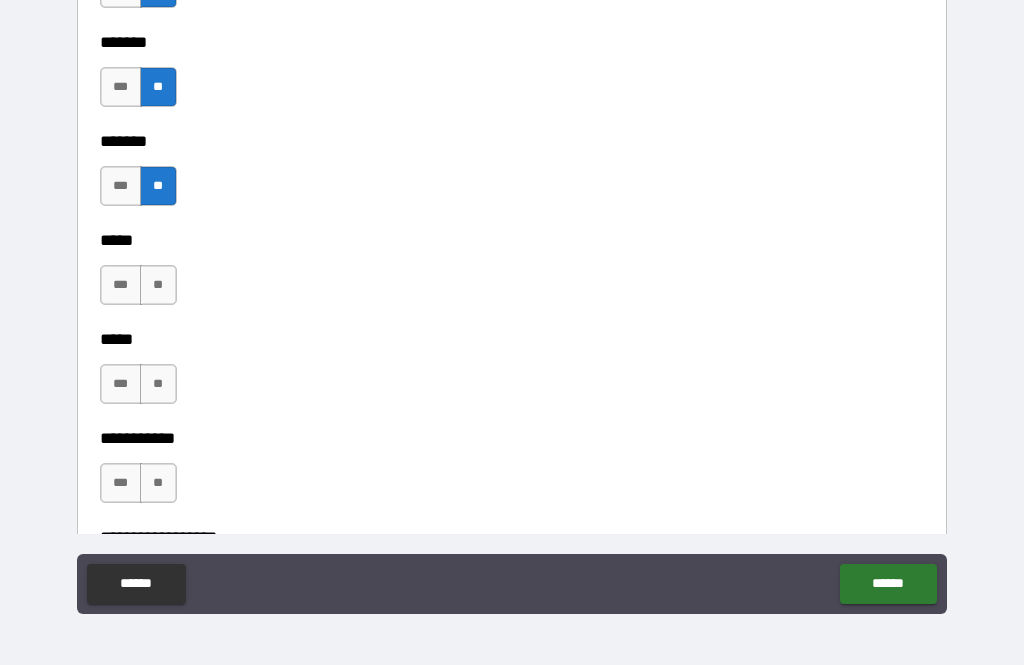 click on "**" at bounding box center [158, 285] 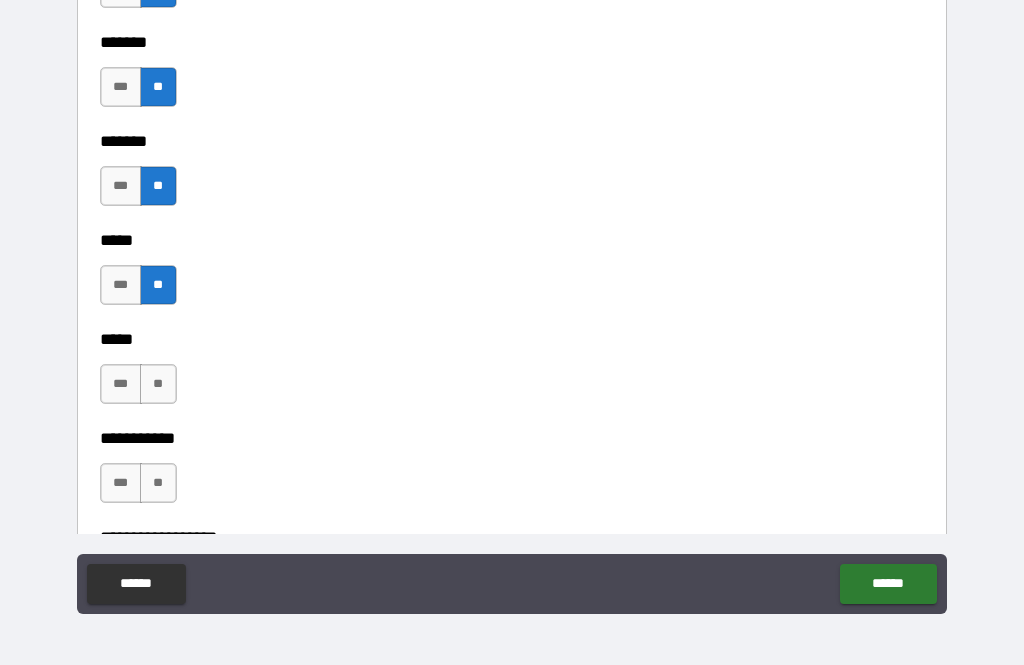 click on "**" at bounding box center (158, 384) 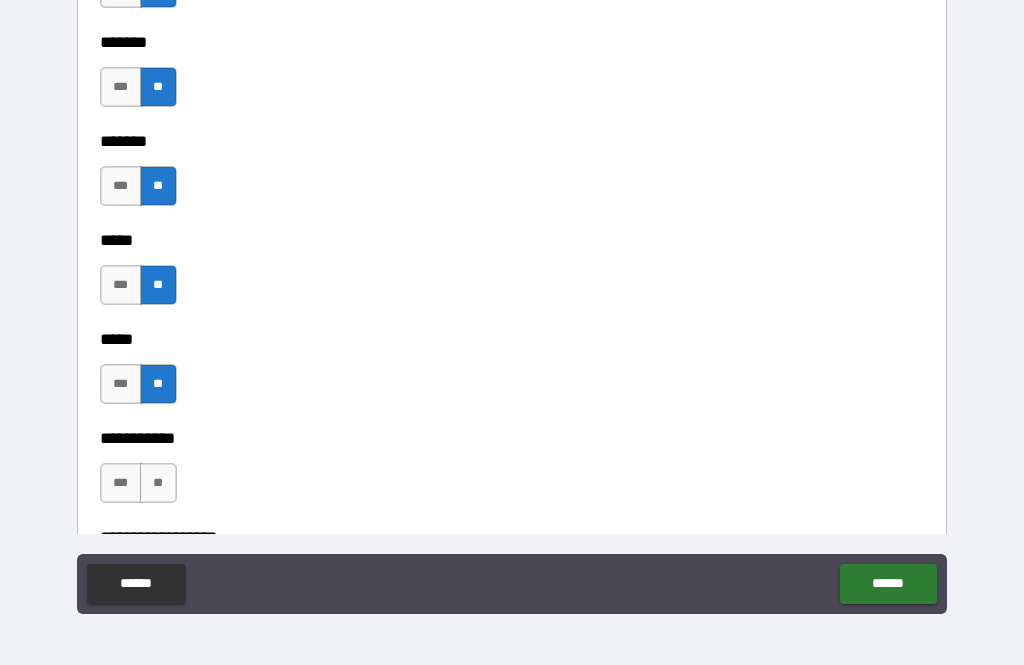 click on "**" at bounding box center [158, 483] 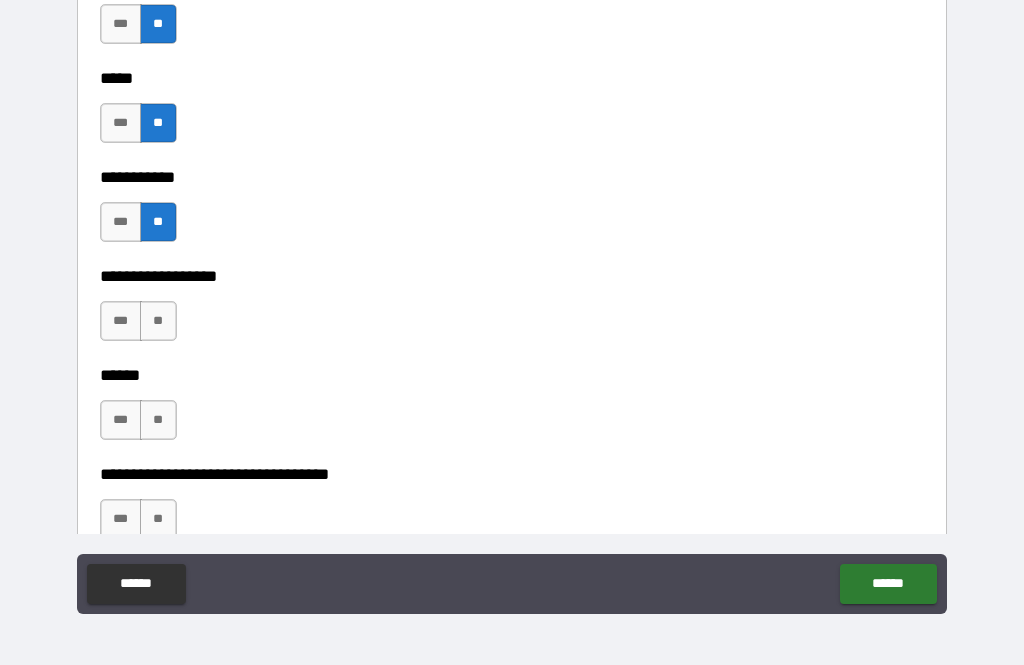 scroll, scrollTop: 1964, scrollLeft: 0, axis: vertical 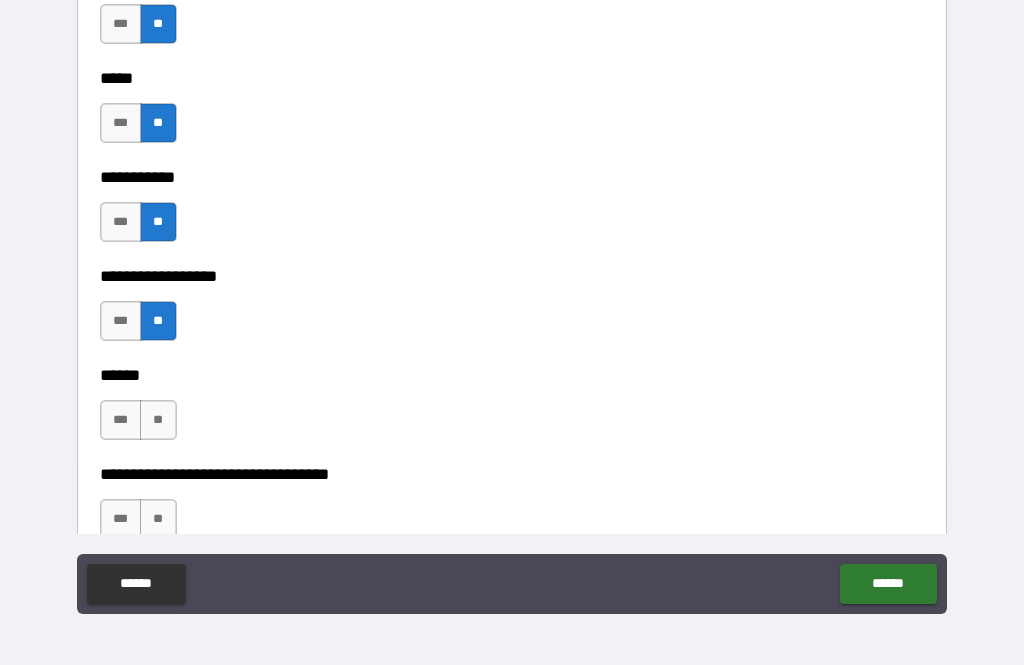 click on "**" at bounding box center (158, 420) 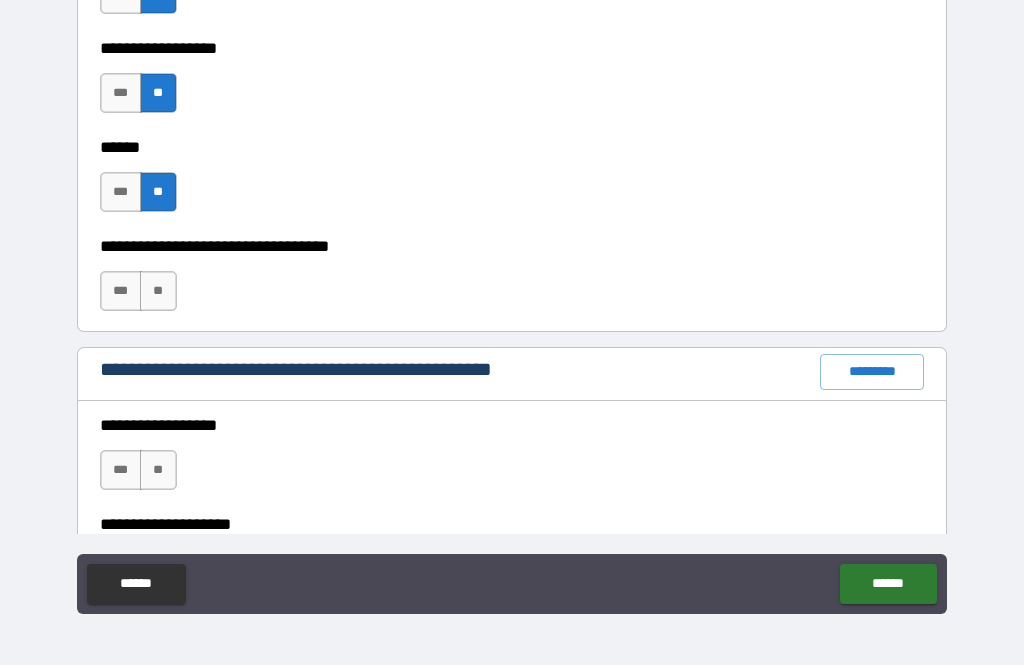 scroll, scrollTop: 2205, scrollLeft: 0, axis: vertical 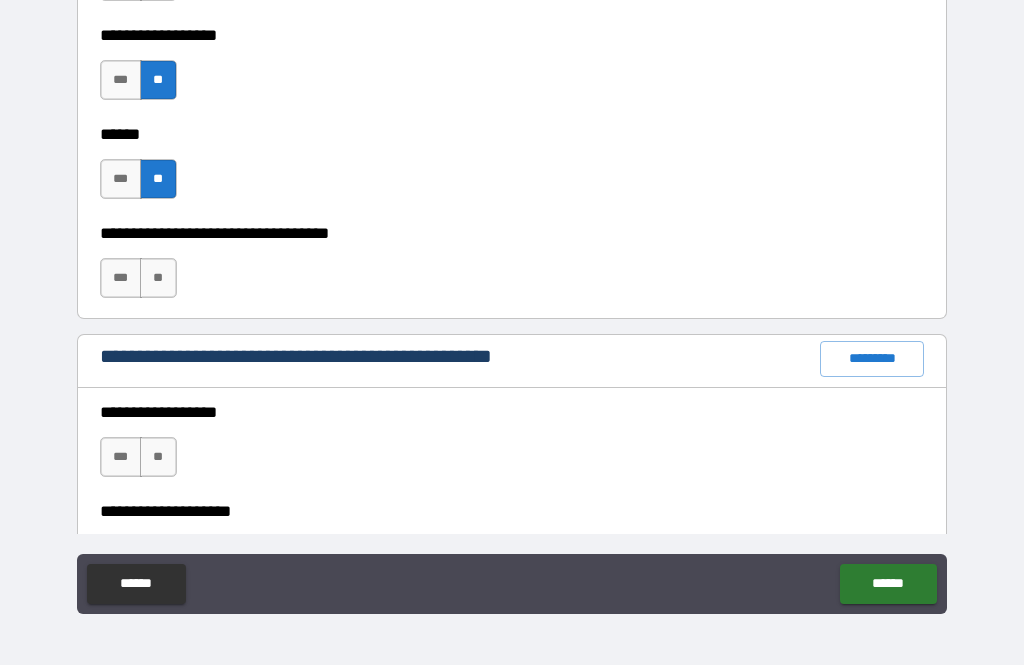click on "**" at bounding box center [158, 278] 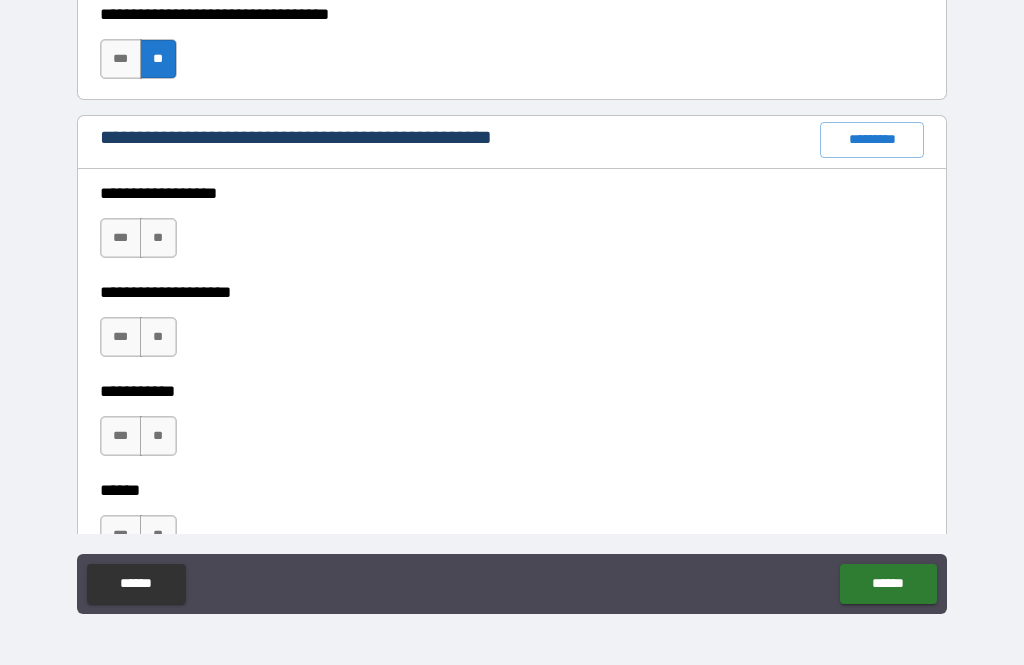 scroll, scrollTop: 2441, scrollLeft: 0, axis: vertical 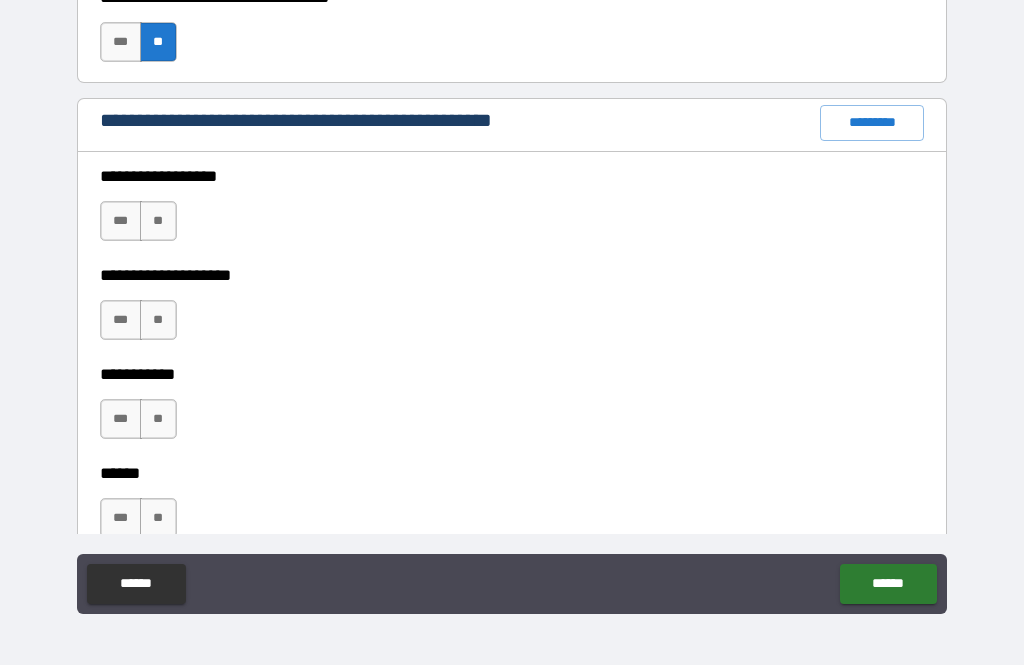 click on "*********" at bounding box center [872, 123] 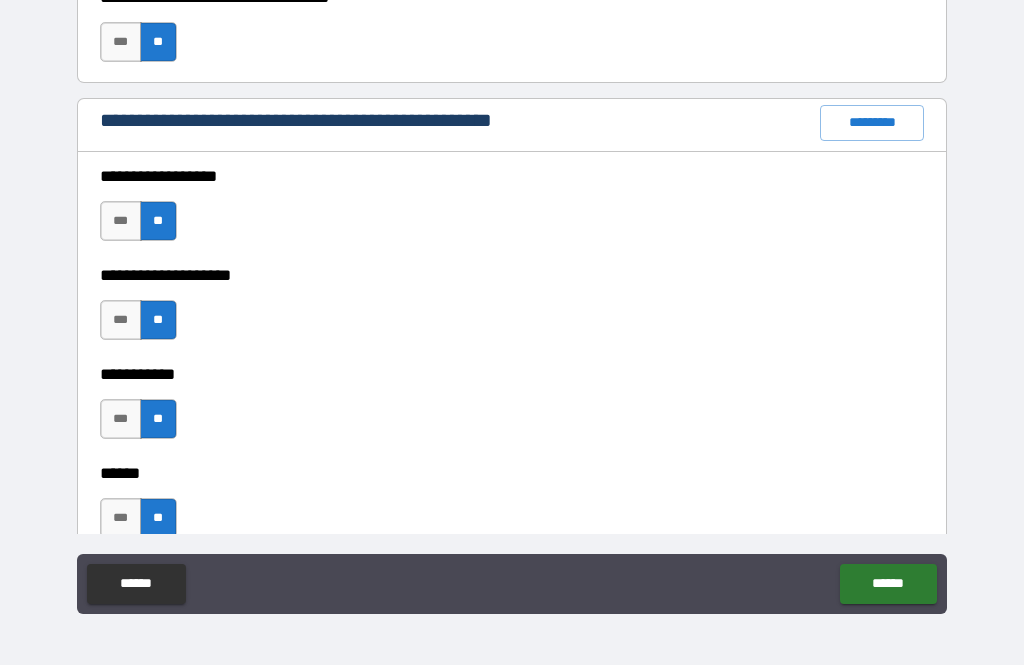 click on "*********" at bounding box center [872, 123] 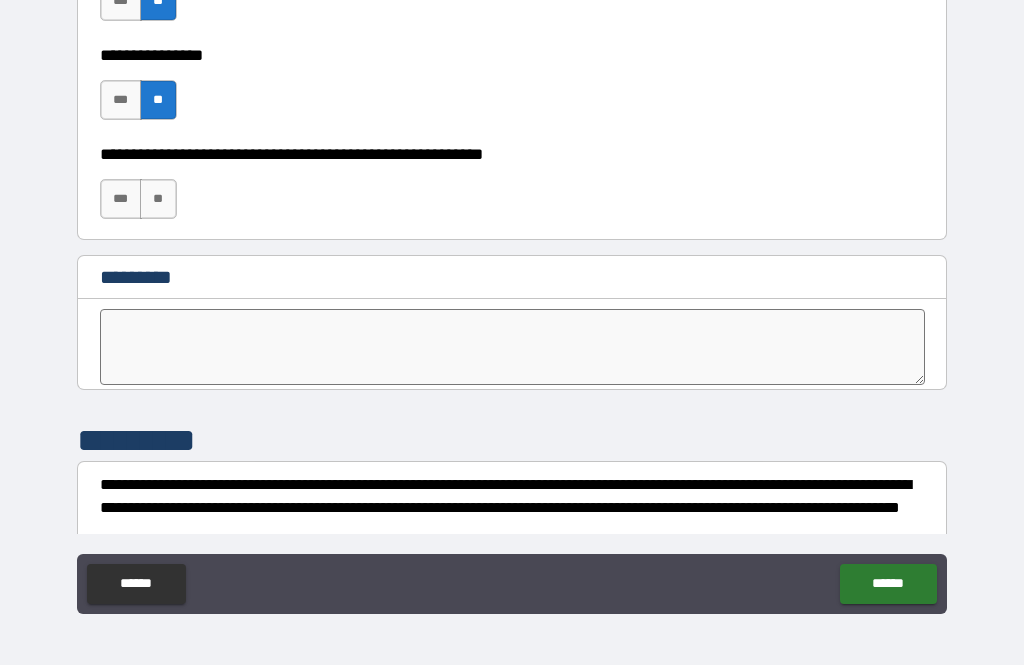 scroll, scrollTop: 10081, scrollLeft: 0, axis: vertical 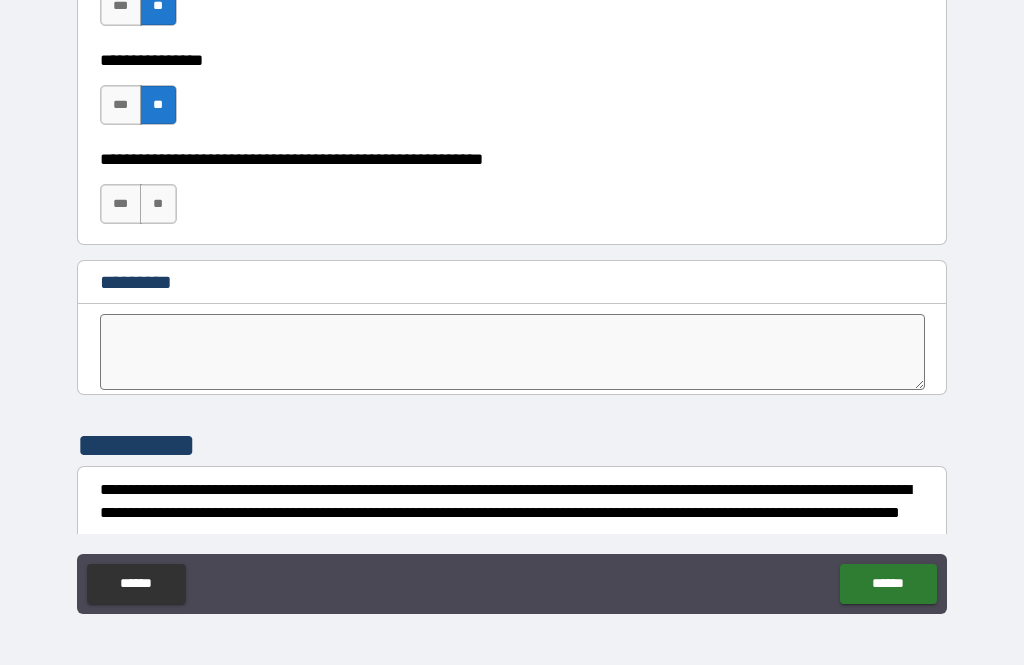 click on "**" at bounding box center (158, 204) 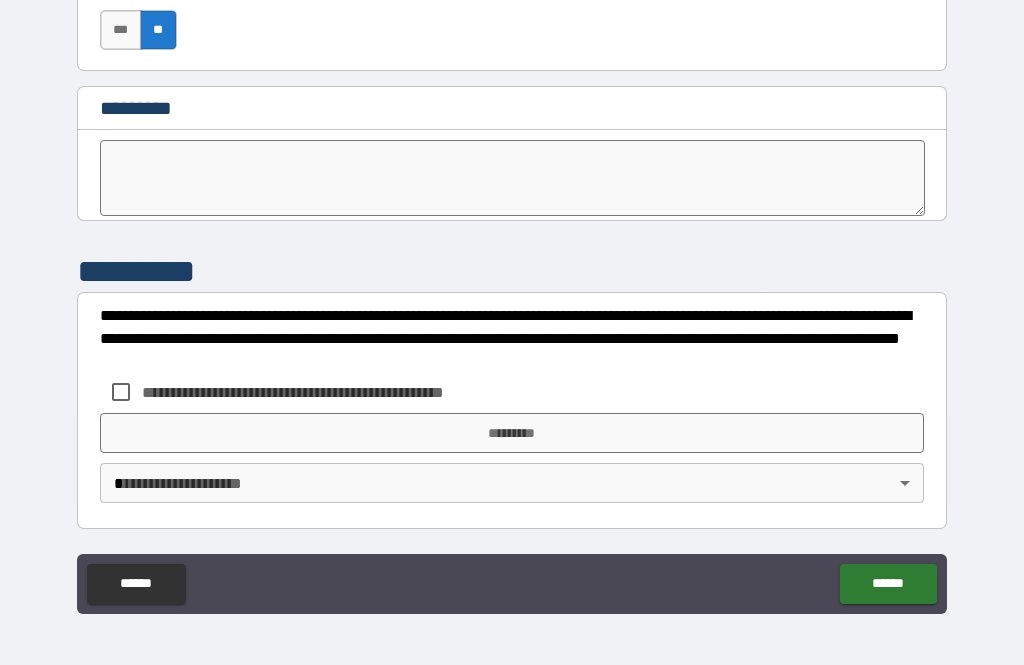 scroll, scrollTop: 10255, scrollLeft: 0, axis: vertical 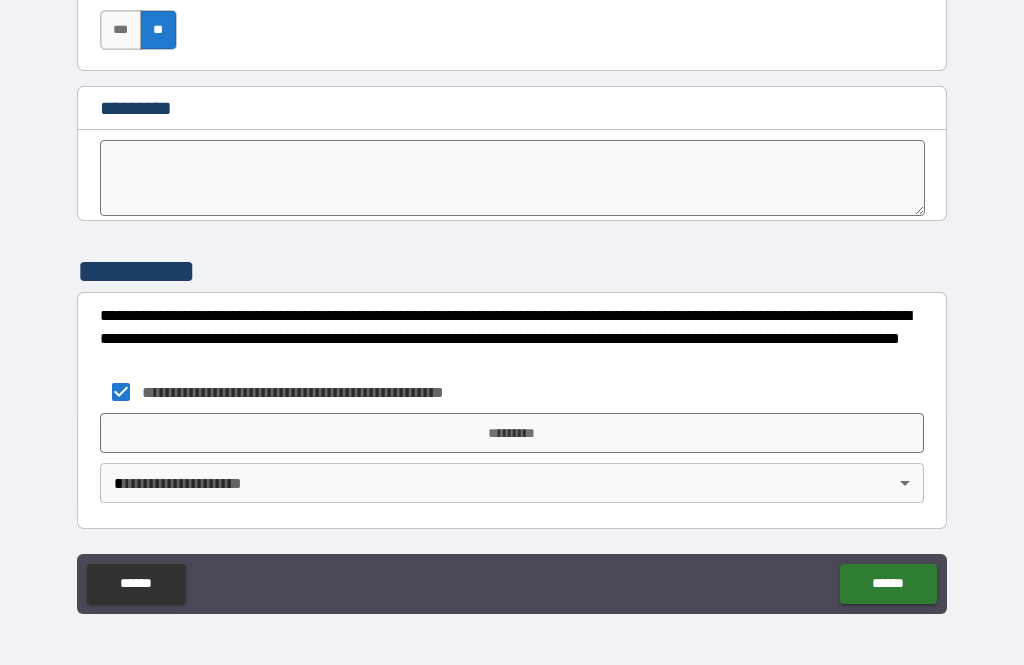 click on "*********" at bounding box center (512, 433) 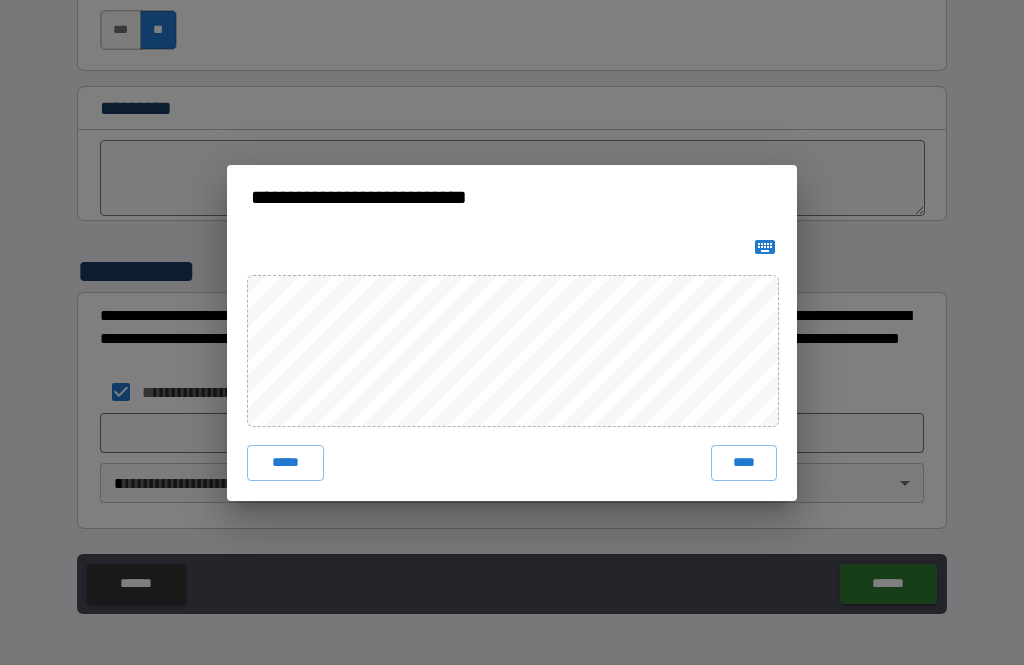 click on "****" at bounding box center (744, 463) 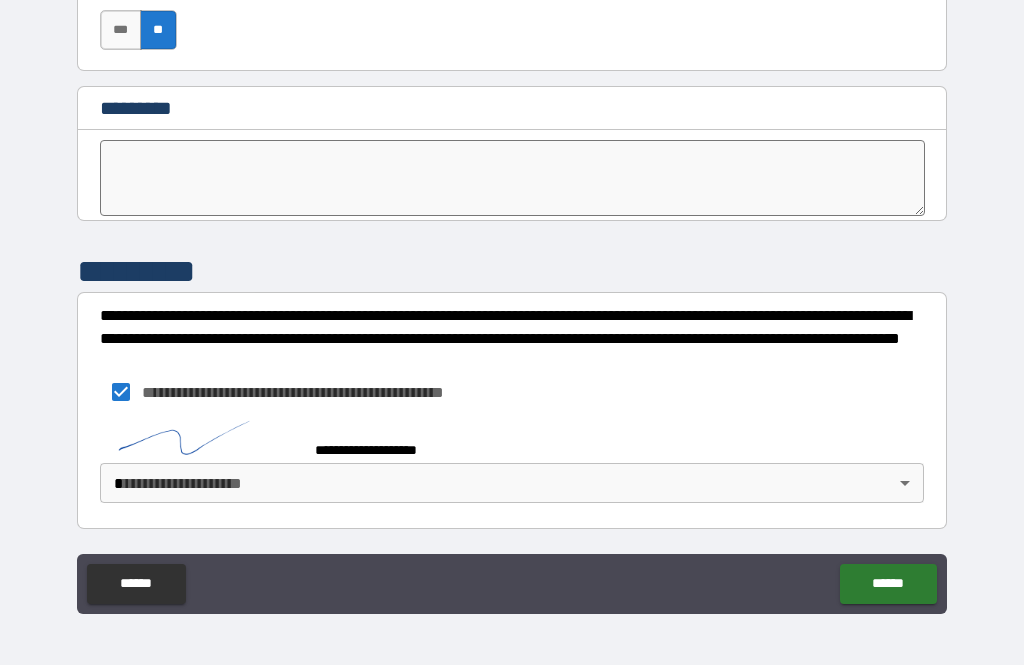 scroll, scrollTop: 10245, scrollLeft: 0, axis: vertical 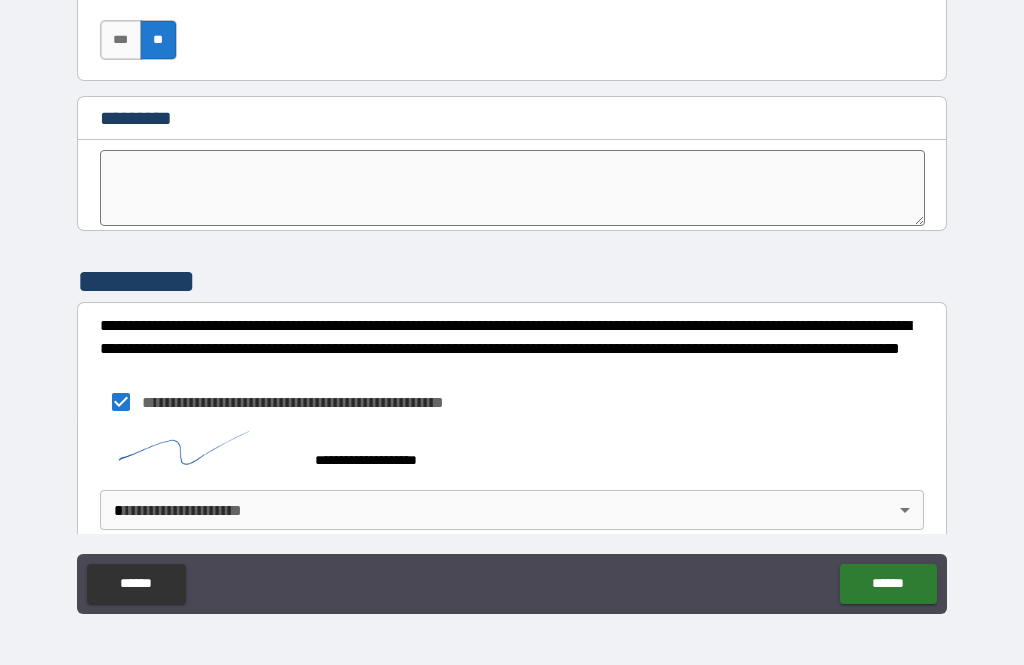 click on "**********" at bounding box center [512, 300] 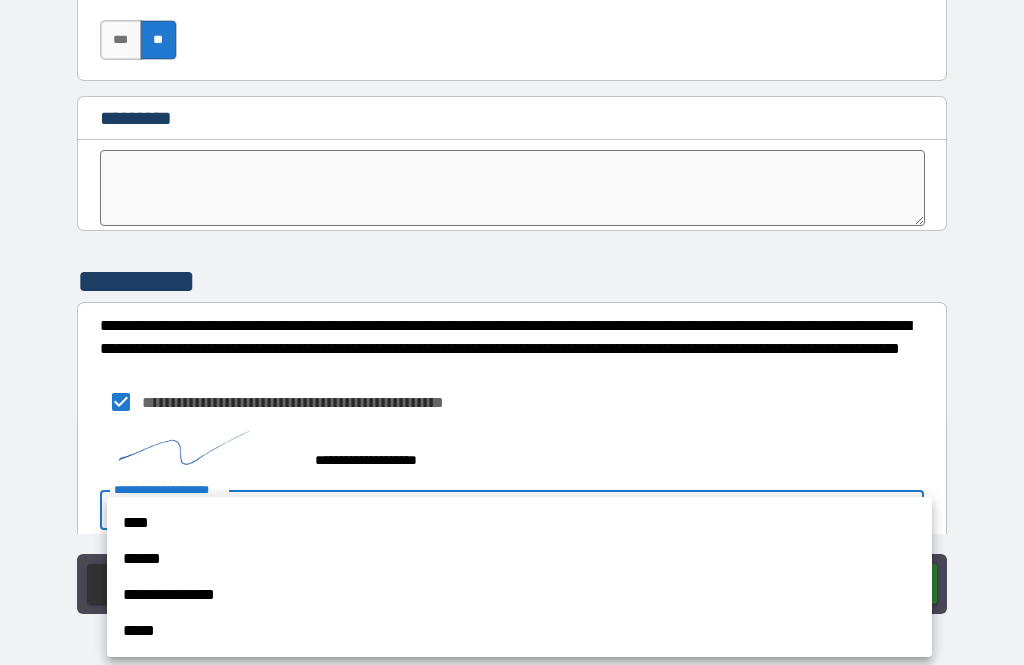 click on "**********" at bounding box center [519, 595] 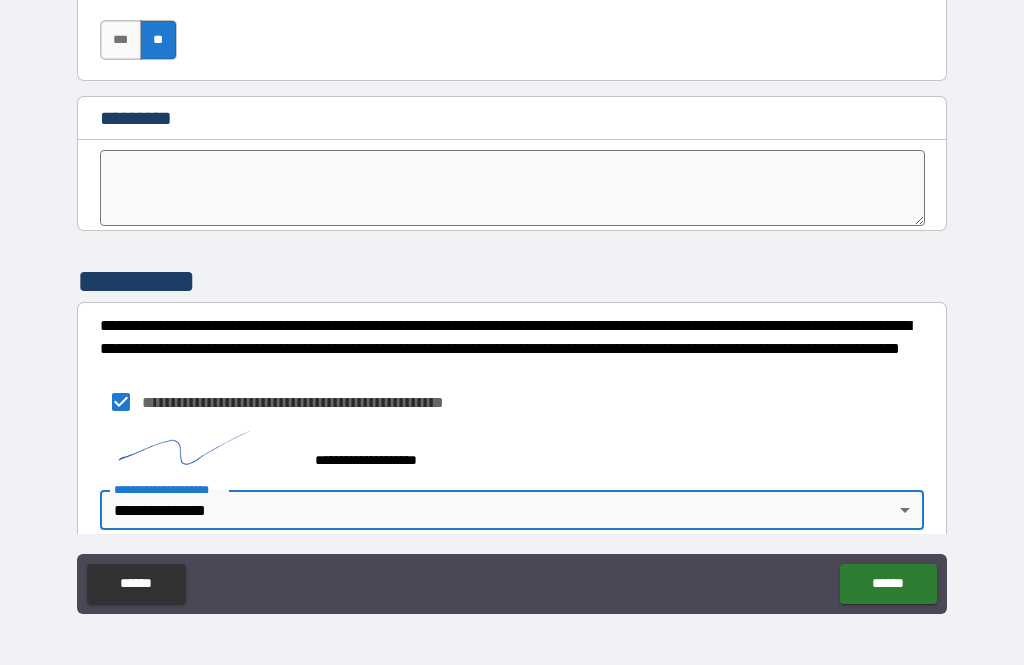 click on "******" at bounding box center (888, 584) 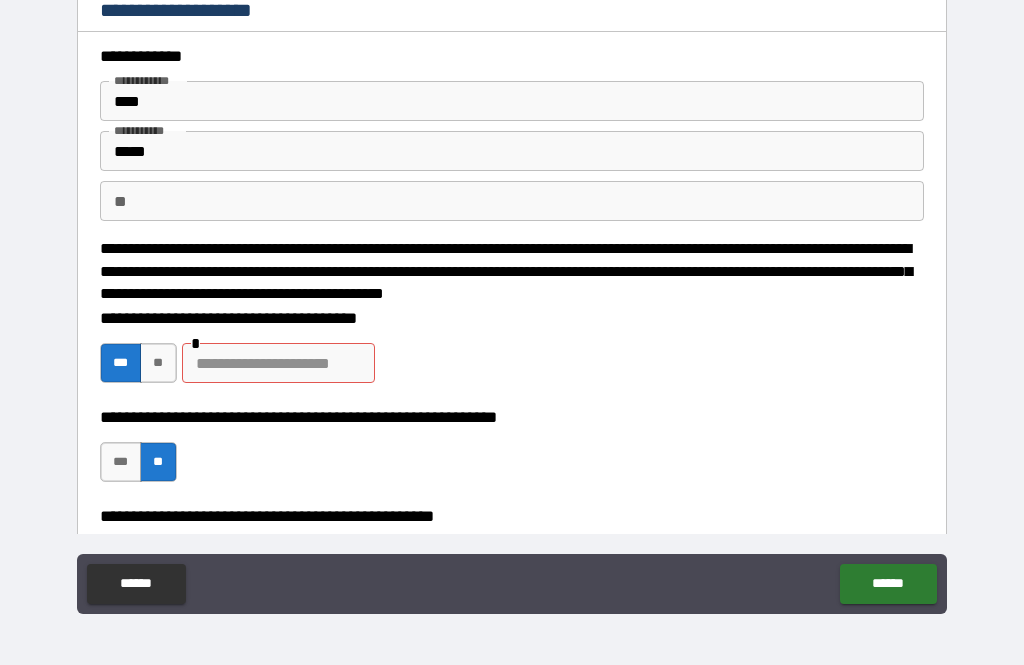 scroll, scrollTop: 0, scrollLeft: 0, axis: both 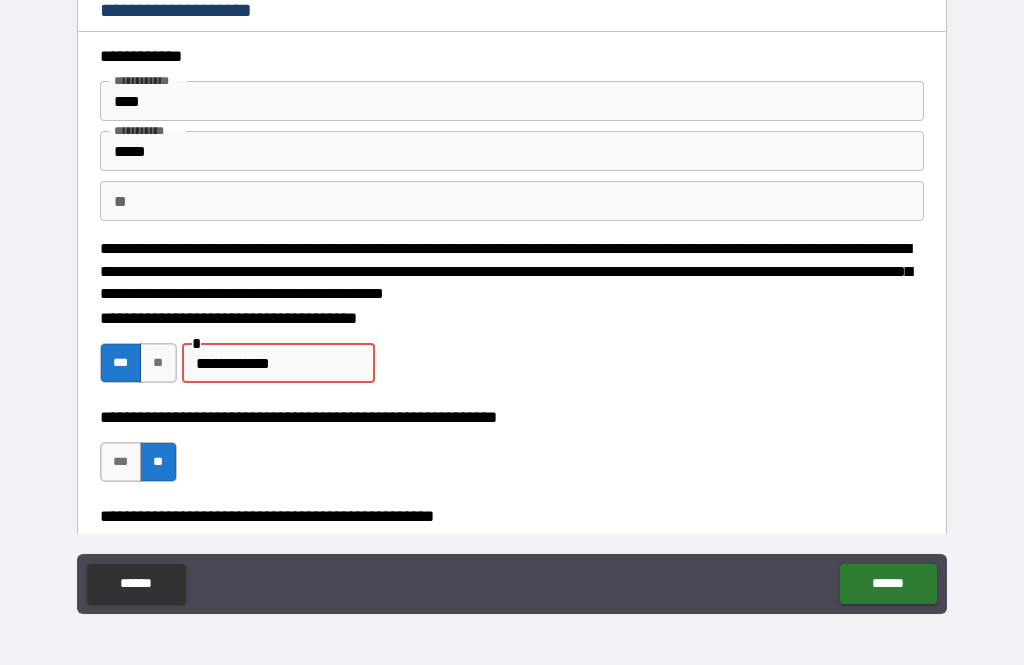 click on "******" at bounding box center (888, 584) 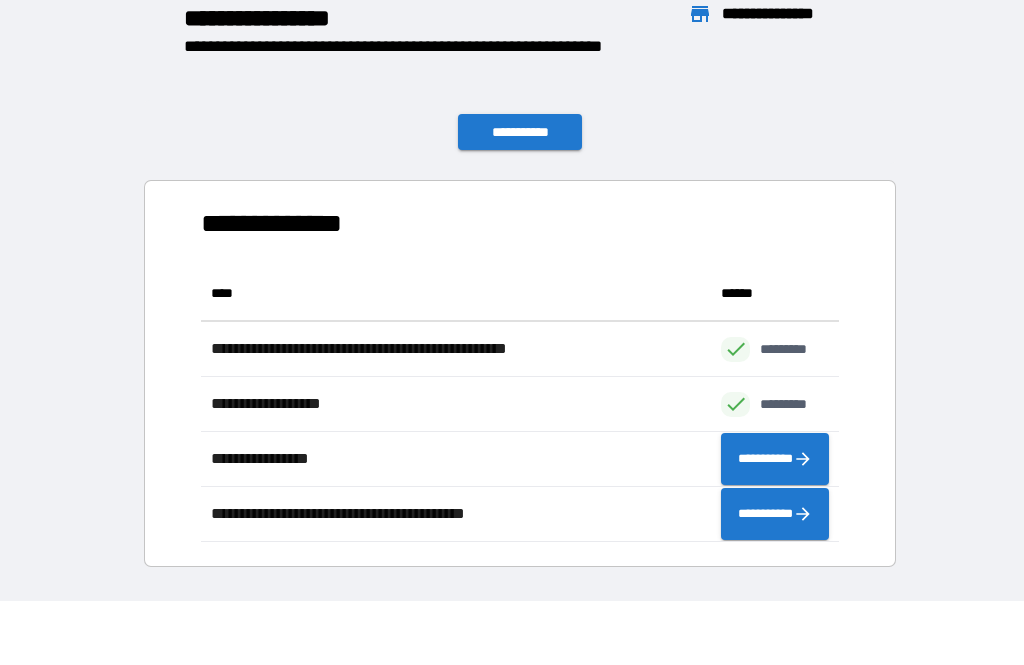 scroll, scrollTop: 1, scrollLeft: 1, axis: both 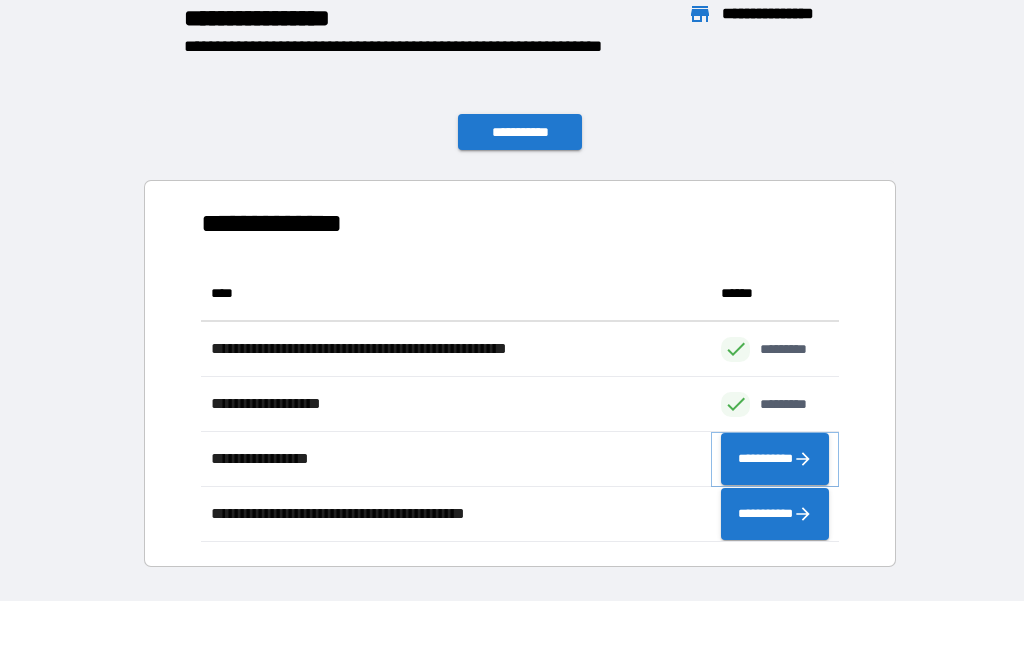 click on "**********" at bounding box center [775, 459] 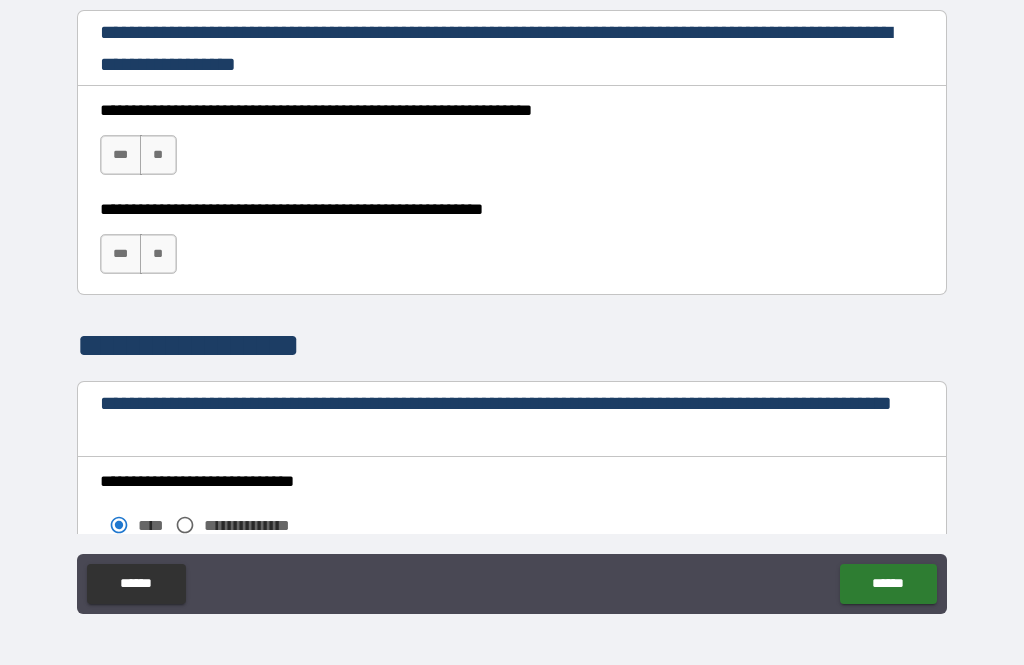scroll, scrollTop: 1336, scrollLeft: 0, axis: vertical 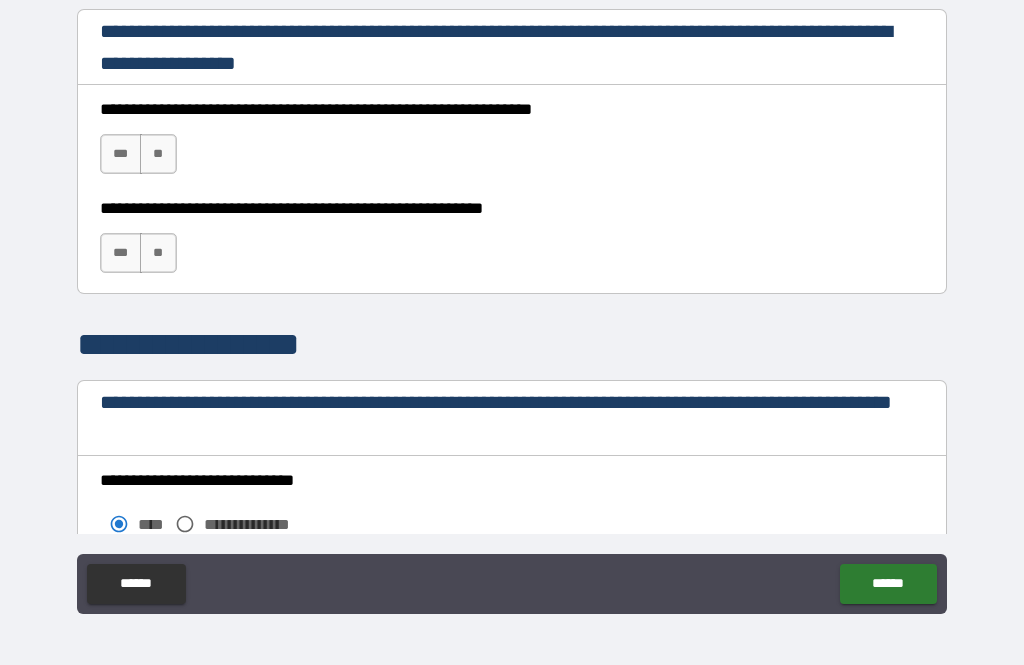 click on "***" at bounding box center [121, 154] 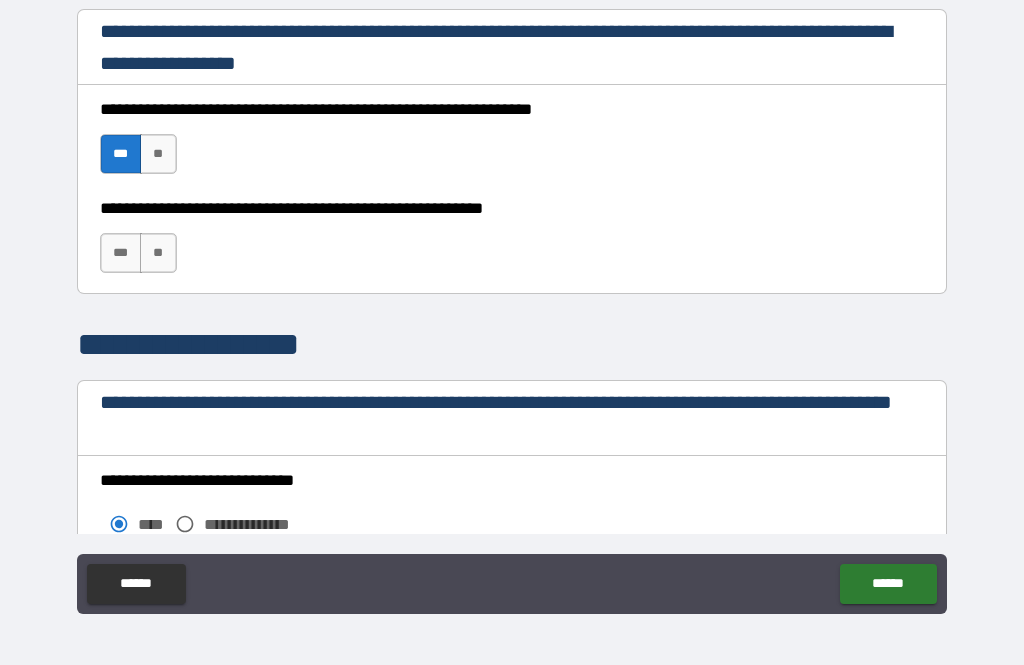 click on "***" at bounding box center [121, 253] 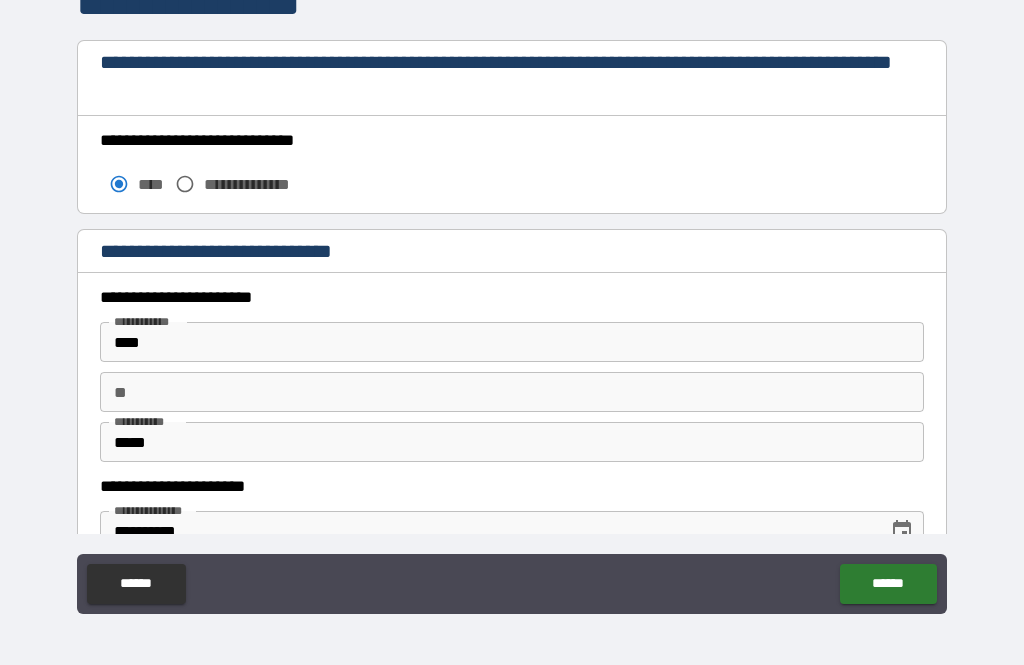 scroll, scrollTop: 1678, scrollLeft: 0, axis: vertical 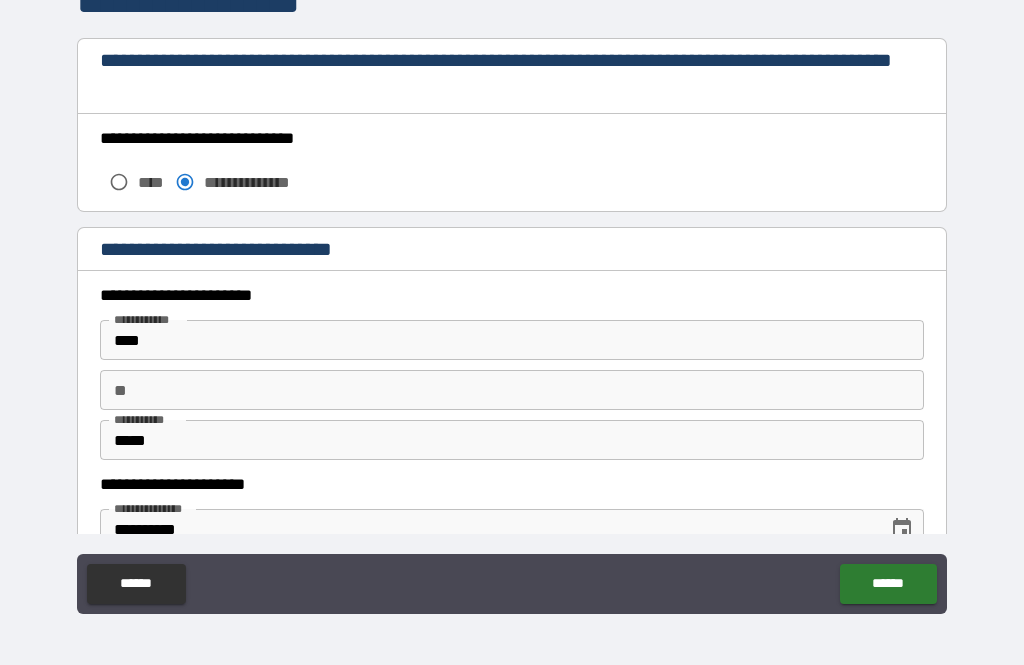 click on "****" at bounding box center (512, 340) 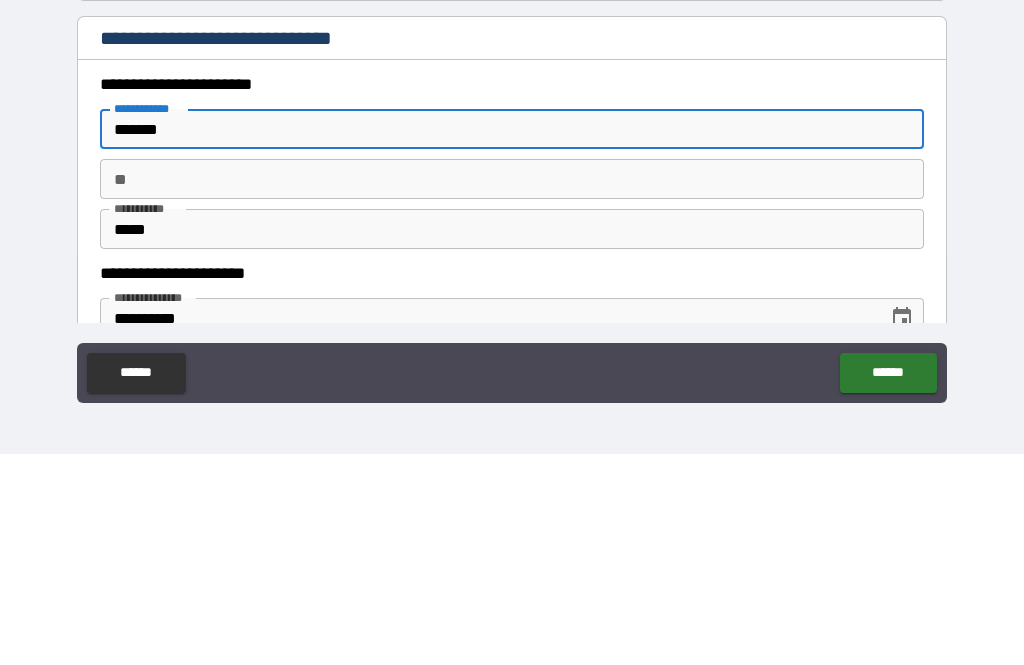 click on "*****" at bounding box center [512, 440] 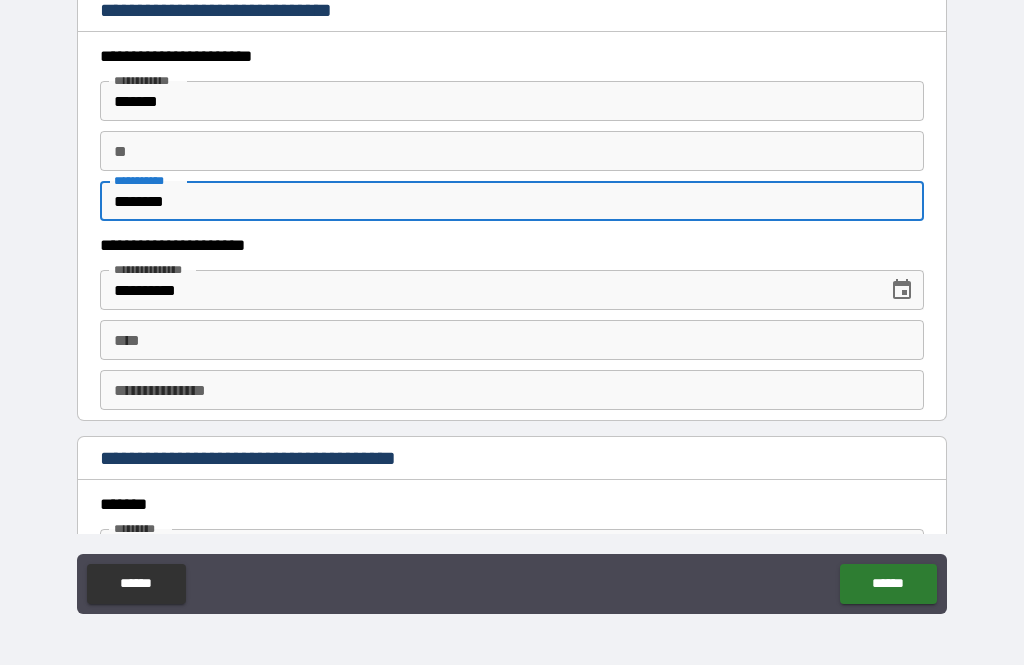 scroll, scrollTop: 1930, scrollLeft: 0, axis: vertical 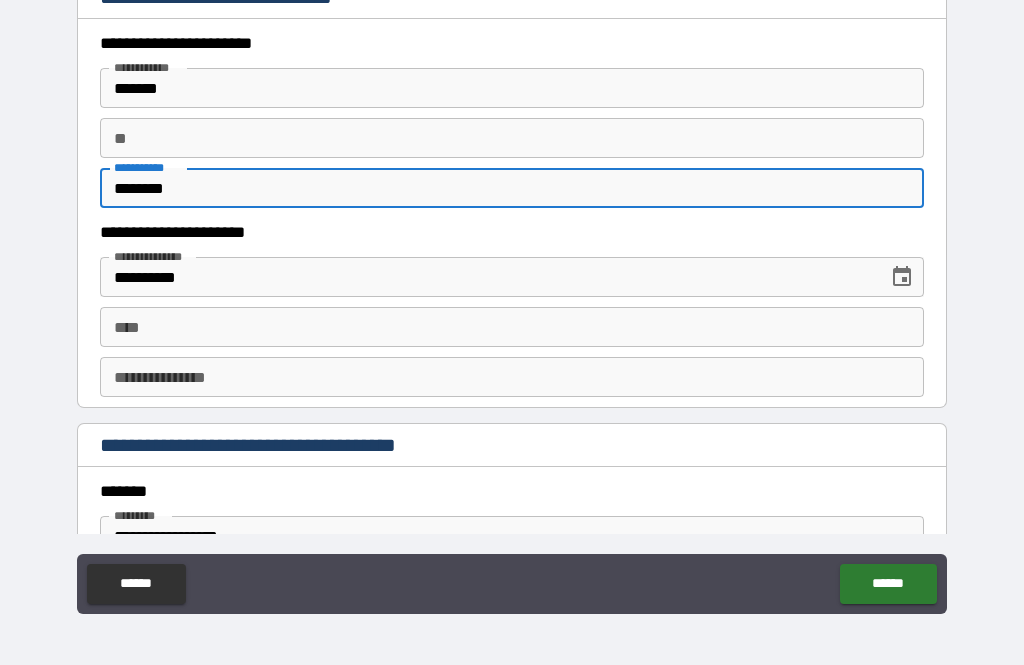 click on "**********" at bounding box center [487, 277] 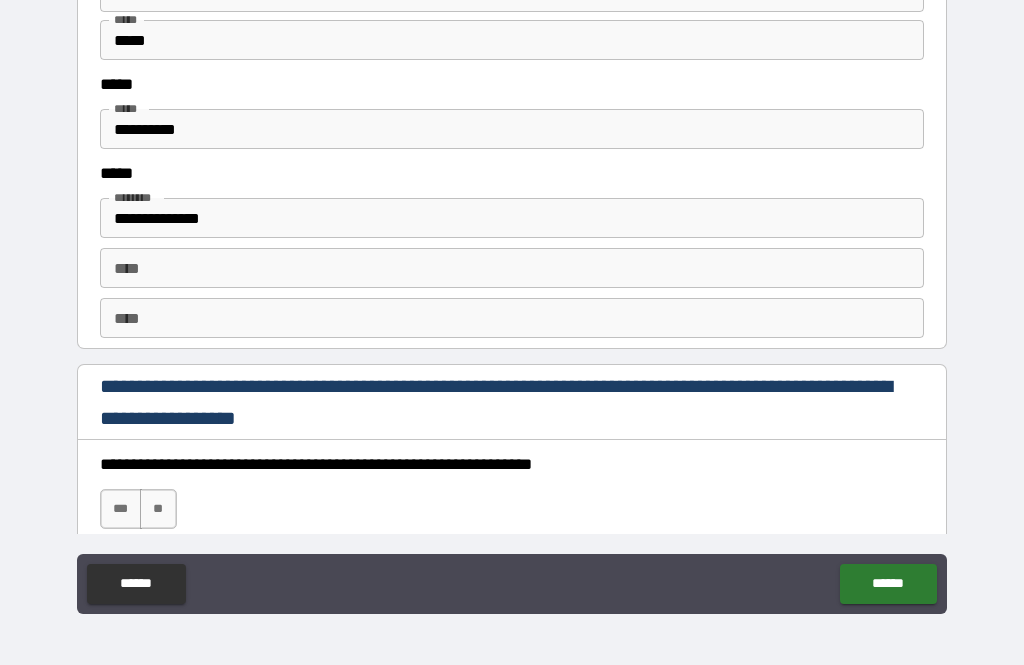 scroll, scrollTop: 2619, scrollLeft: 0, axis: vertical 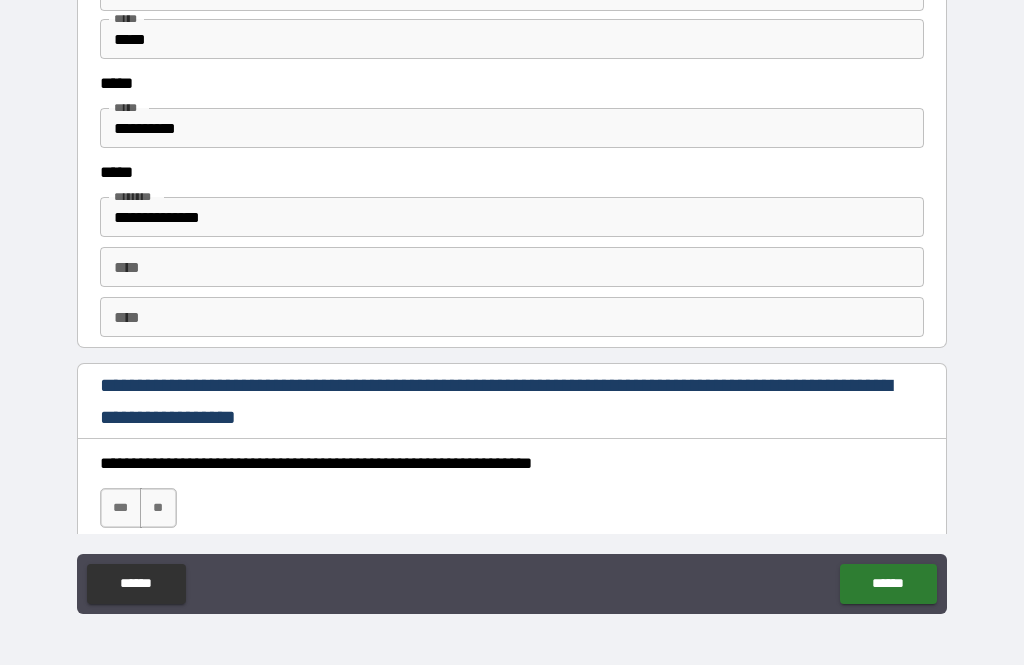 click on "**********" at bounding box center (512, 128) 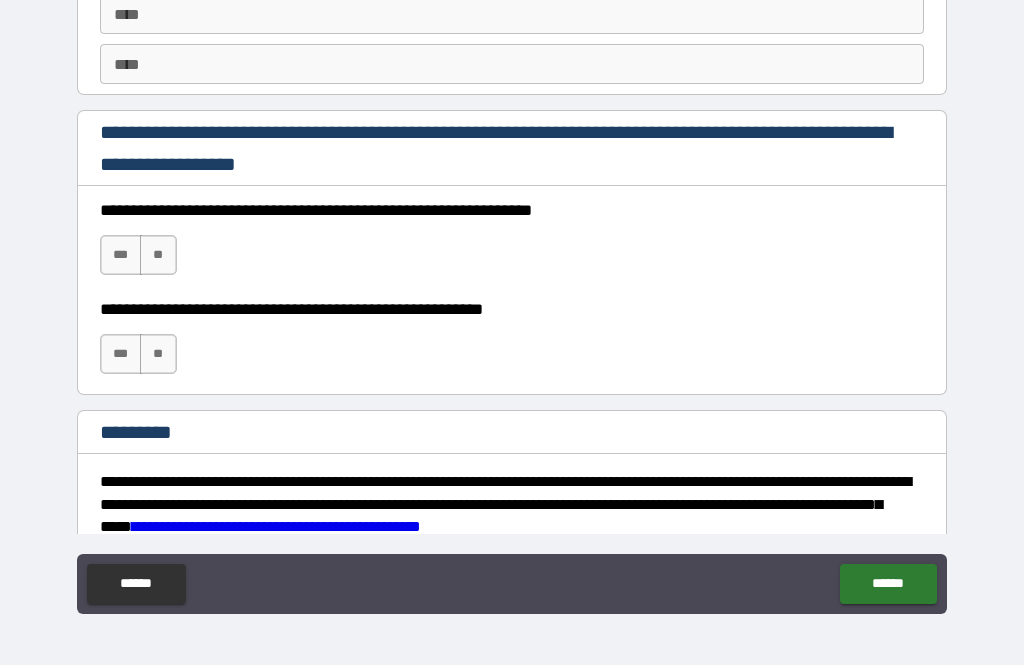 scroll, scrollTop: 2872, scrollLeft: 0, axis: vertical 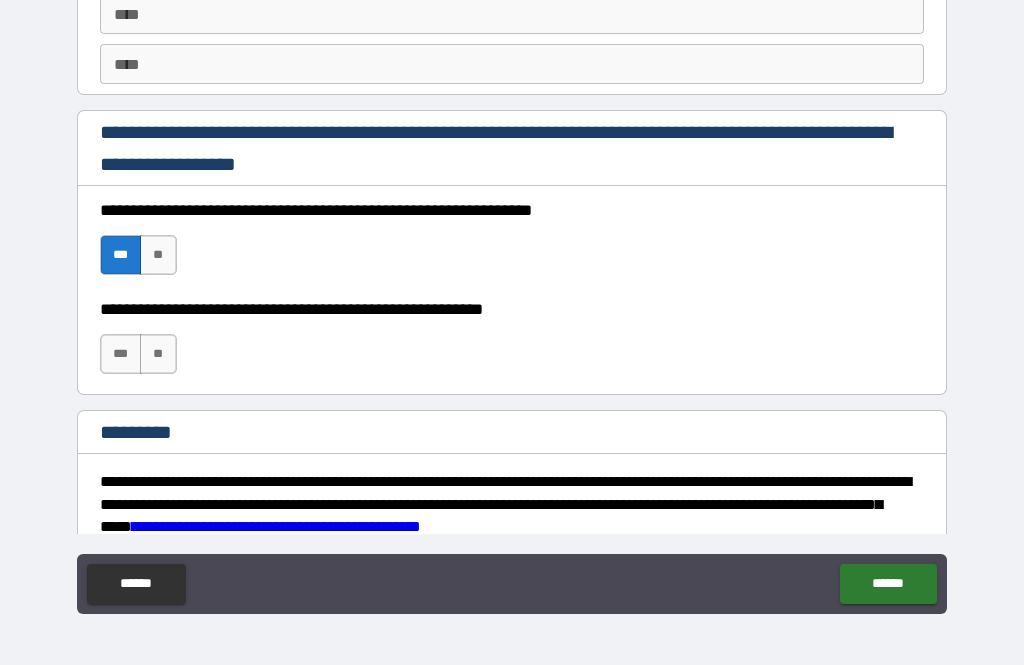 click on "***" at bounding box center (121, 354) 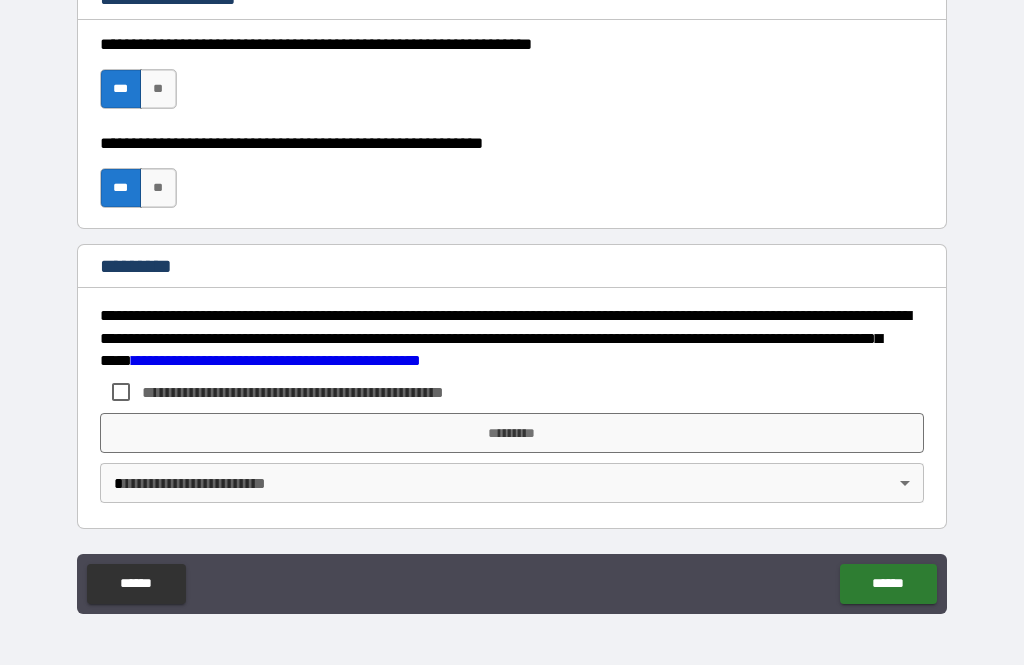 scroll, scrollTop: 3038, scrollLeft: 0, axis: vertical 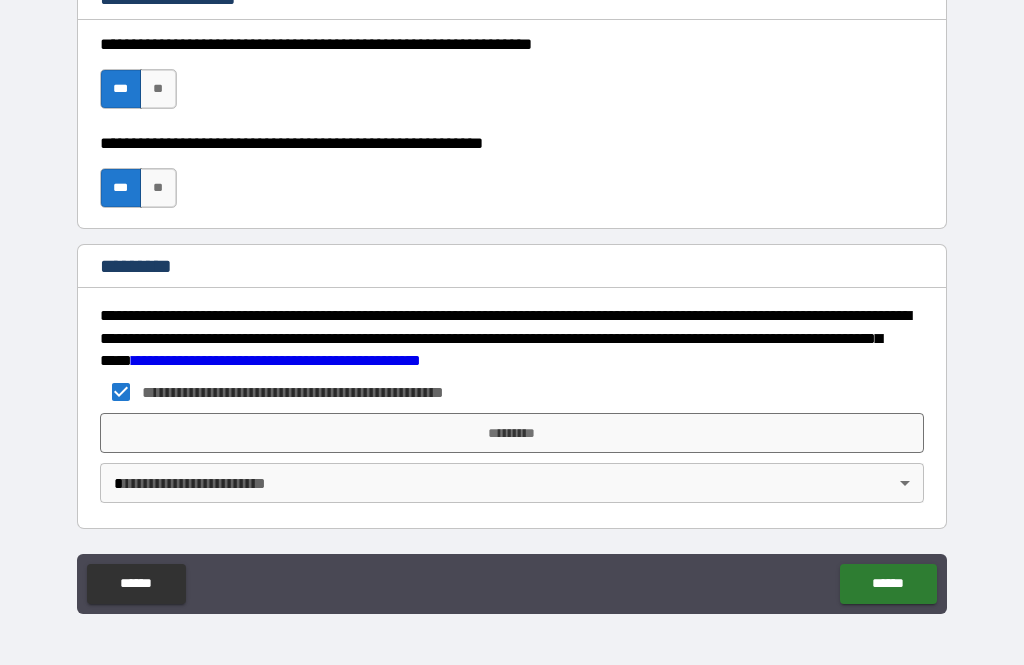 click on "*********" at bounding box center [512, 433] 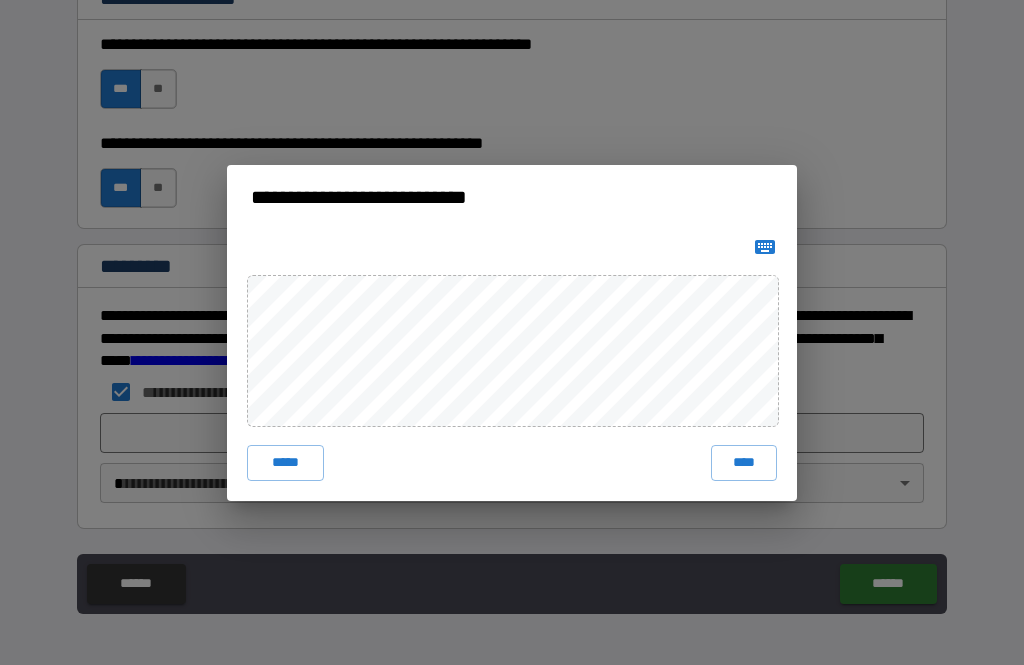 click on "****" at bounding box center (744, 463) 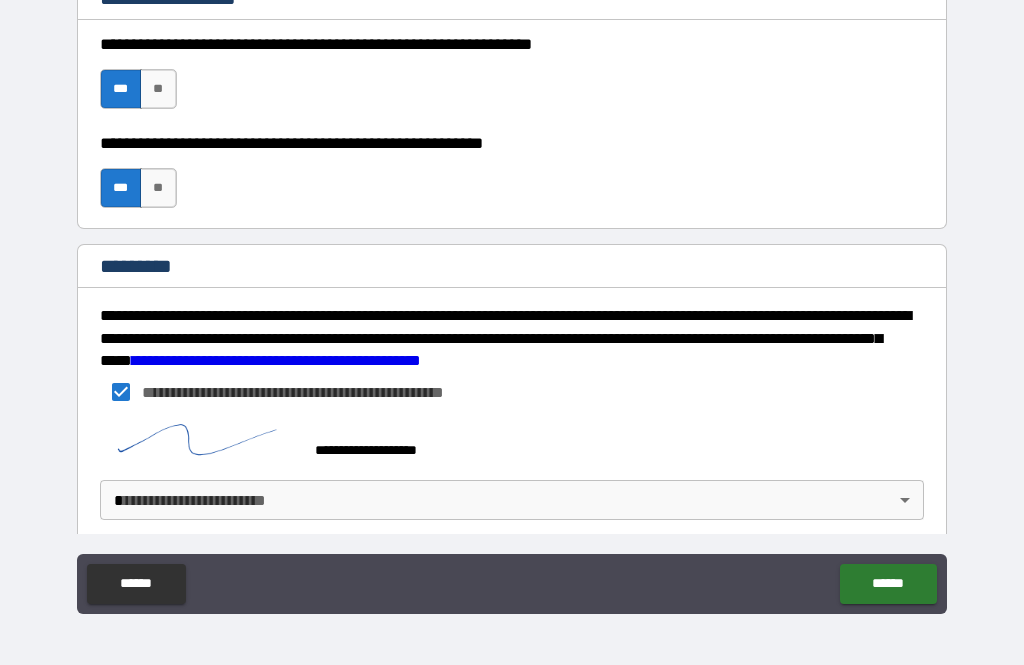 click on "**********" at bounding box center (512, 300) 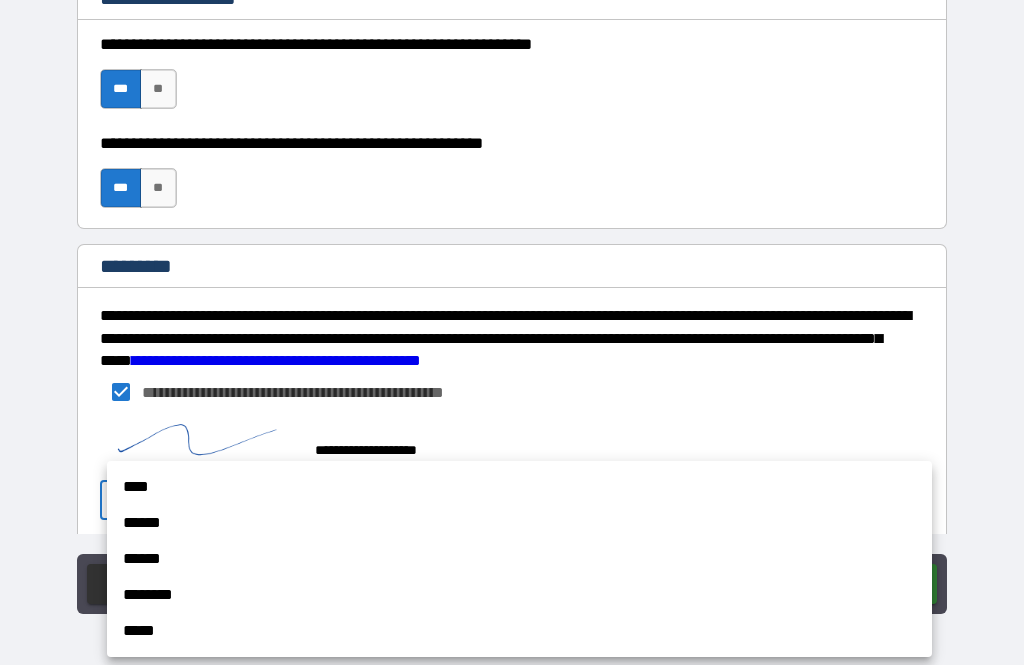 click on "******" at bounding box center (519, 523) 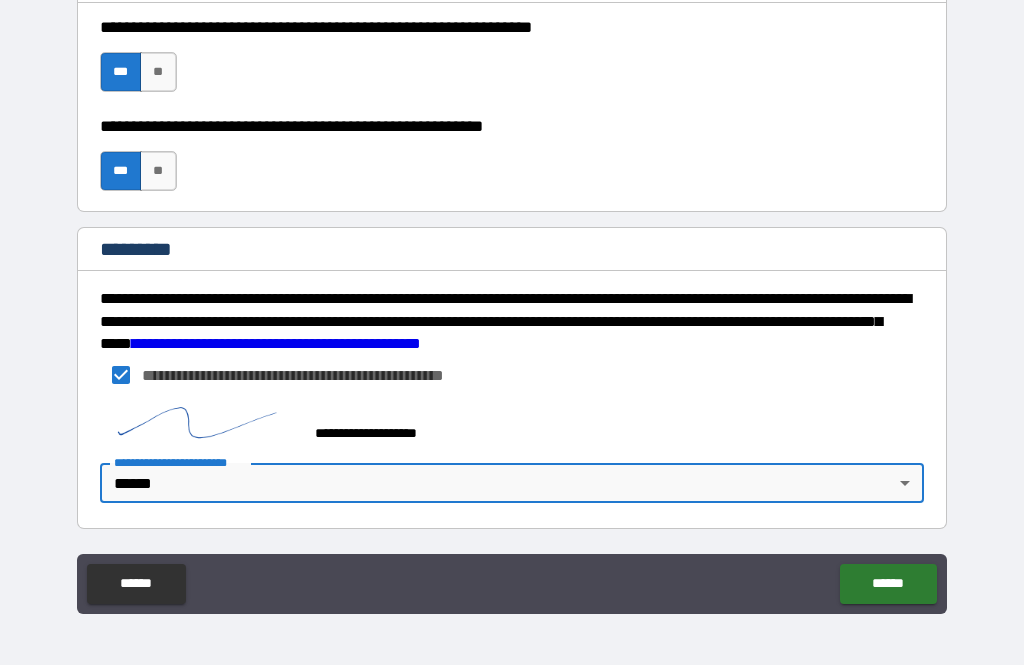 scroll, scrollTop: 3055, scrollLeft: 0, axis: vertical 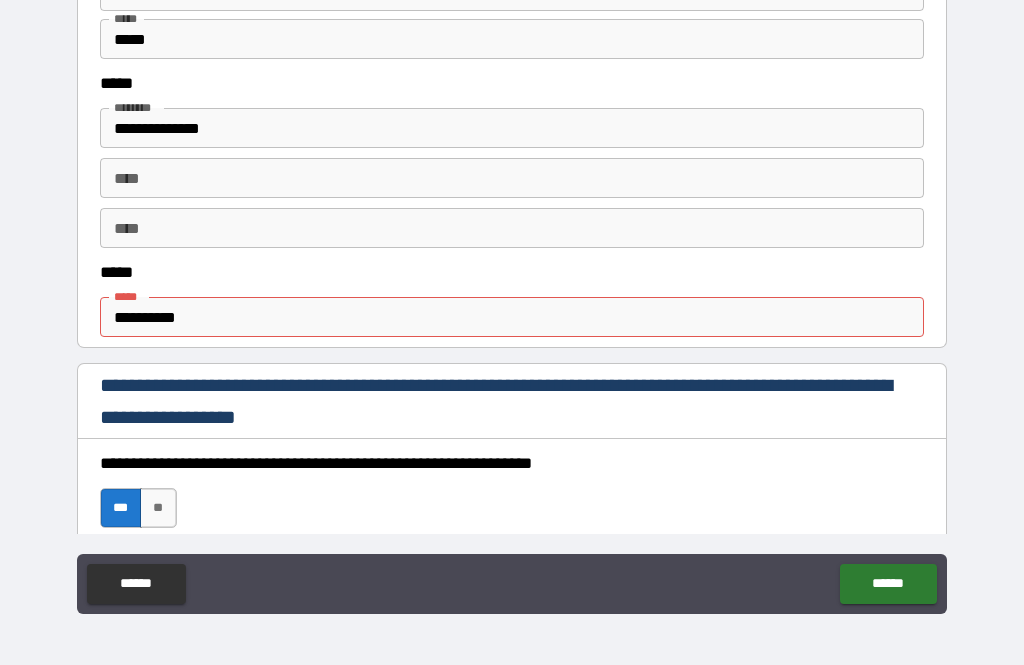 click on "**********" at bounding box center (512, 317) 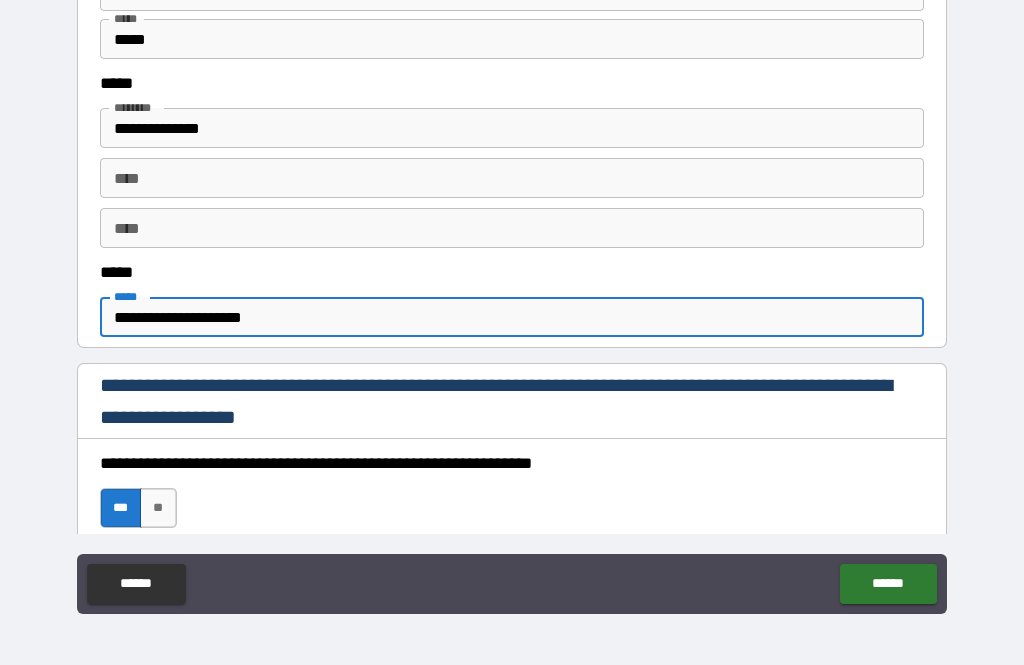 click on "******" at bounding box center [888, 584] 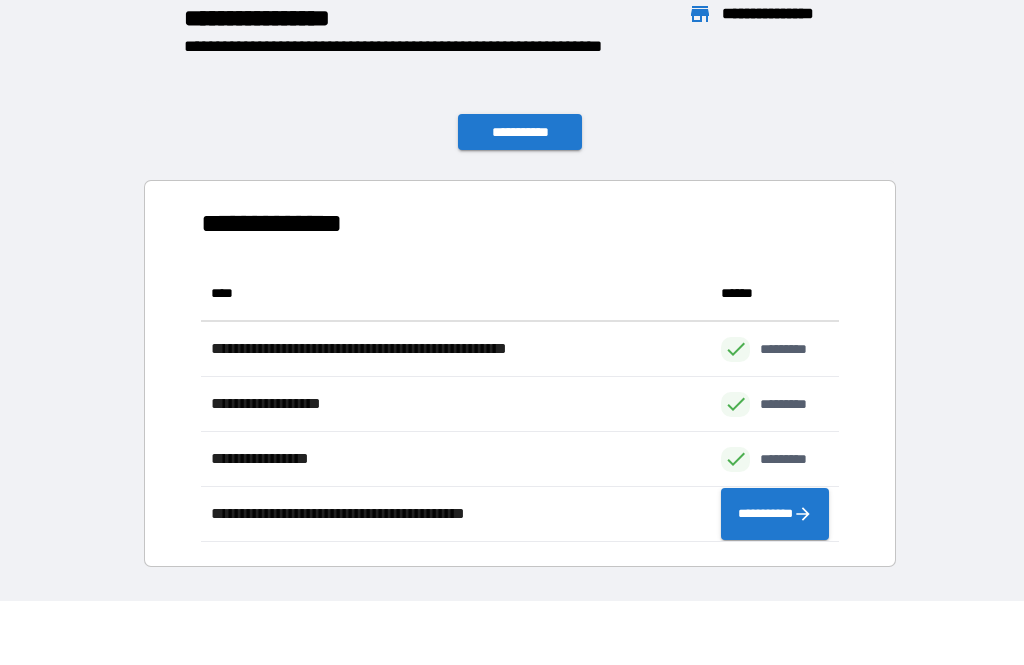 scroll, scrollTop: 276, scrollLeft: 638, axis: both 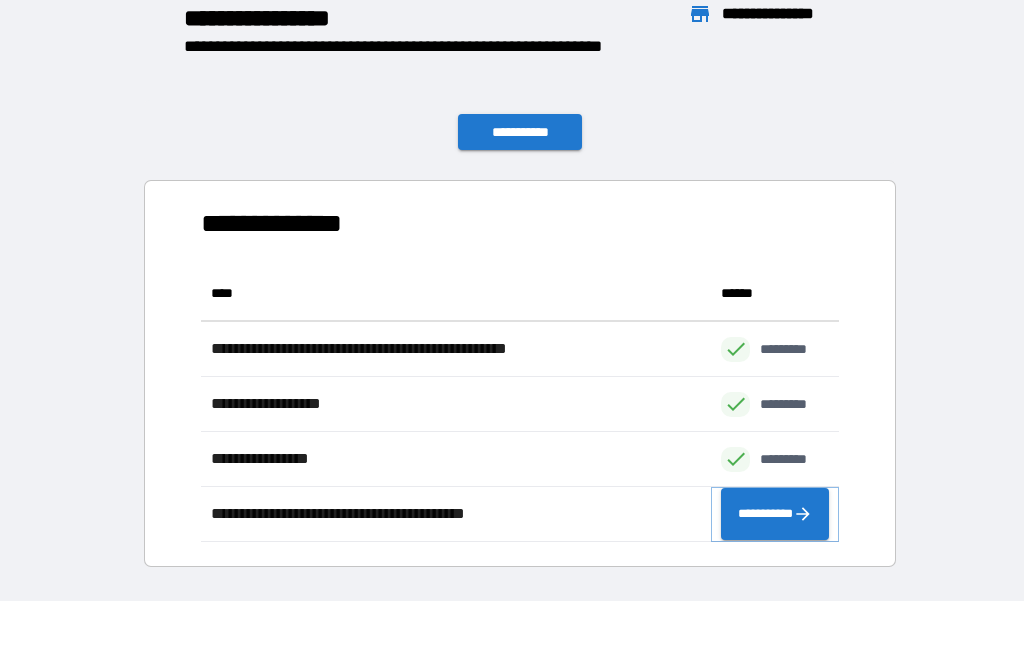 click on "**********" at bounding box center (775, 514) 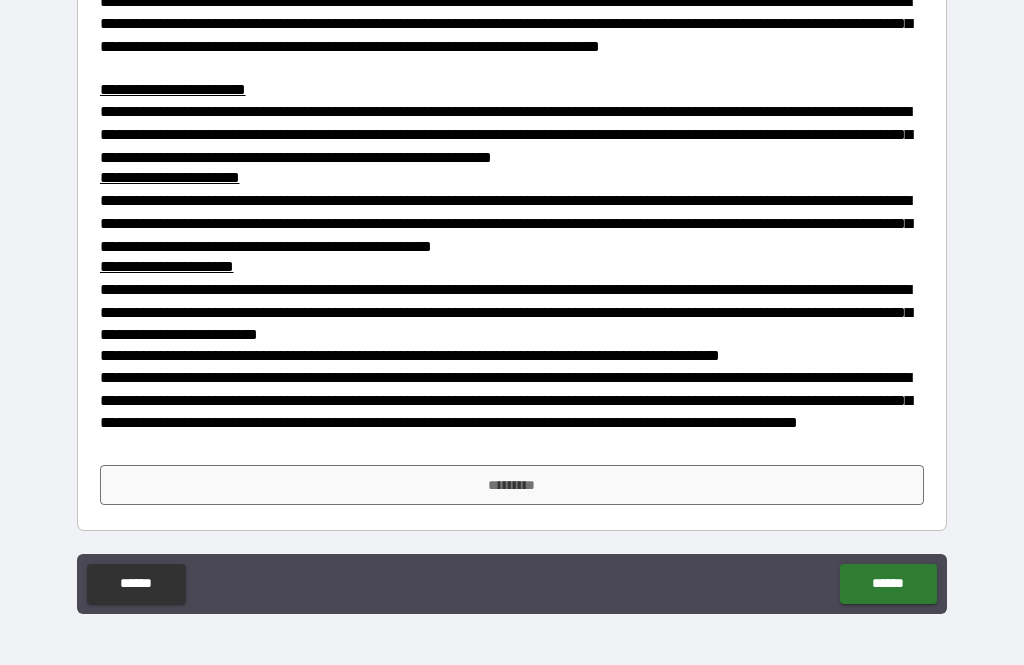 scroll, scrollTop: 301, scrollLeft: 0, axis: vertical 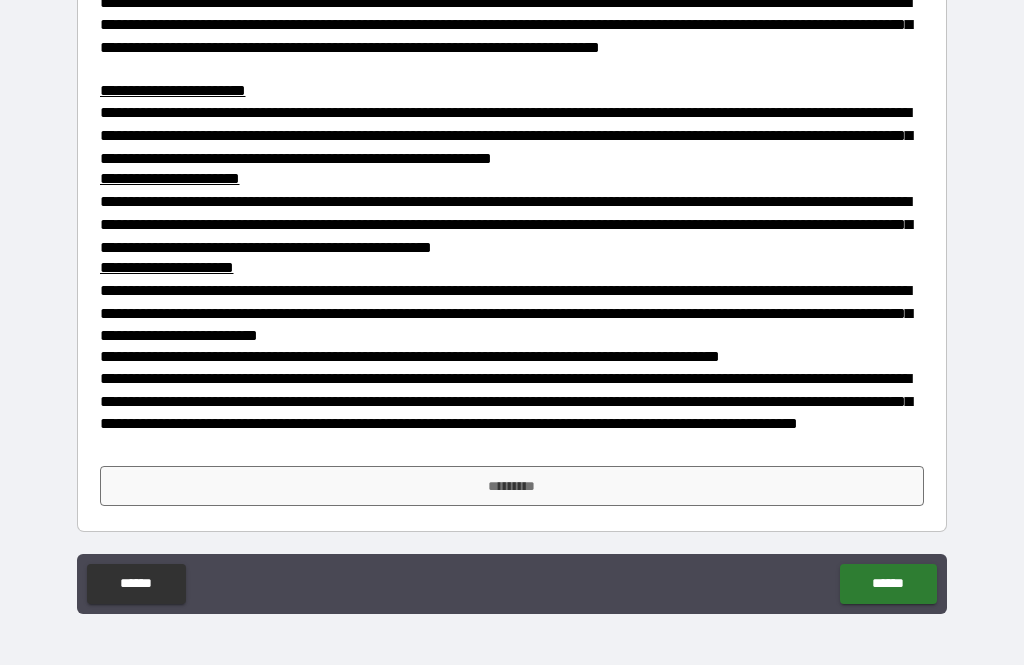 click on "*********" at bounding box center [512, 486] 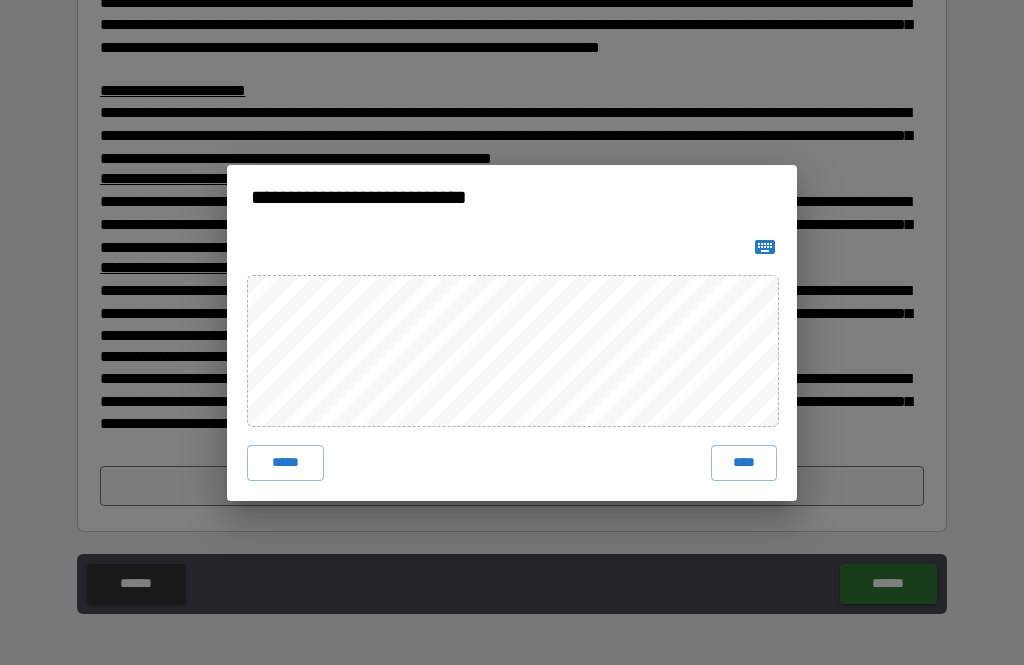 click on "****" at bounding box center (744, 463) 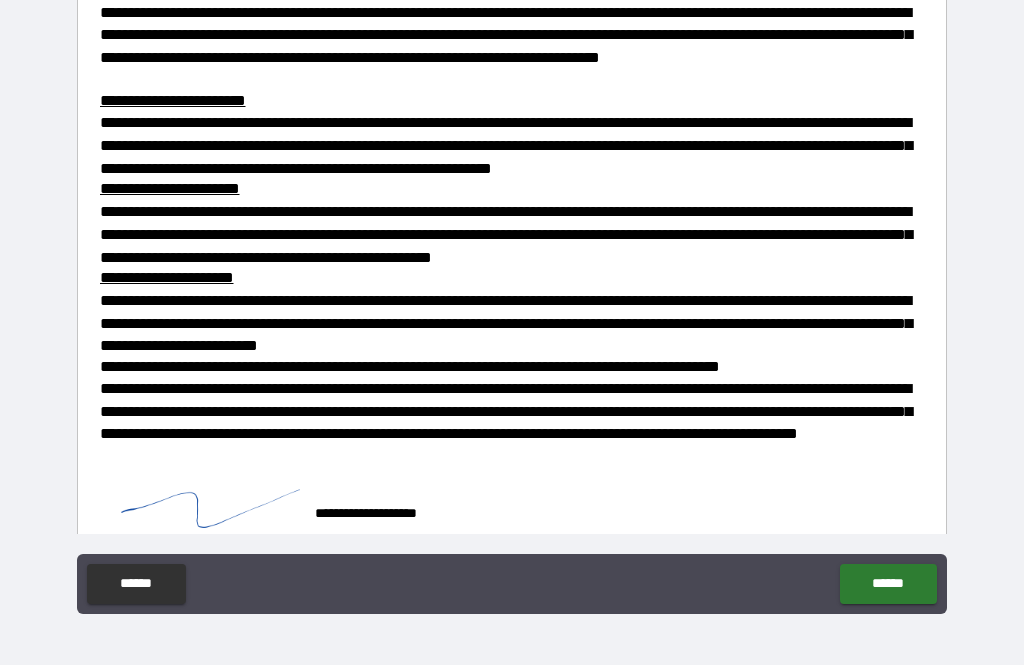 click on "******" at bounding box center [888, 584] 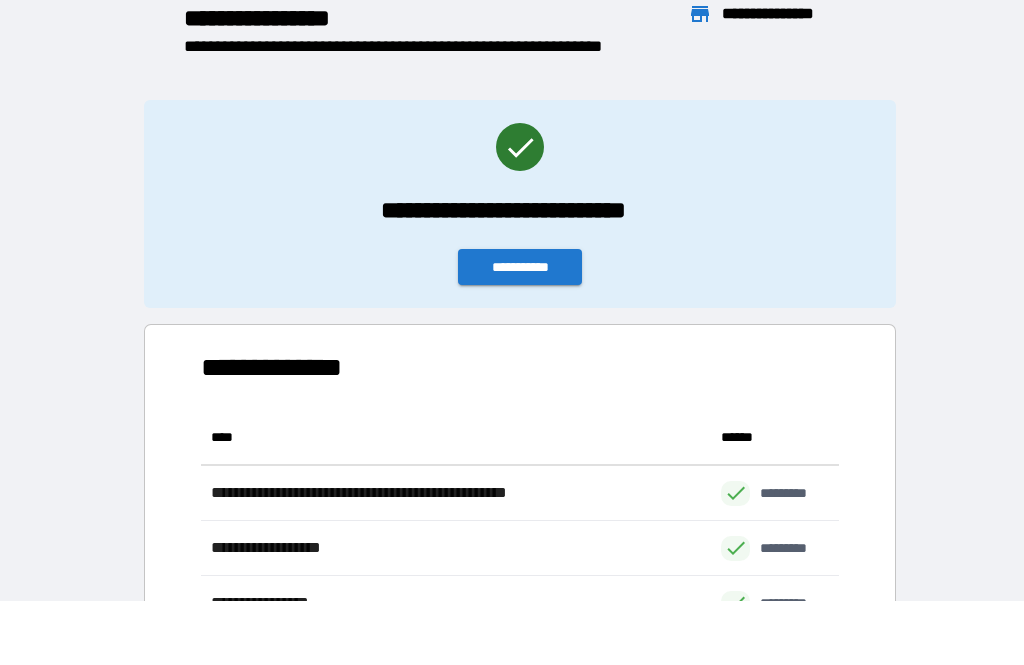 scroll, scrollTop: 1, scrollLeft: 1, axis: both 